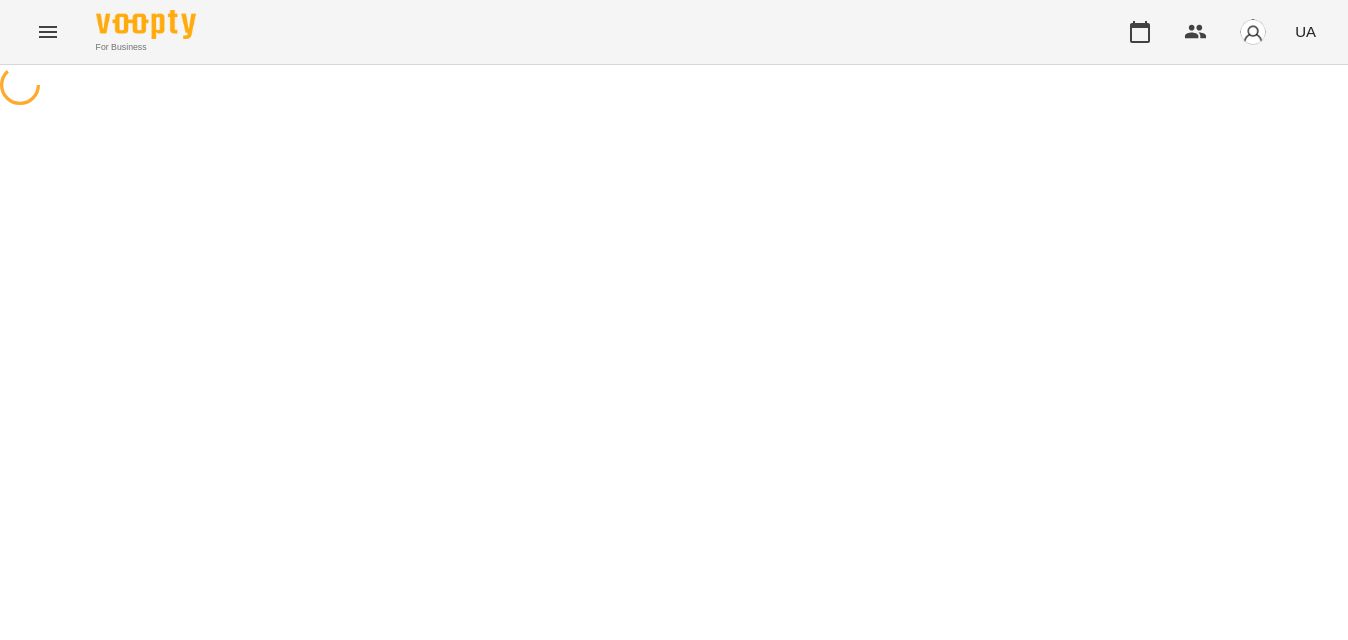 scroll, scrollTop: 0, scrollLeft: 0, axis: both 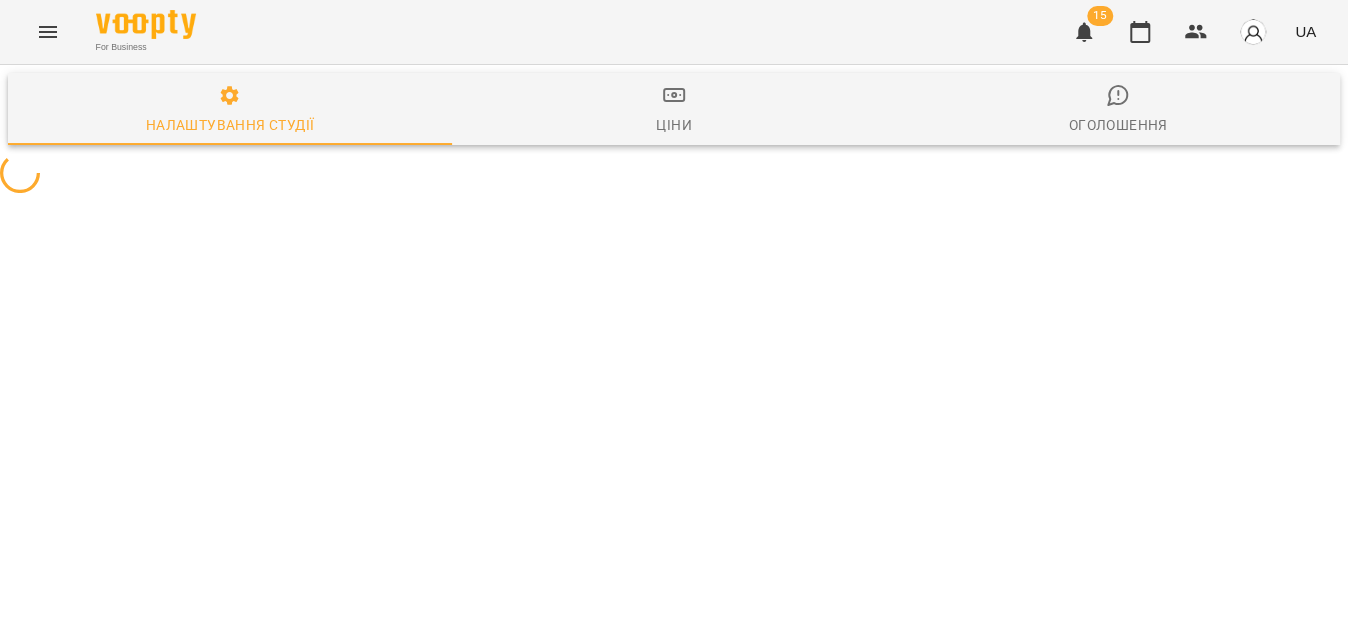 click 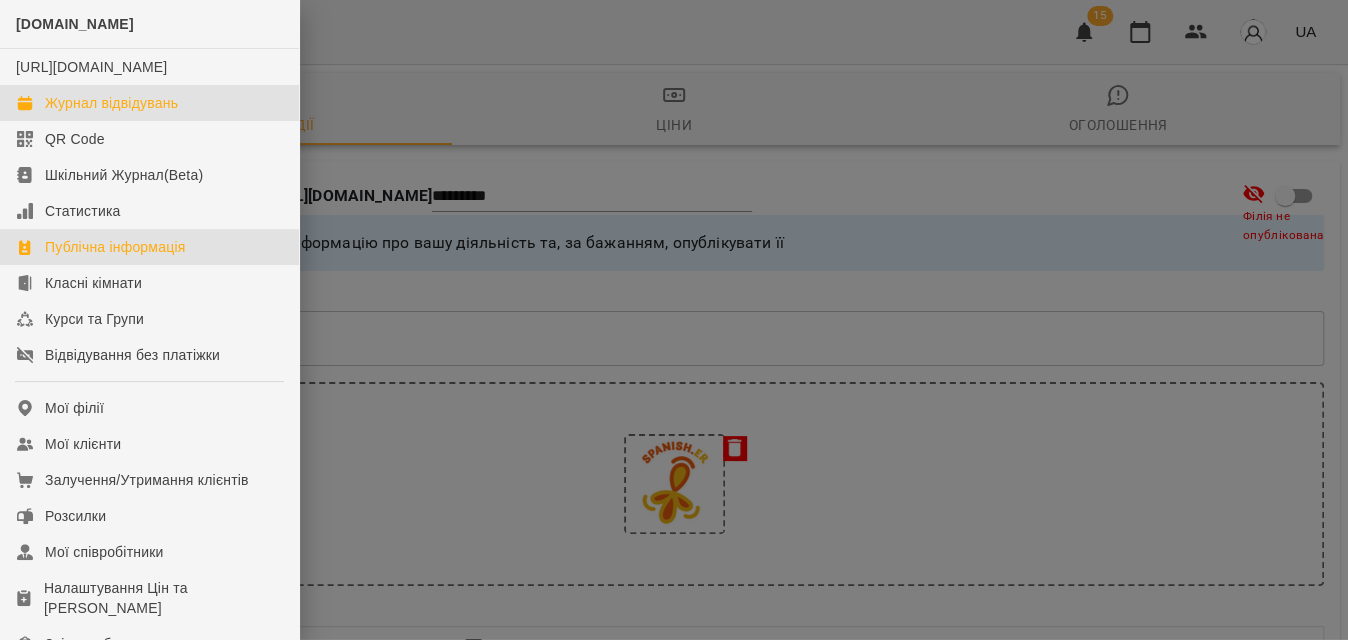 click on "Журнал відвідувань" at bounding box center [111, 103] 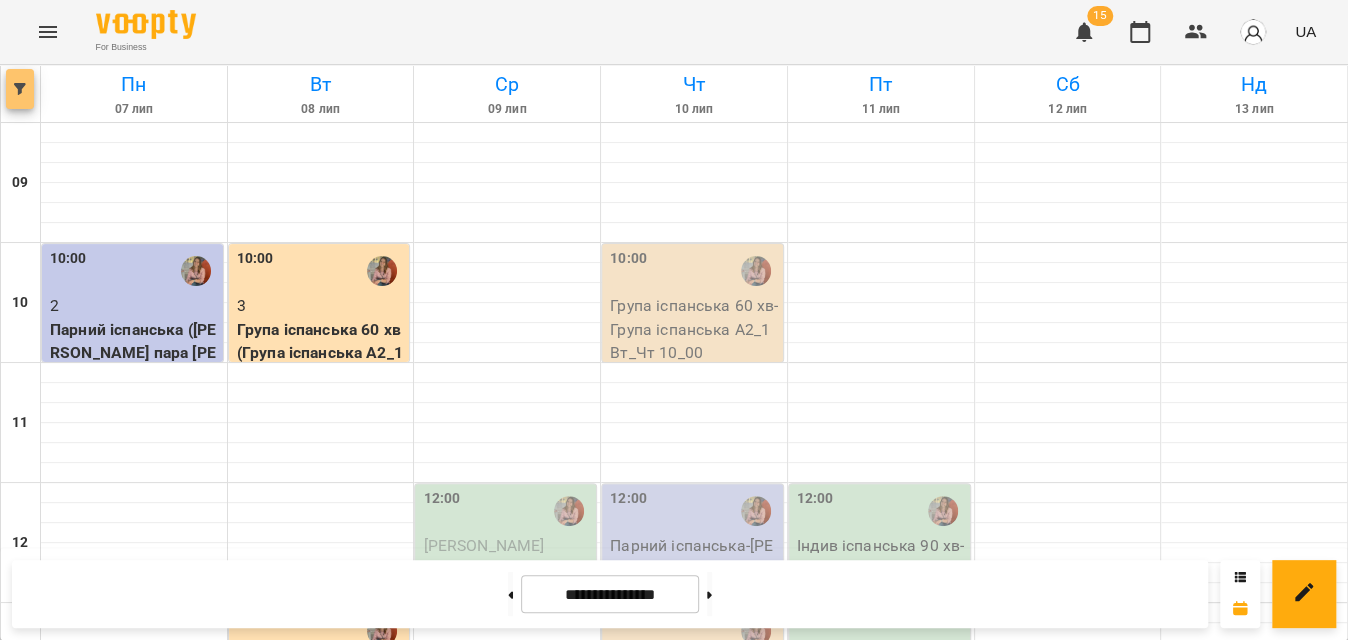 click 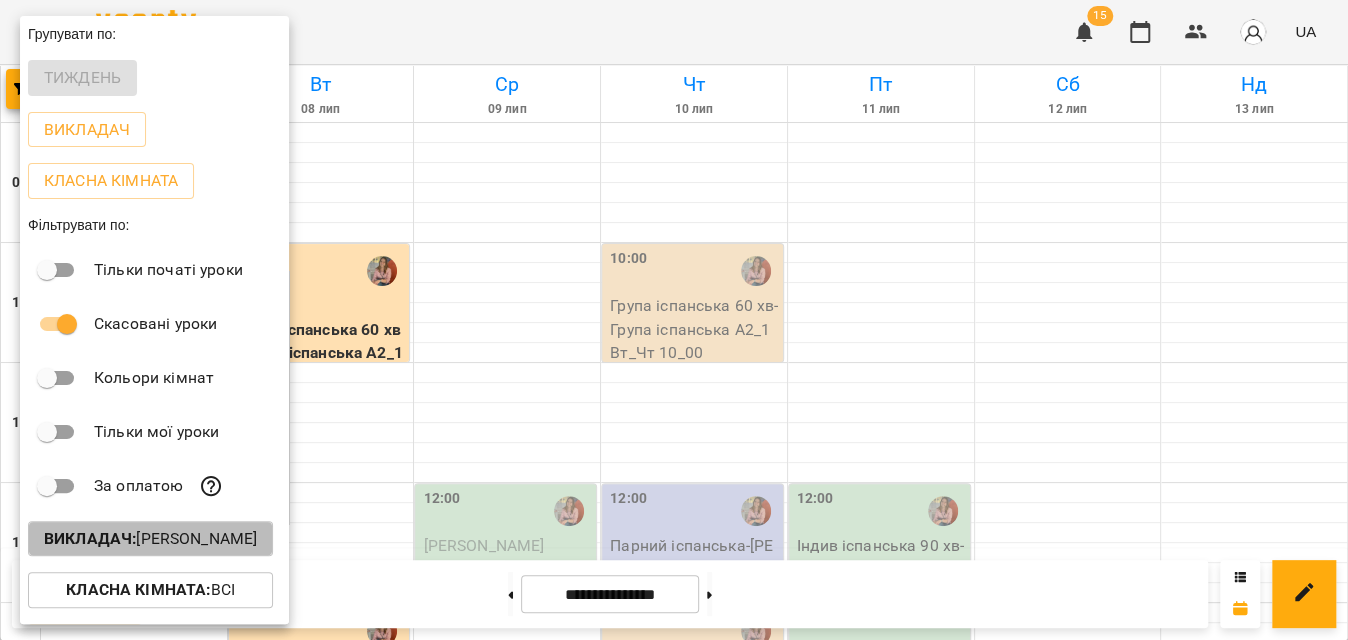 click on "Викладач :" at bounding box center [90, 538] 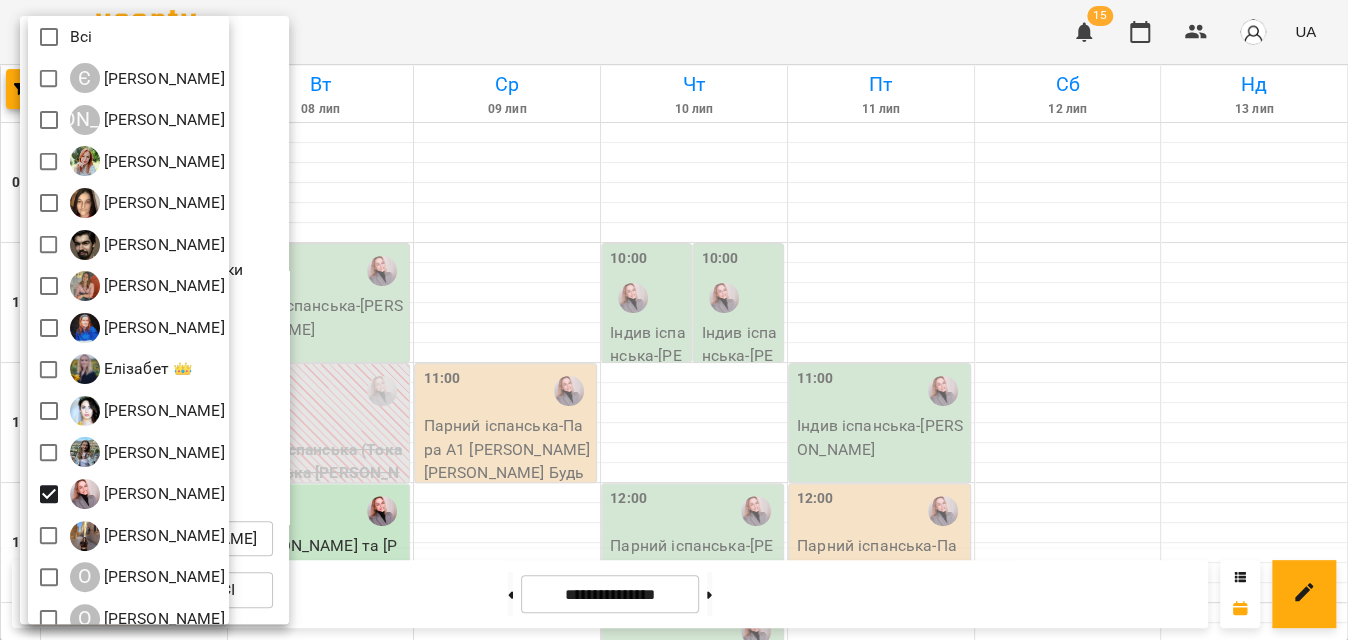 click at bounding box center [674, 320] 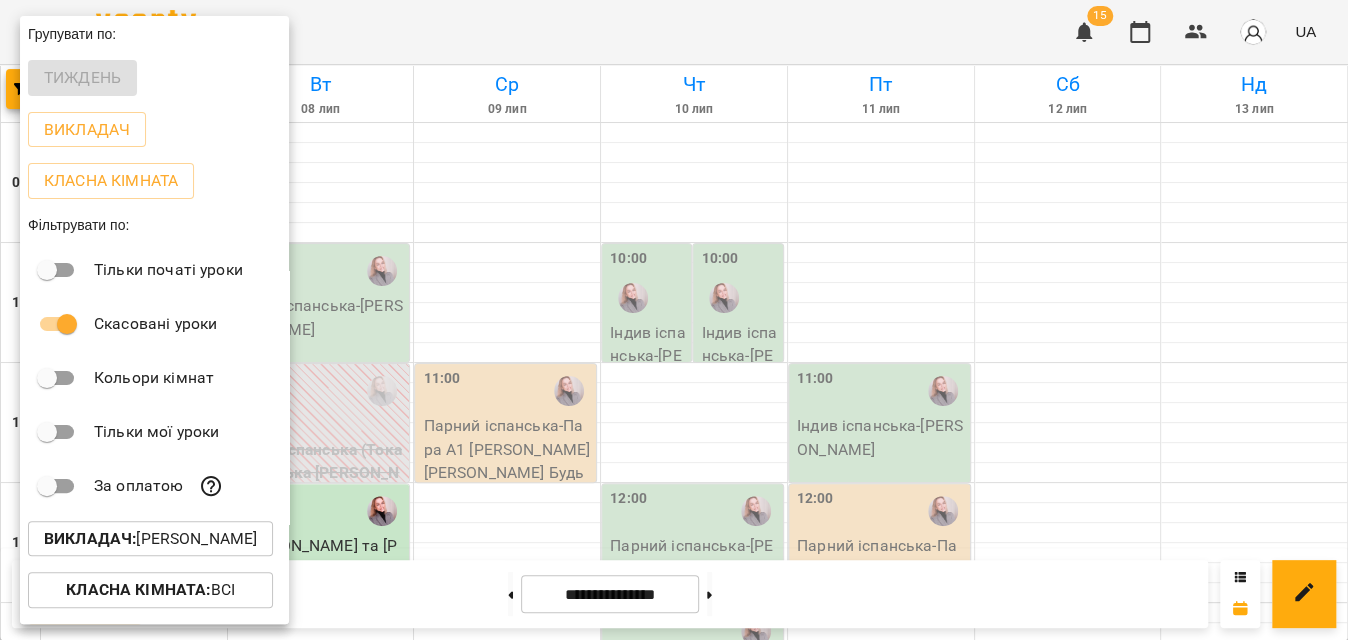 click at bounding box center [674, 320] 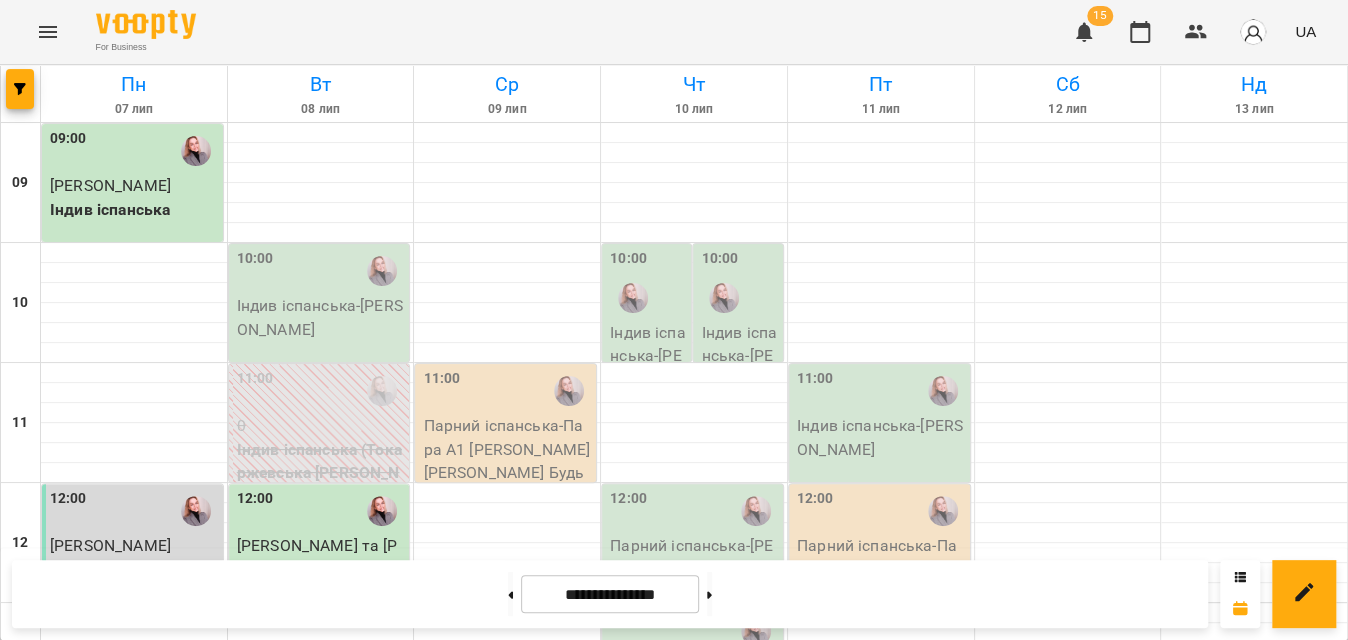 scroll, scrollTop: 0, scrollLeft: 0, axis: both 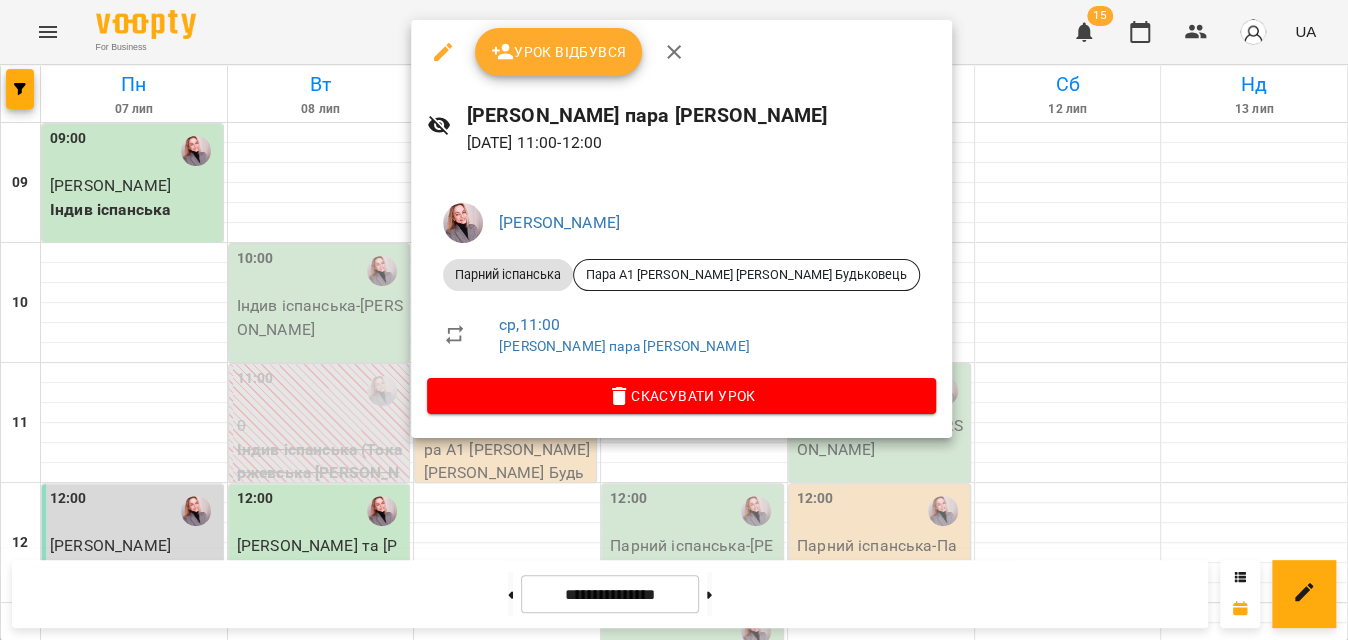 click on "Урок відбувся" at bounding box center [559, 52] 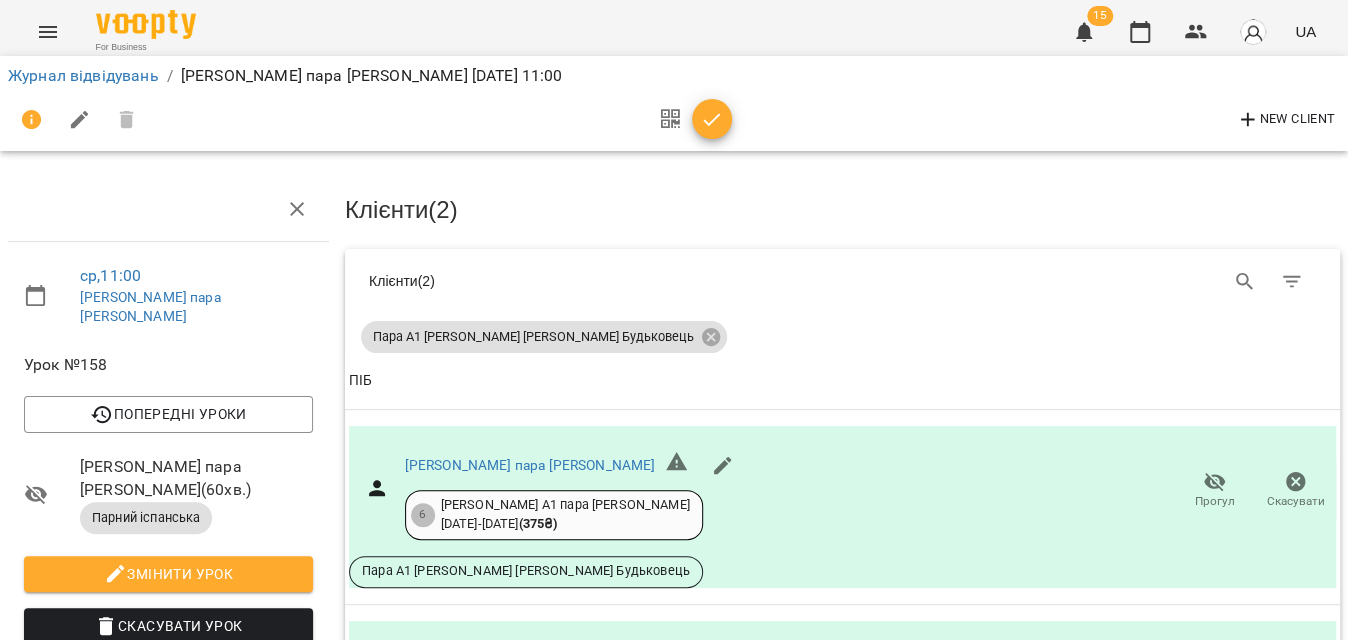 click 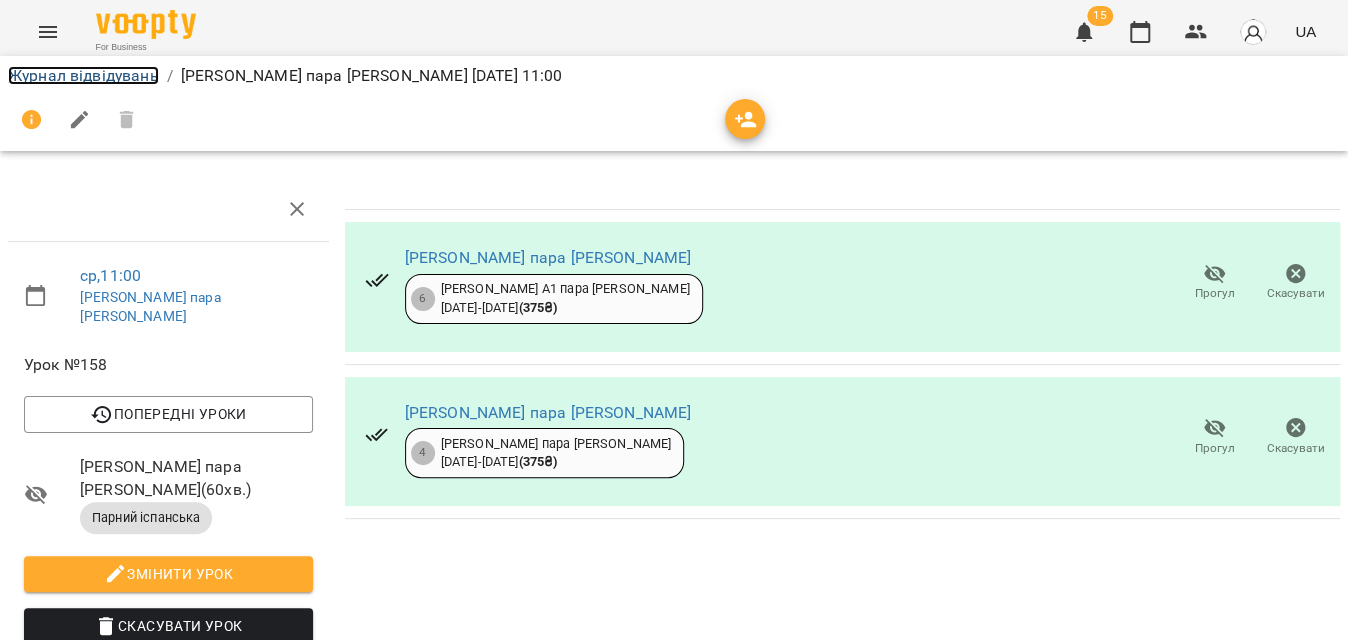 click on "Журнал відвідувань" at bounding box center (83, 75) 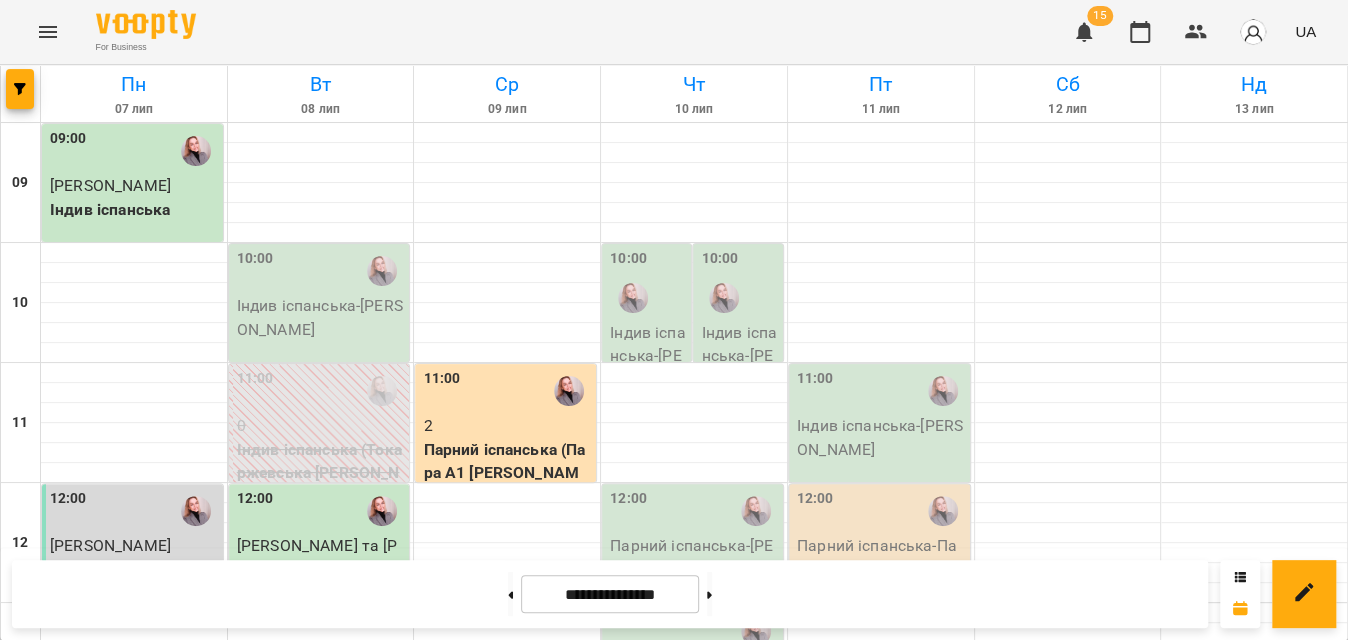 scroll, scrollTop: 636, scrollLeft: 0, axis: vertical 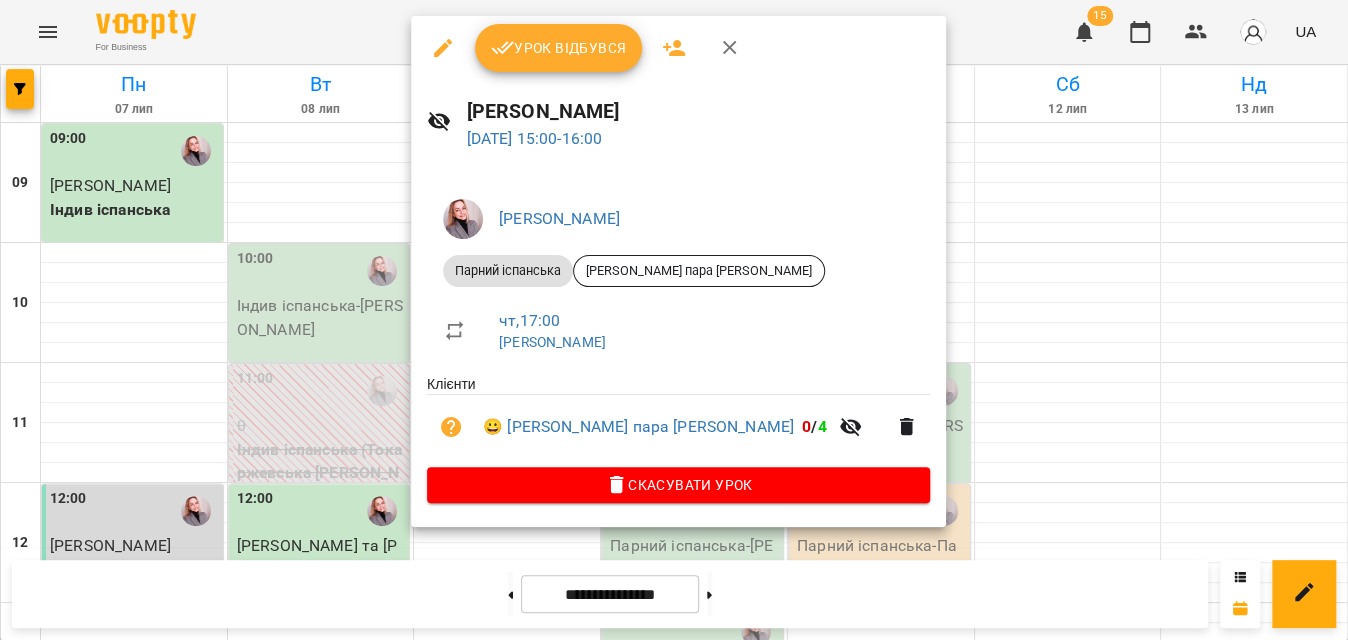 click on "Урок відбувся" at bounding box center [559, 48] 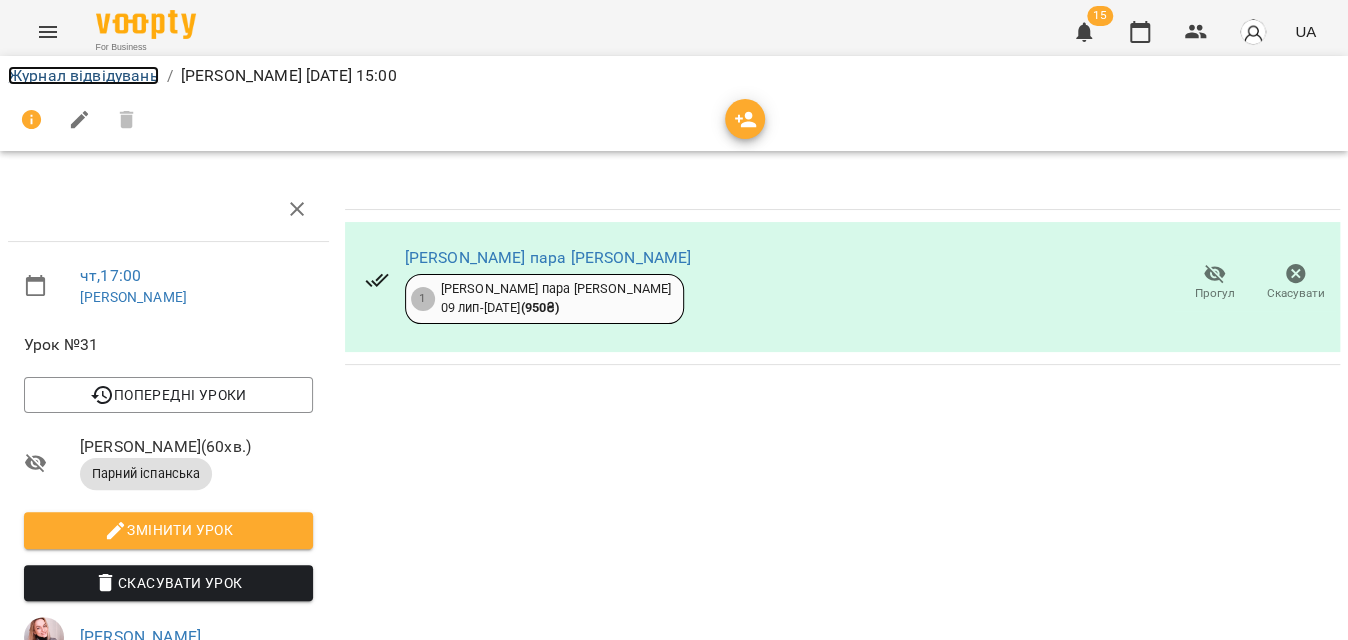 click on "Журнал відвідувань" at bounding box center (83, 75) 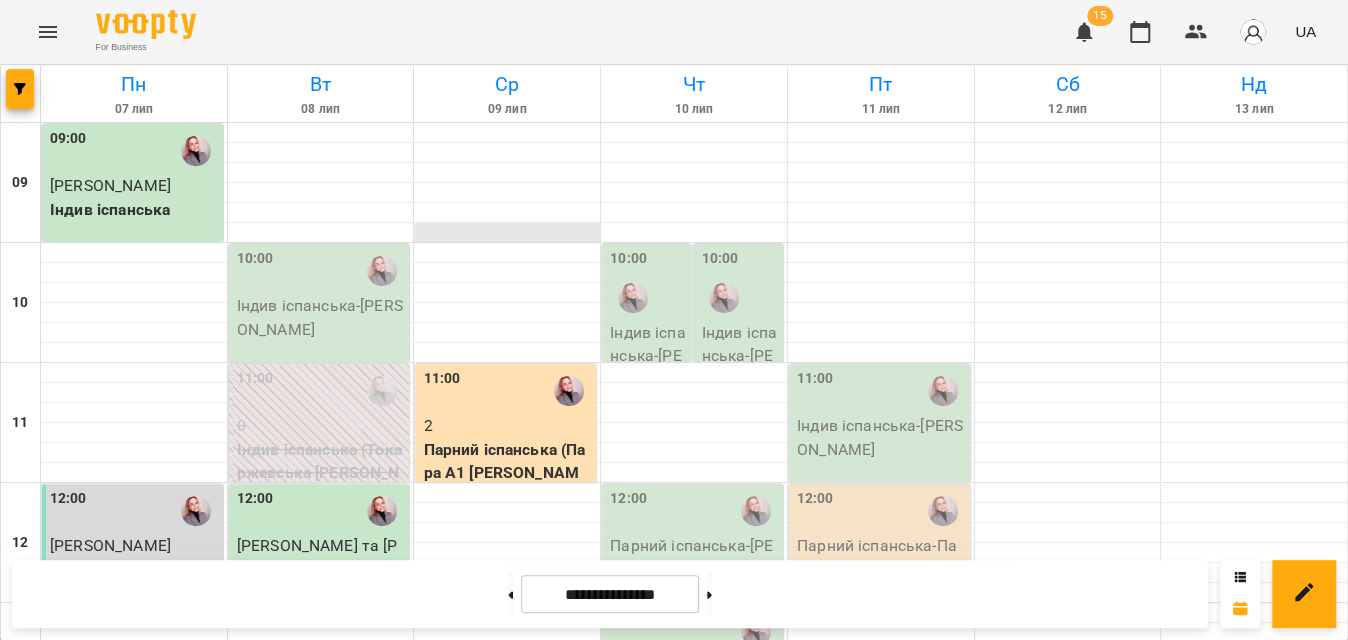 scroll, scrollTop: 0, scrollLeft: 0, axis: both 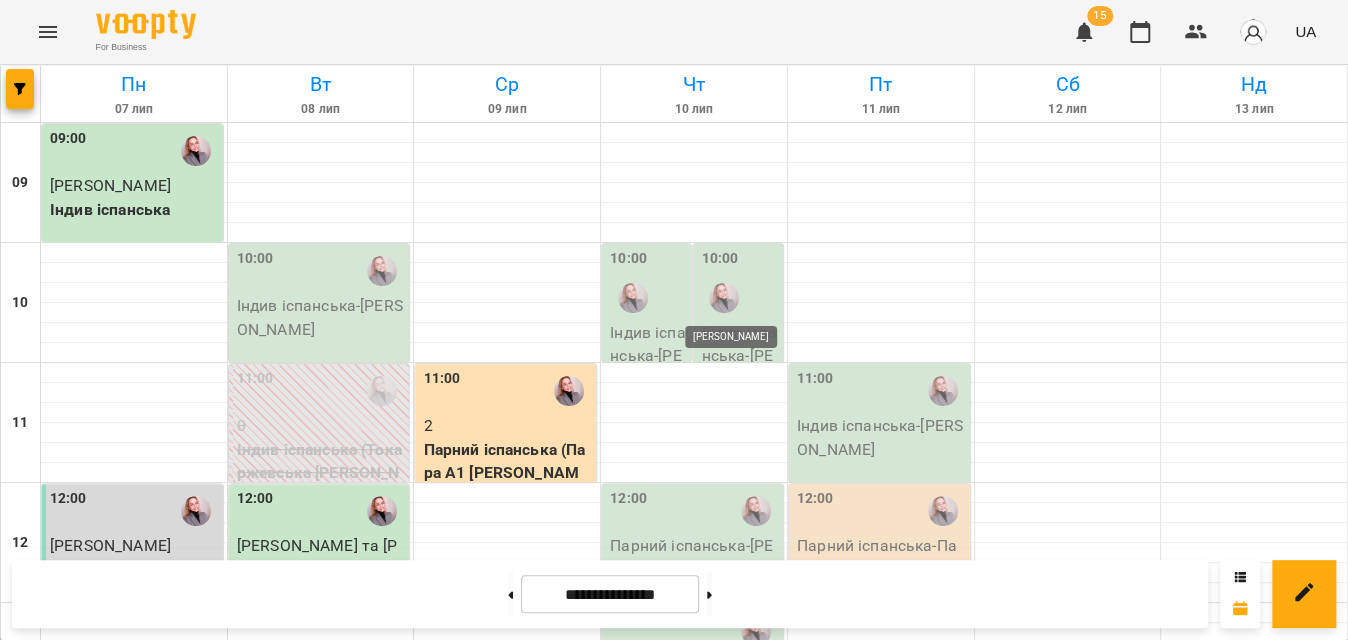 click at bounding box center [724, 298] 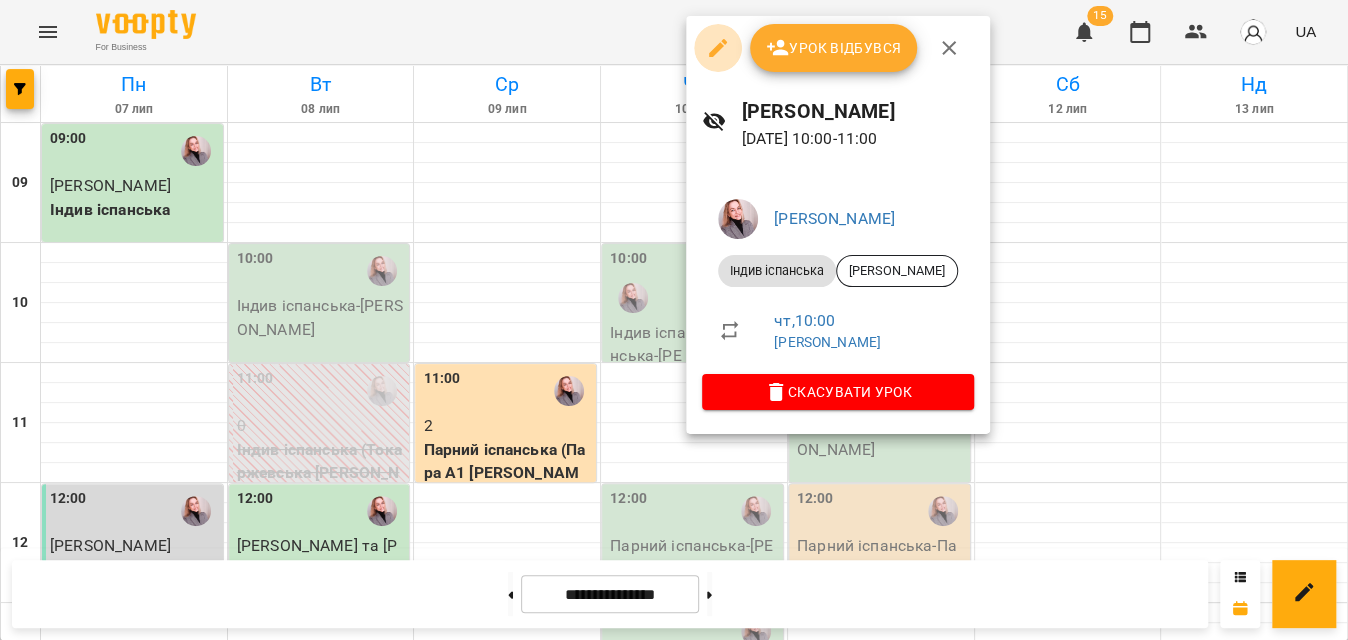 click 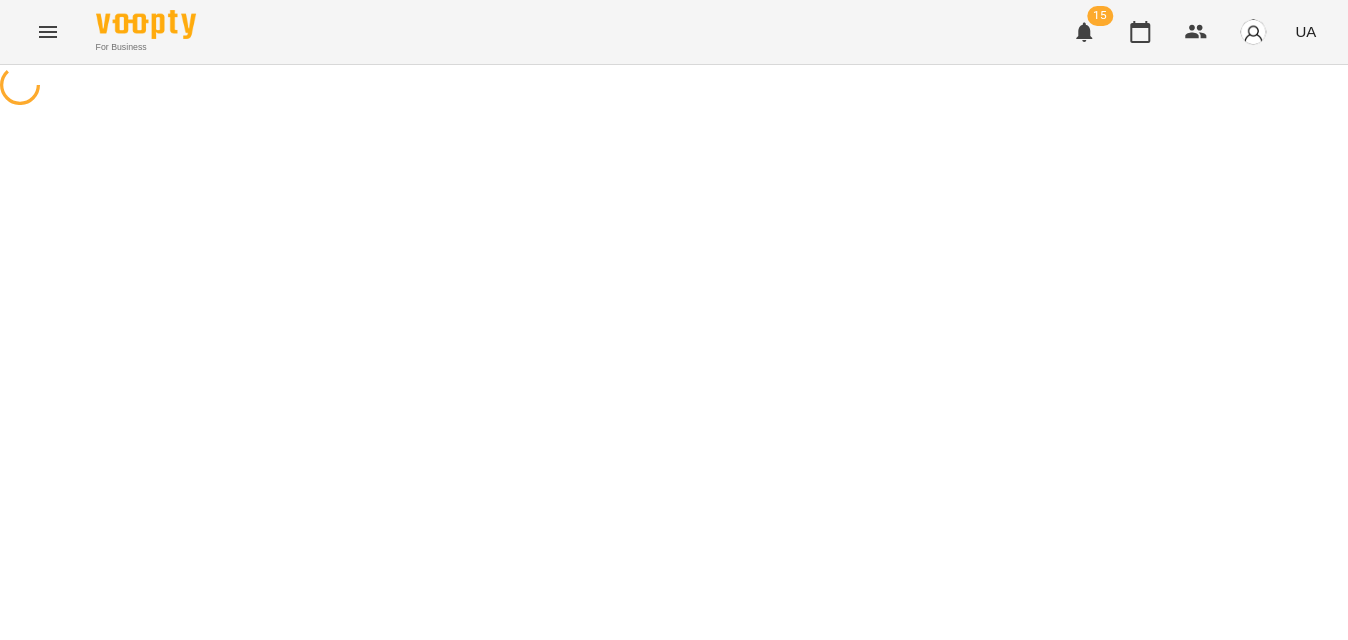 select on "**********" 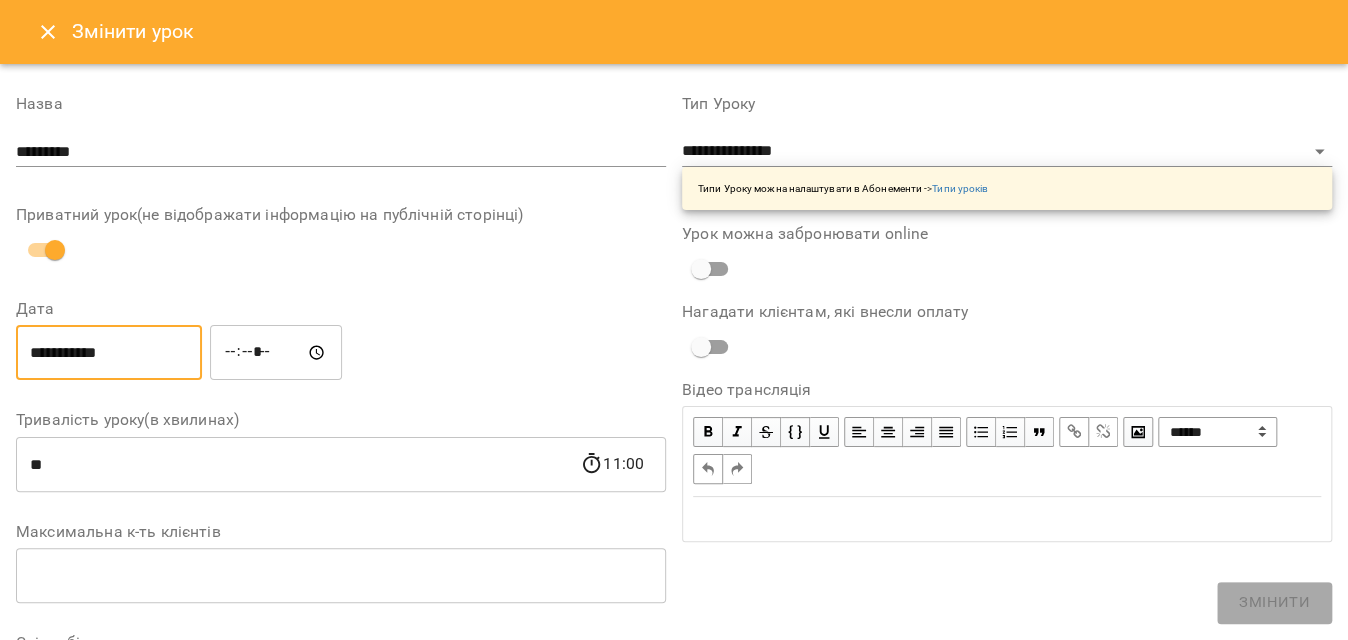 click on "**********" at bounding box center [109, 353] 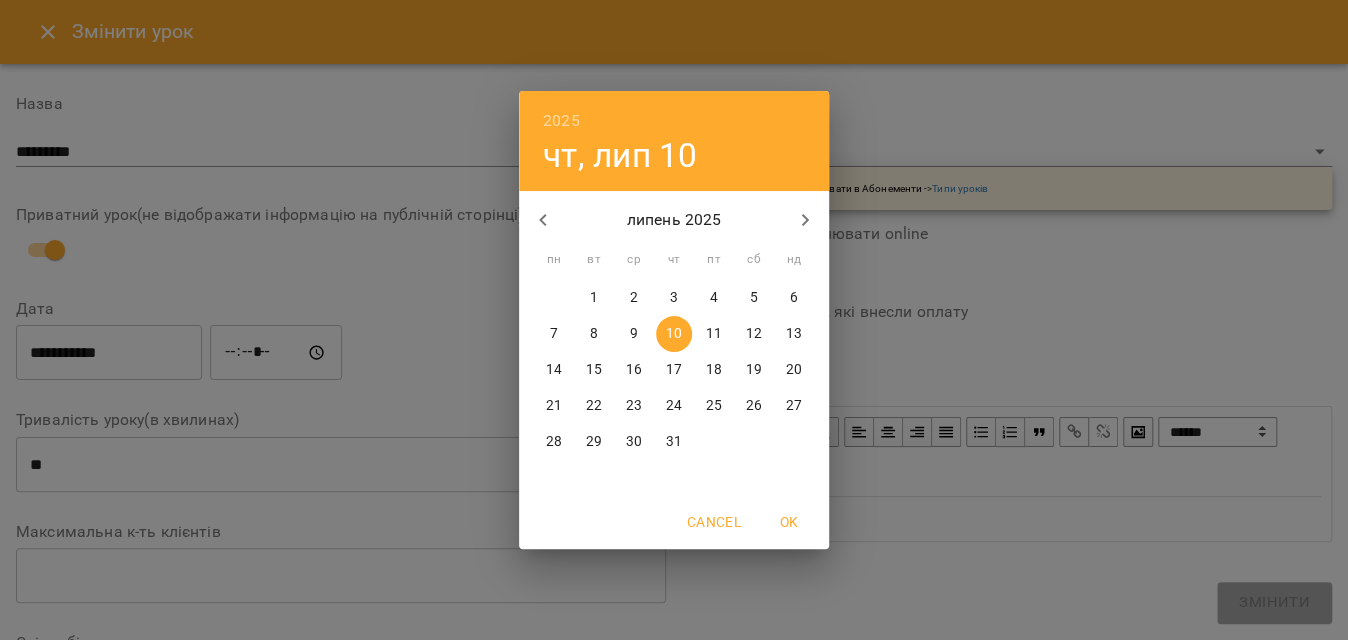 click on "9" at bounding box center (634, 334) 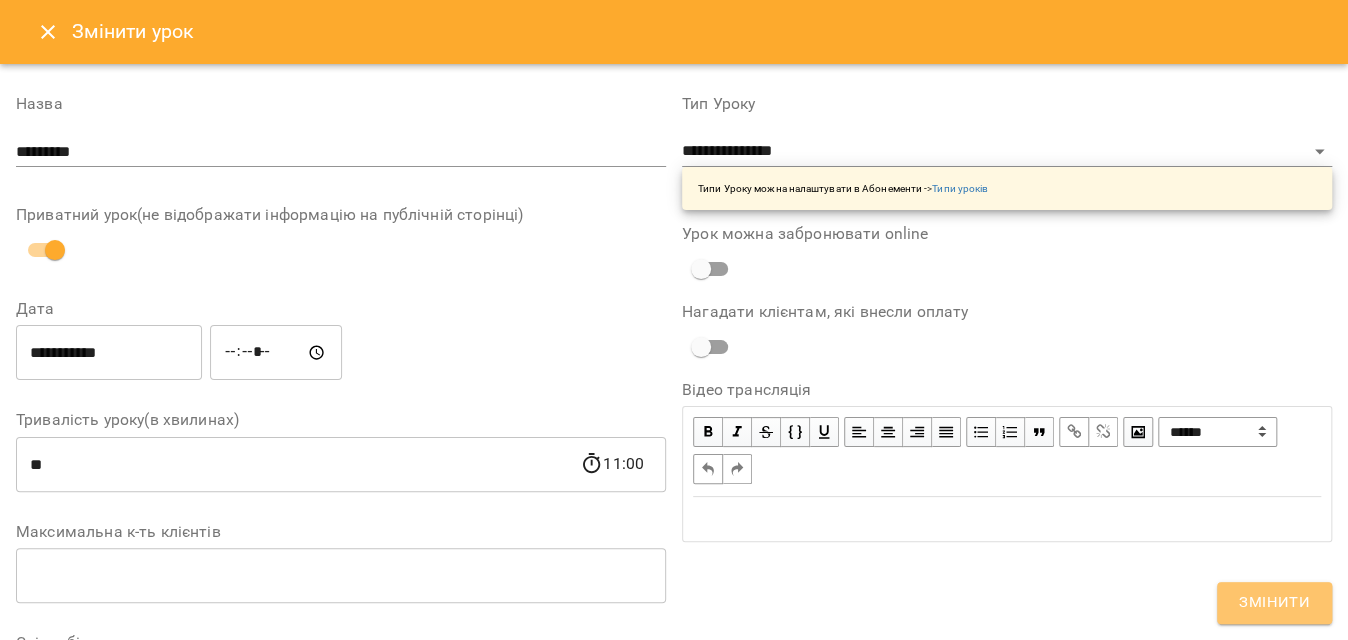 click on "Змінити" at bounding box center (1274, 603) 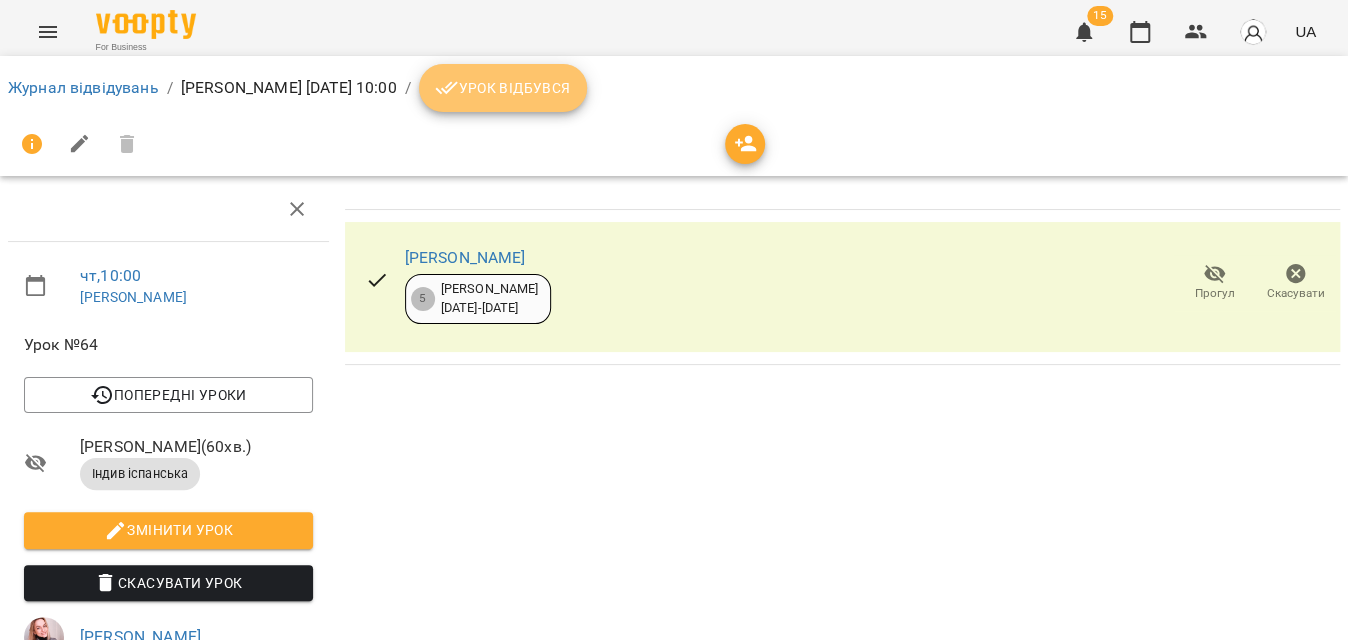 click on "Урок відбувся" at bounding box center (503, 88) 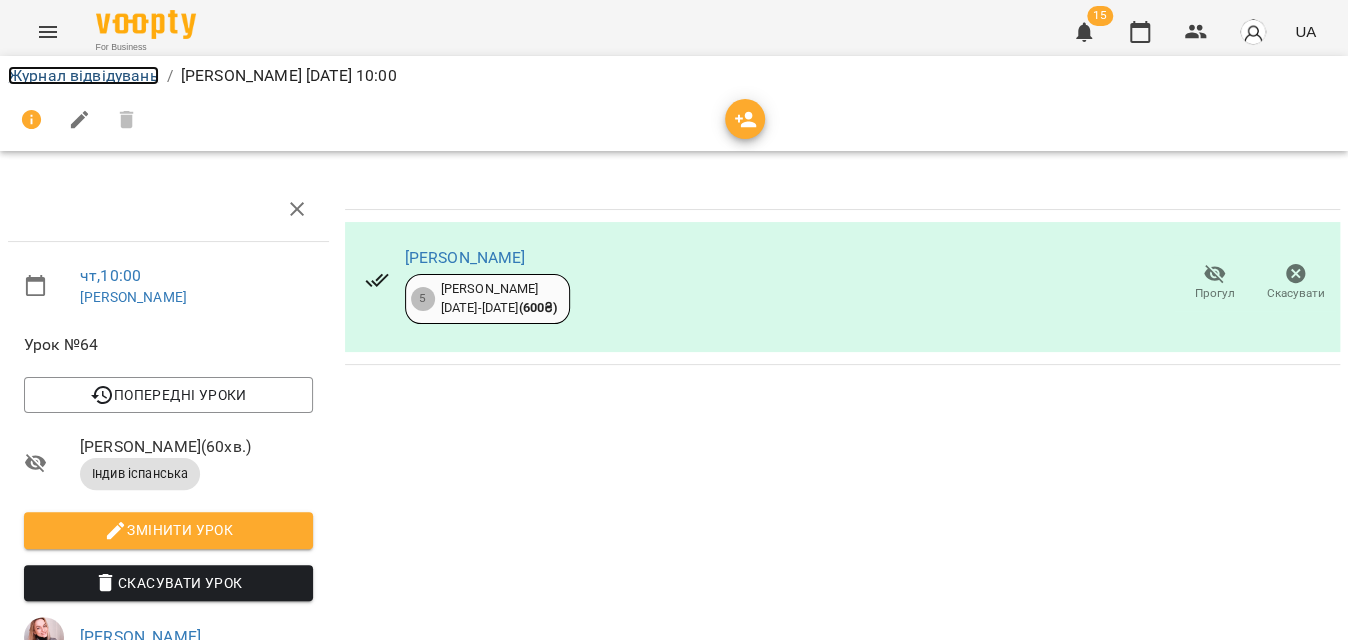 click on "Журнал відвідувань" at bounding box center (83, 75) 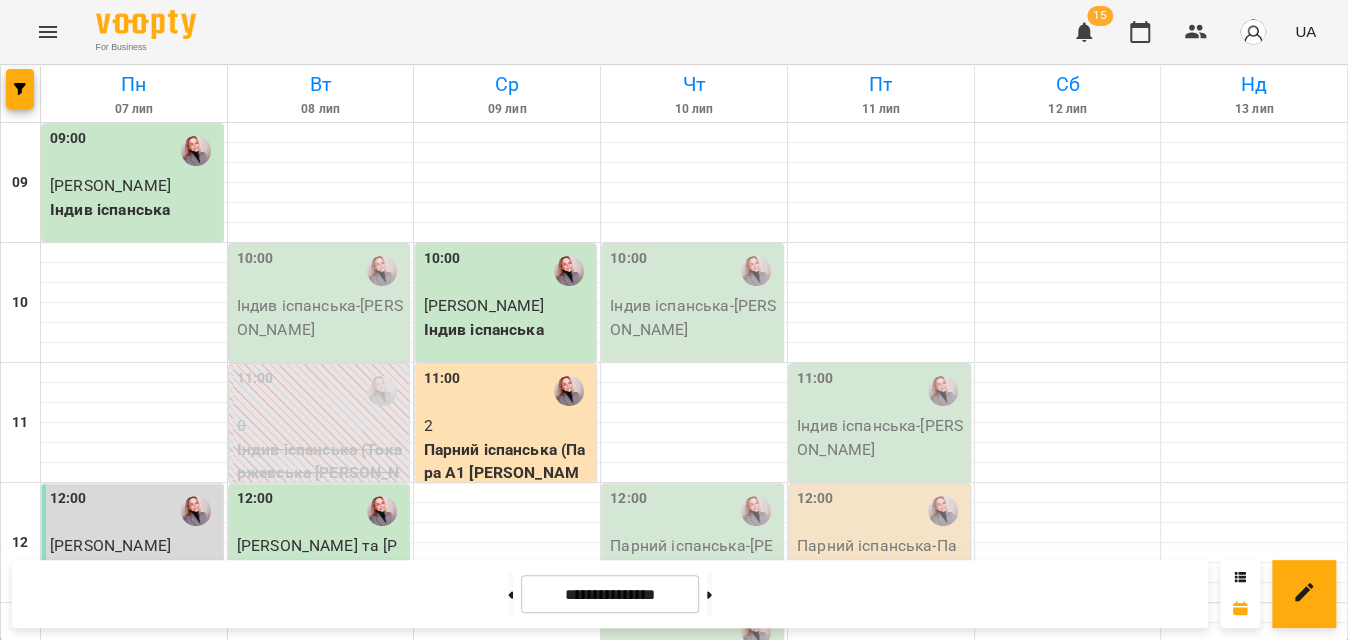 scroll, scrollTop: 90, scrollLeft: 0, axis: vertical 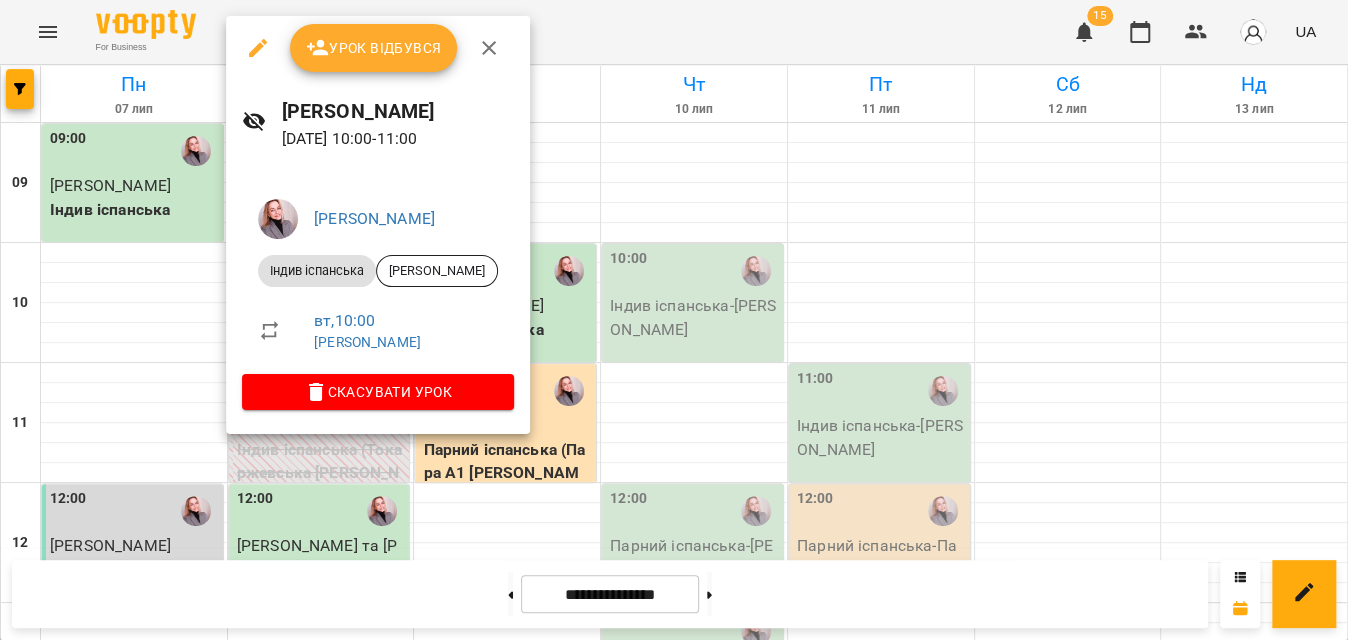 click 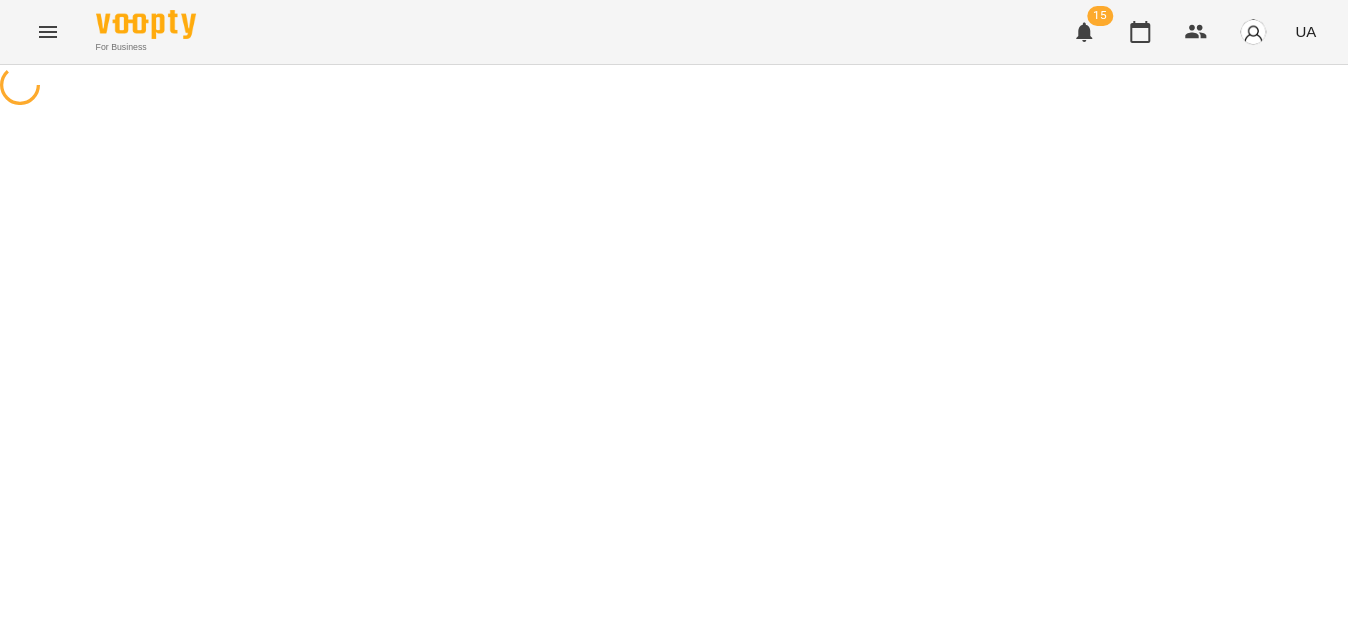 select on "**********" 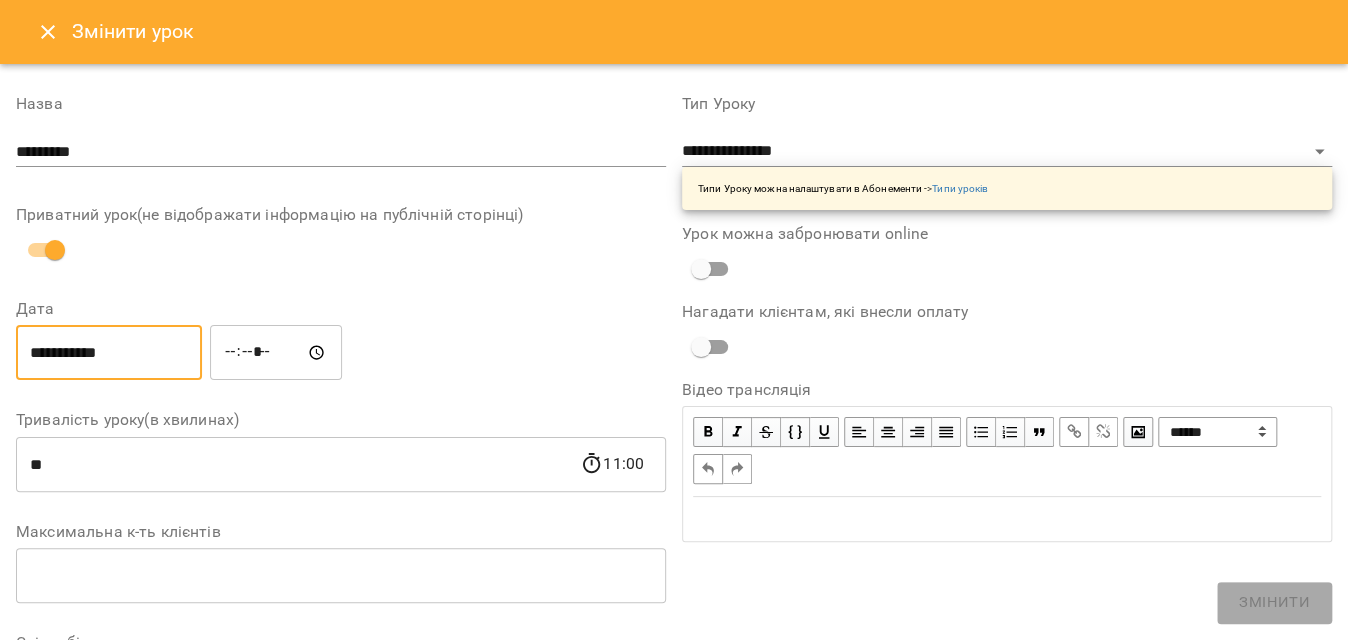 click on "**********" at bounding box center (109, 353) 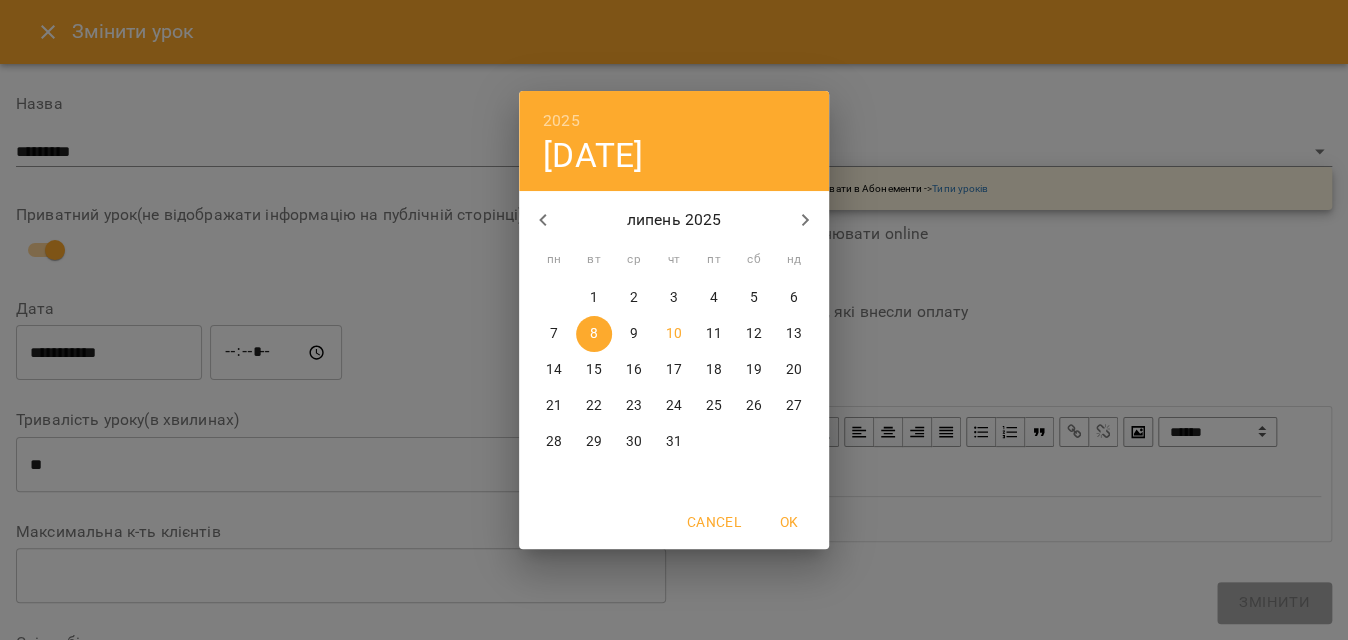 click on "9" at bounding box center [634, 334] 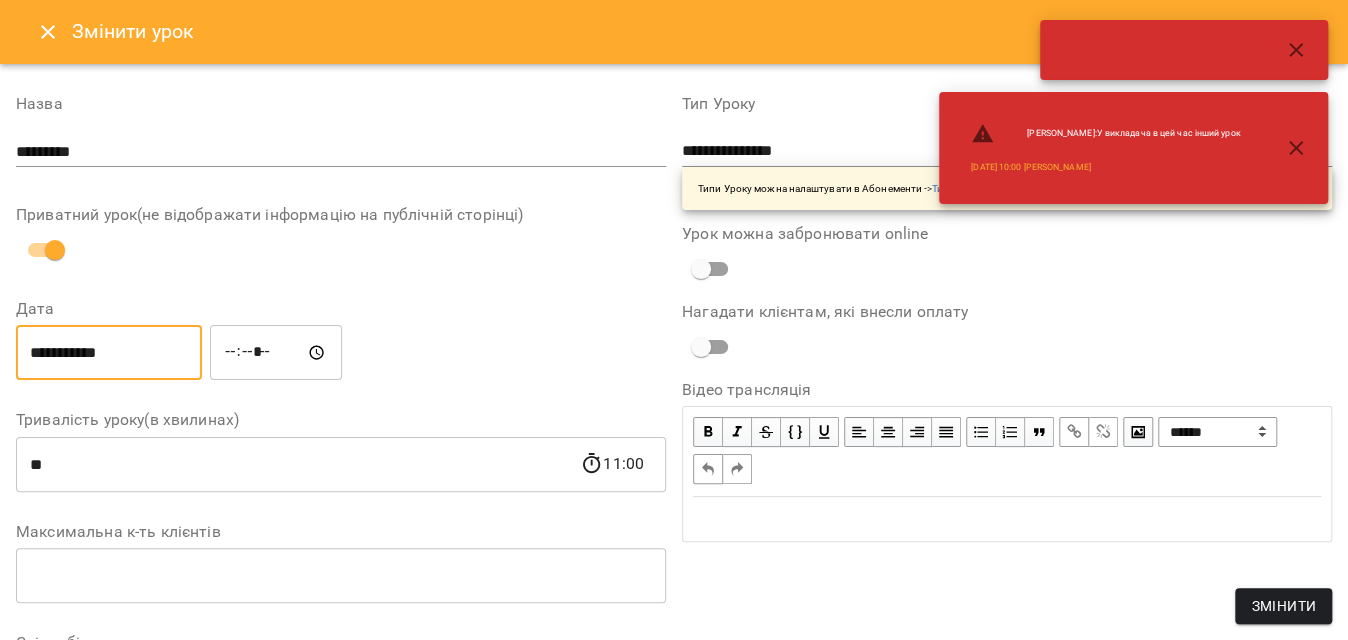 click on "*****" at bounding box center (276, 353) 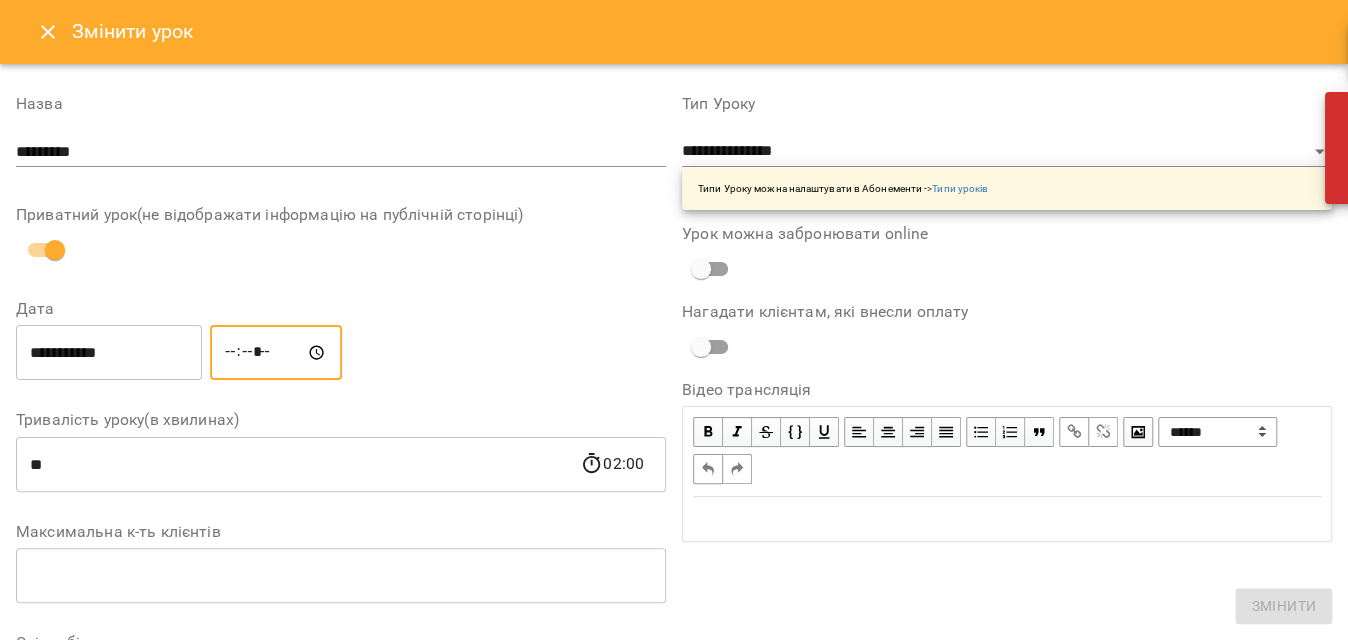 type on "*****" 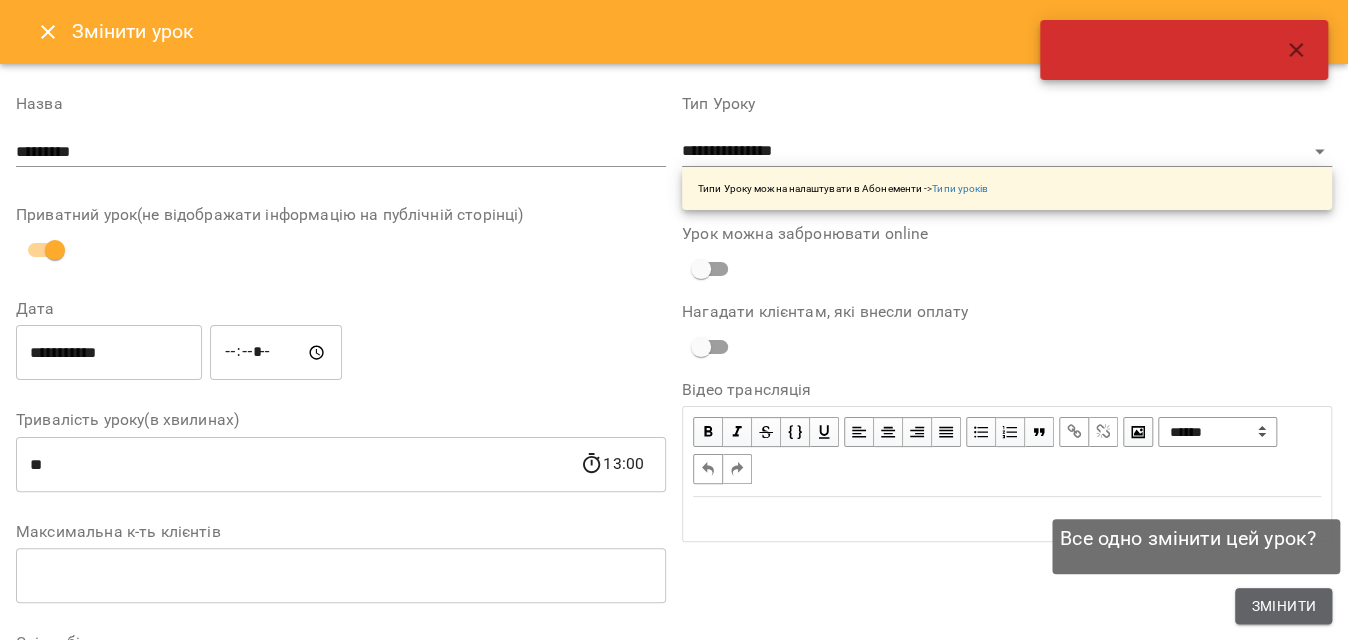 click on "Змінити" at bounding box center [1283, 606] 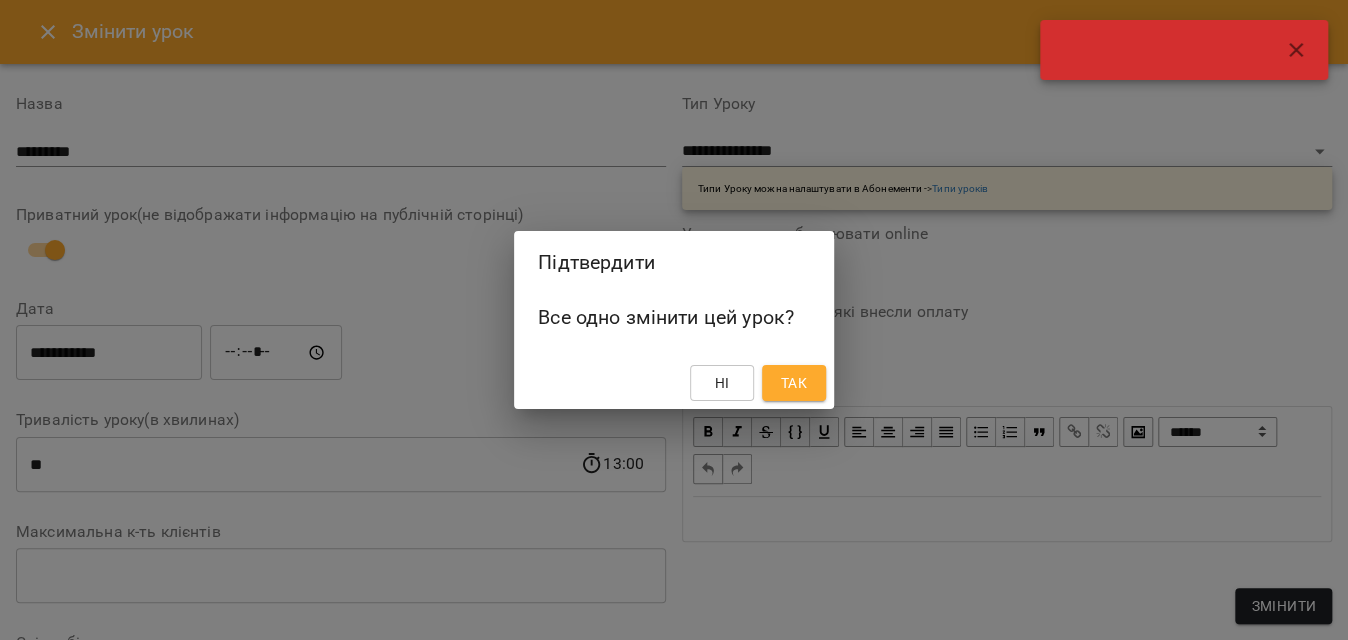click on "Так" at bounding box center (794, 383) 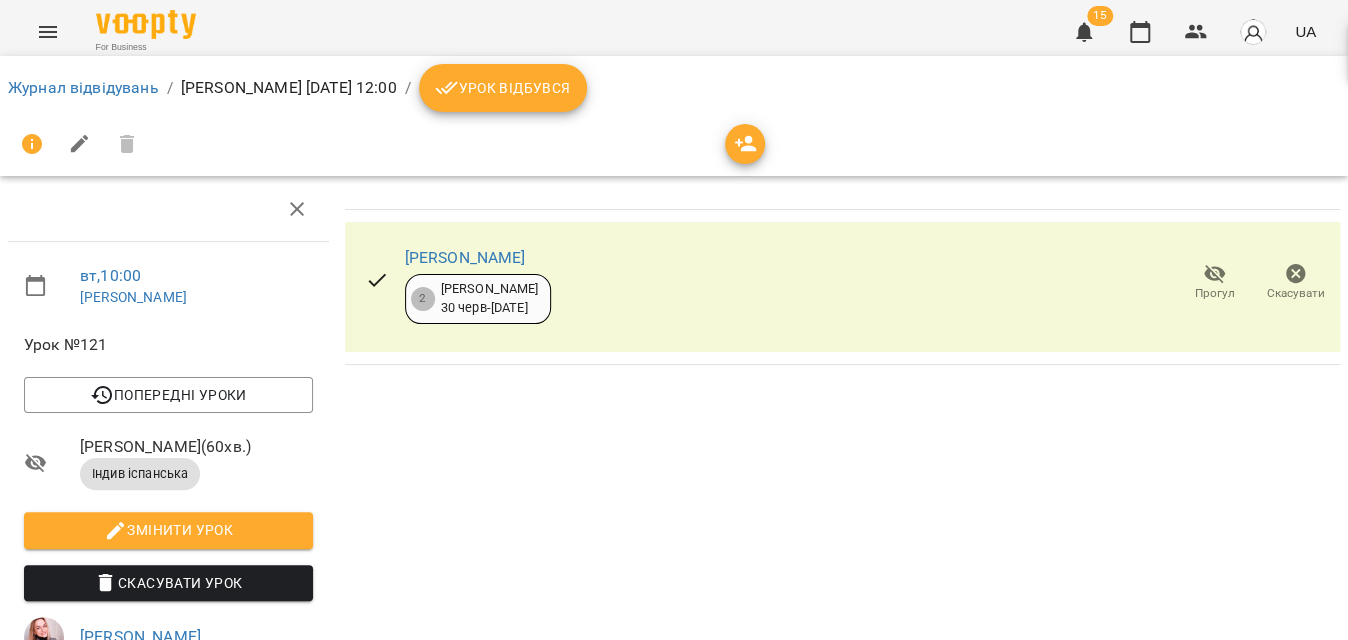 click on "Урок відбувся" at bounding box center (503, 88) 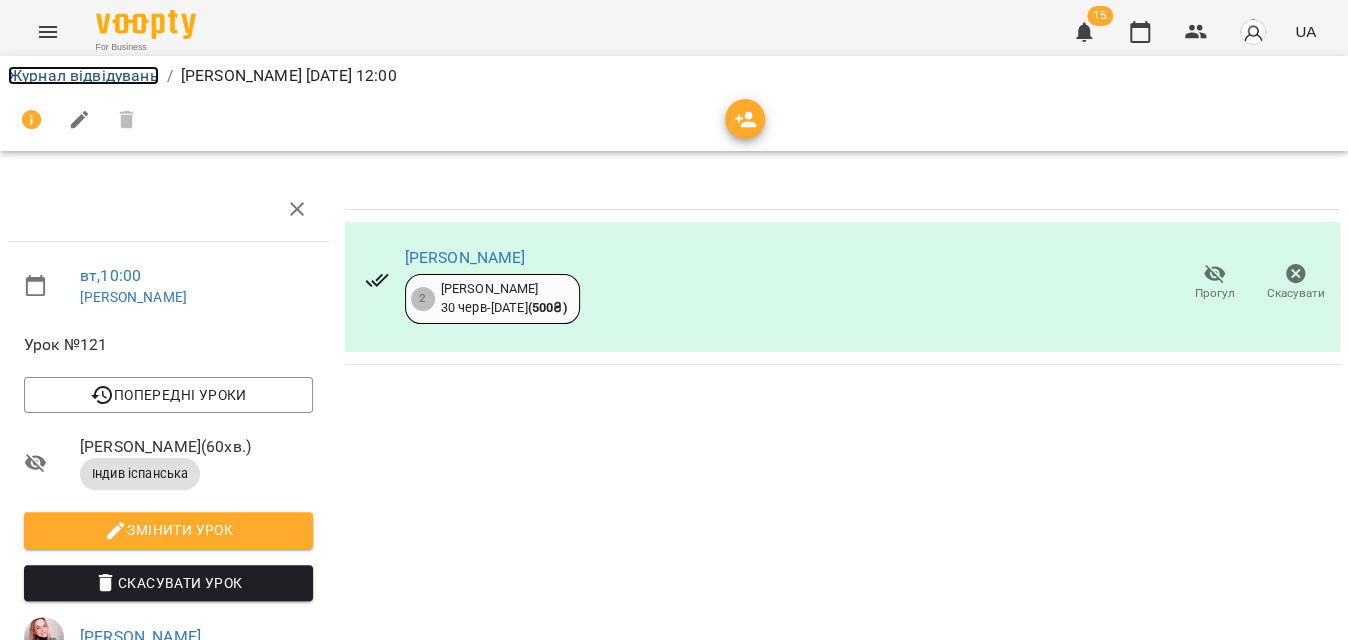 click on "Журнал відвідувань" at bounding box center [83, 75] 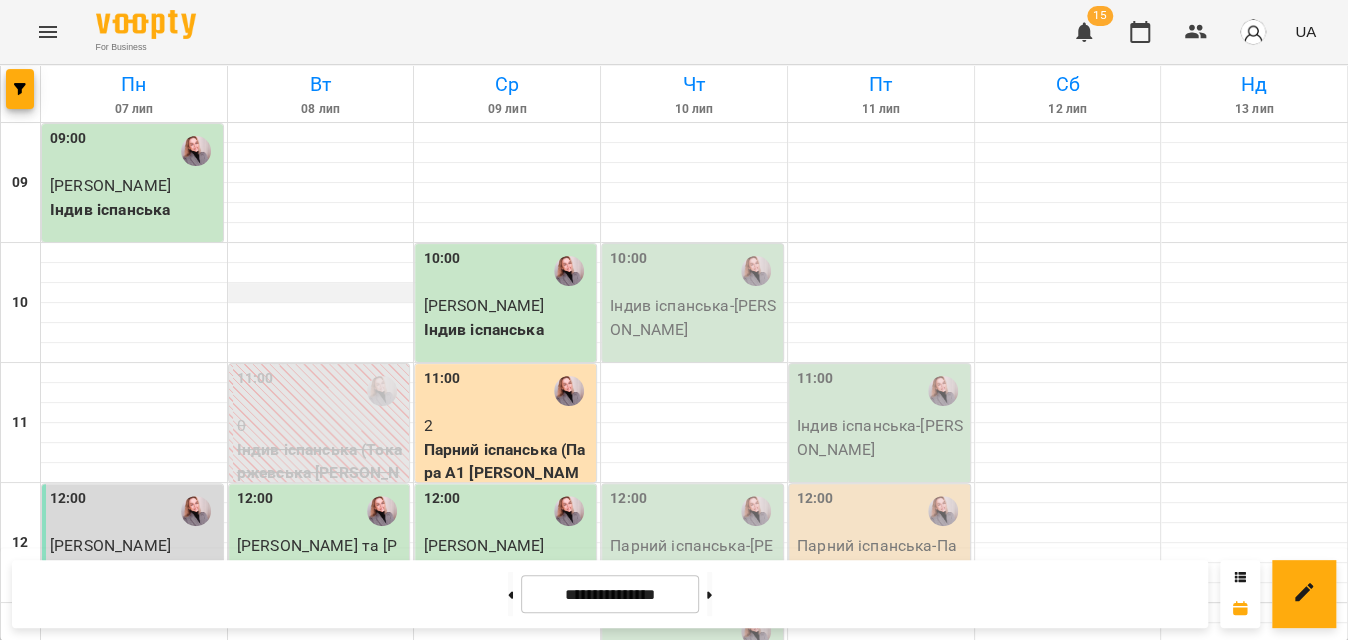 scroll, scrollTop: 909, scrollLeft: 0, axis: vertical 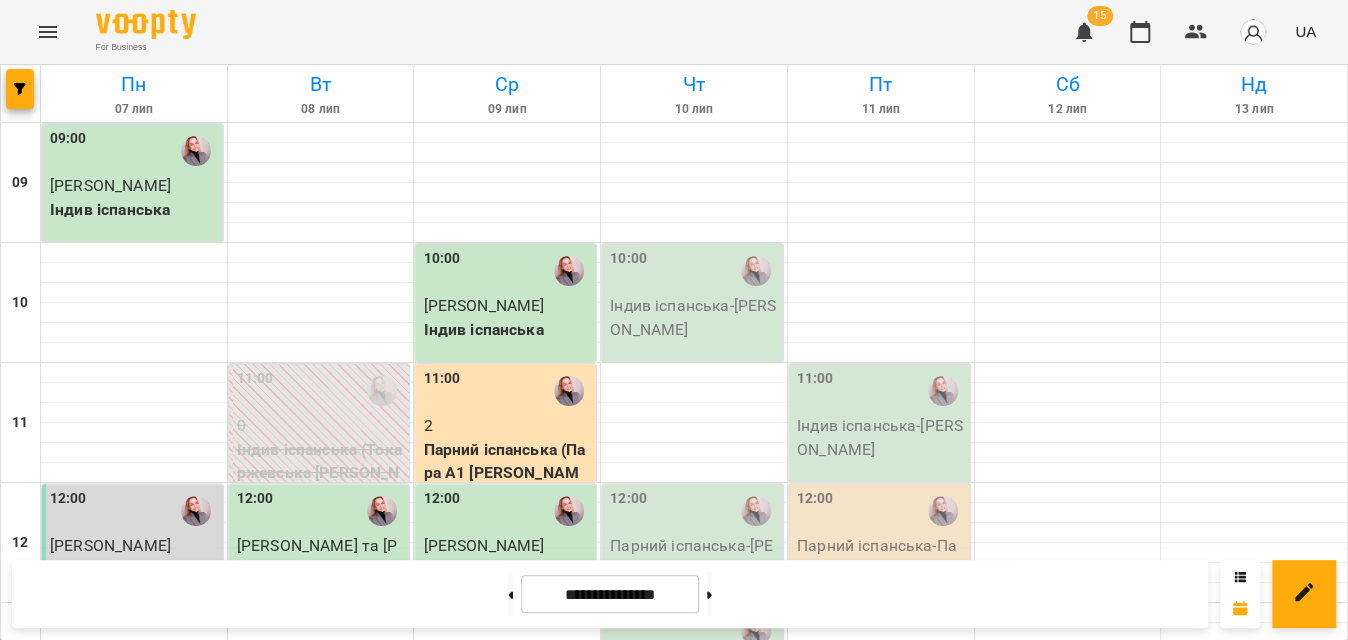 click on "Індив іспанська - [PERSON_NAME]" at bounding box center [507, 1277] 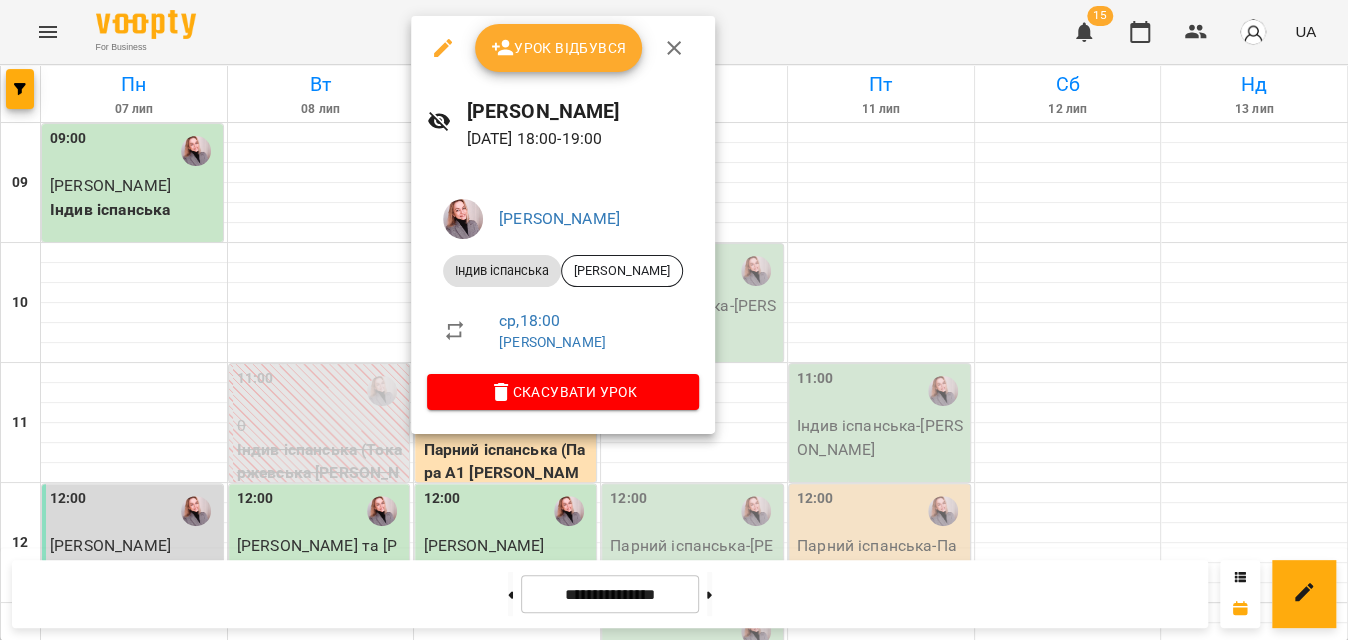 click on "Урок відбувся" at bounding box center (559, 48) 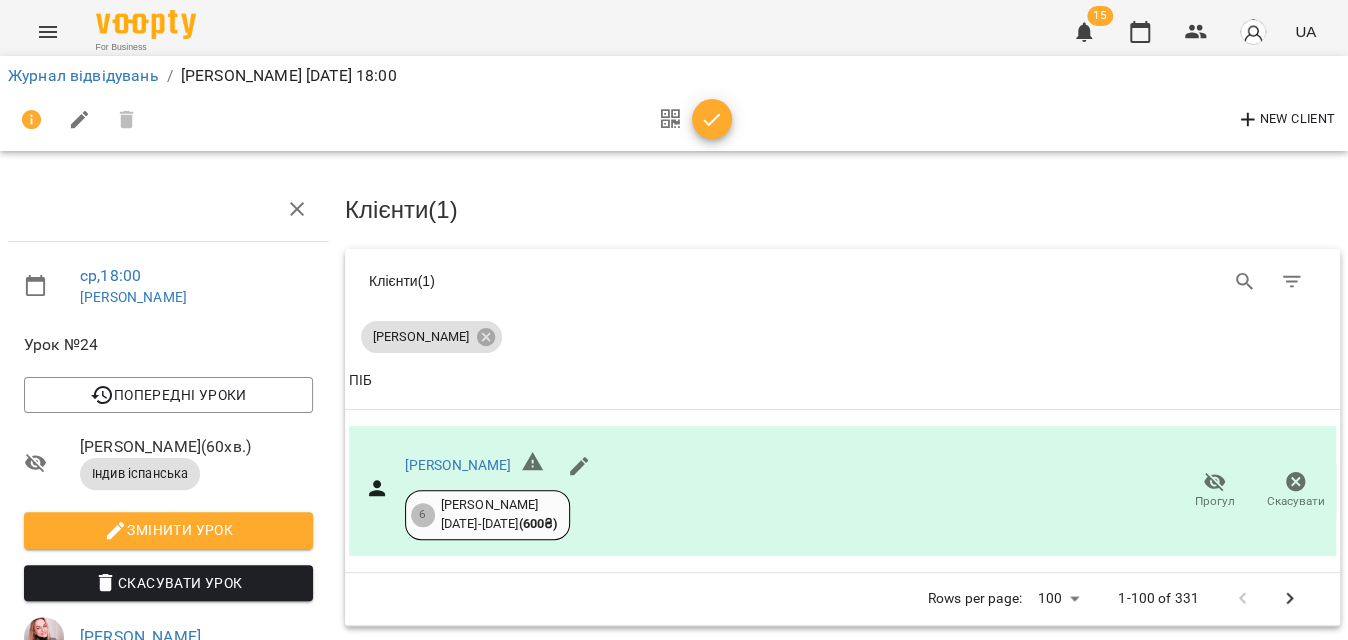 click 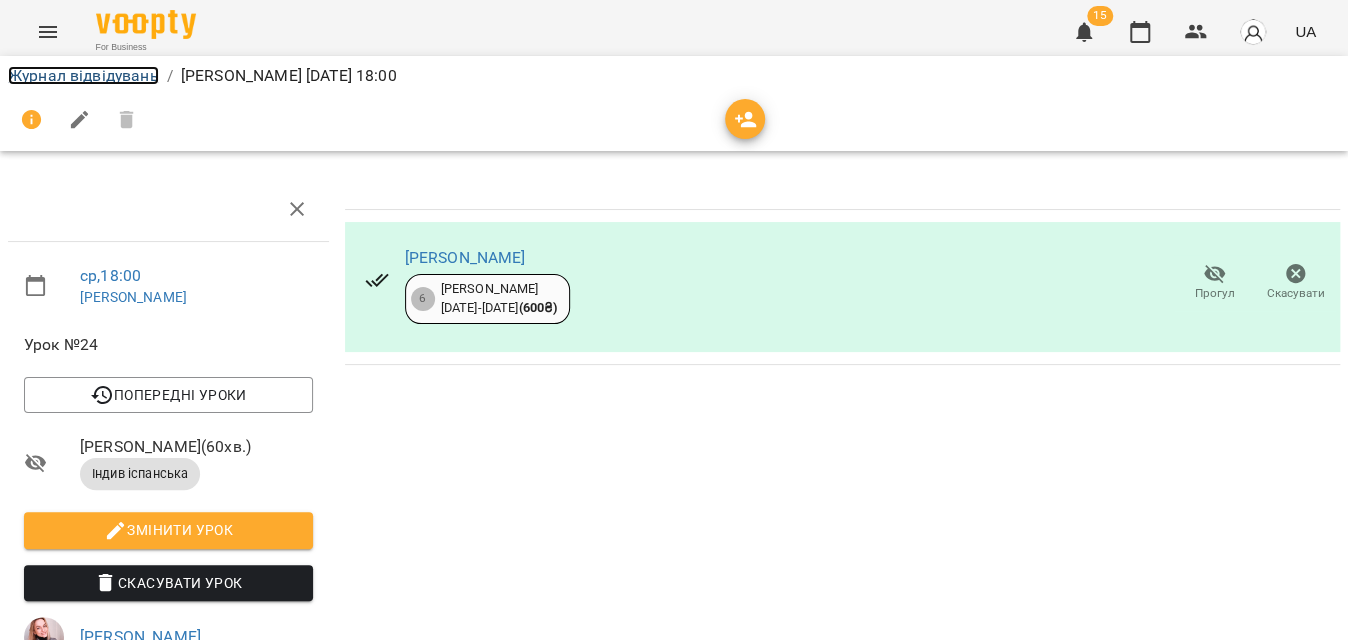 click on "Журнал відвідувань" at bounding box center (83, 75) 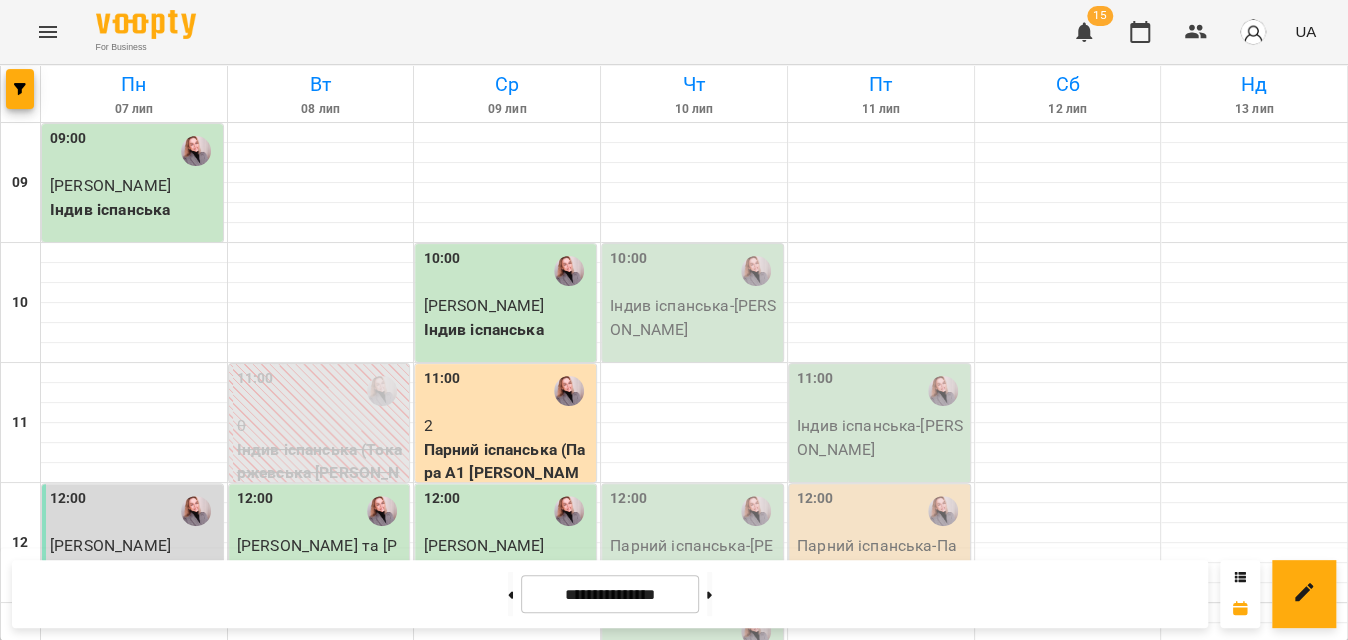 scroll, scrollTop: 727, scrollLeft: 0, axis: vertical 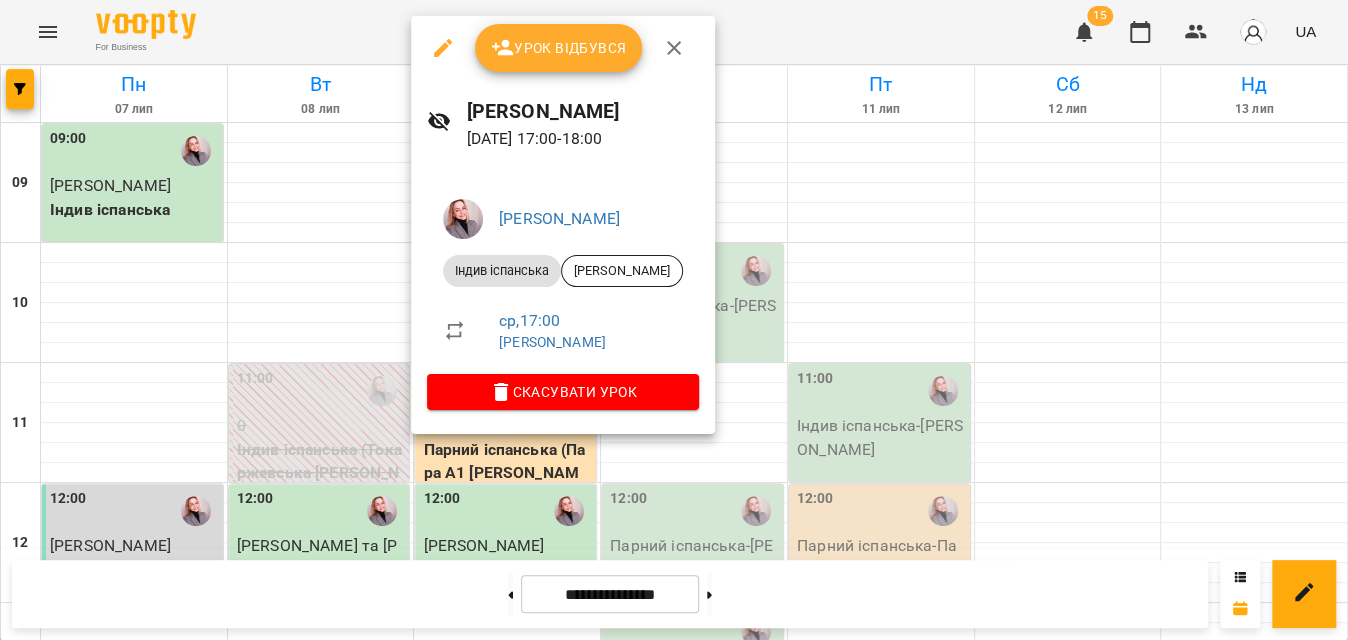 click on "Скасувати Урок" at bounding box center [563, 392] 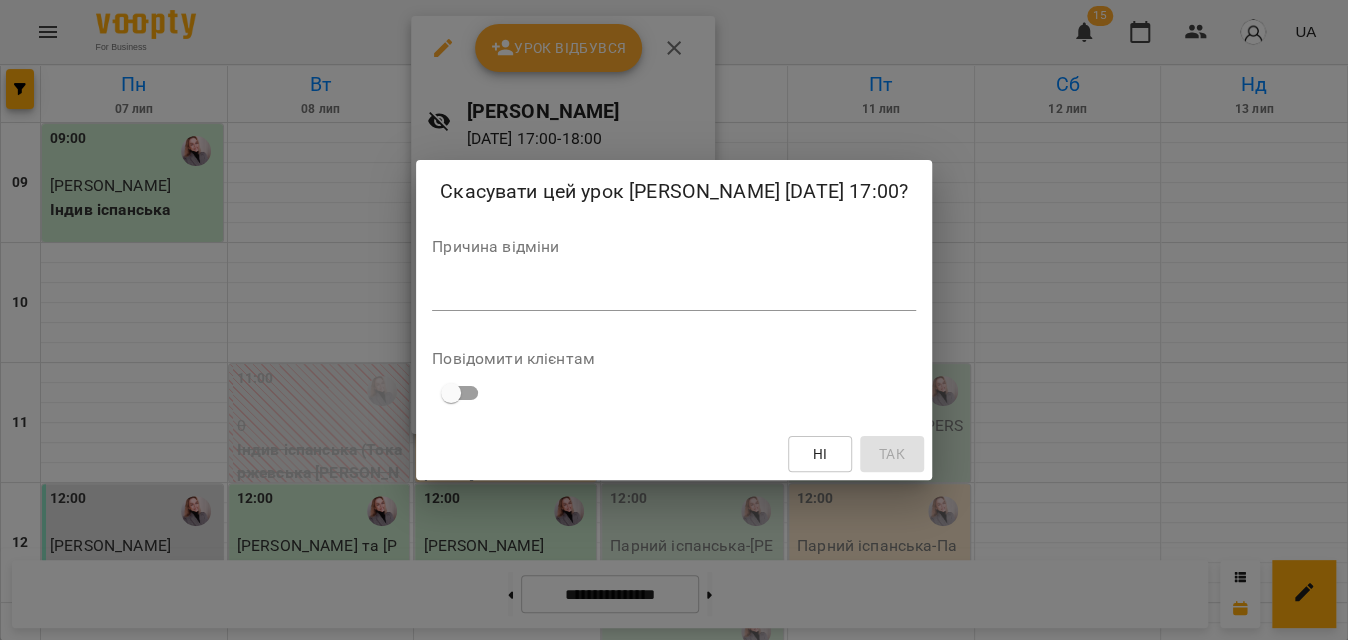 click at bounding box center (674, 294) 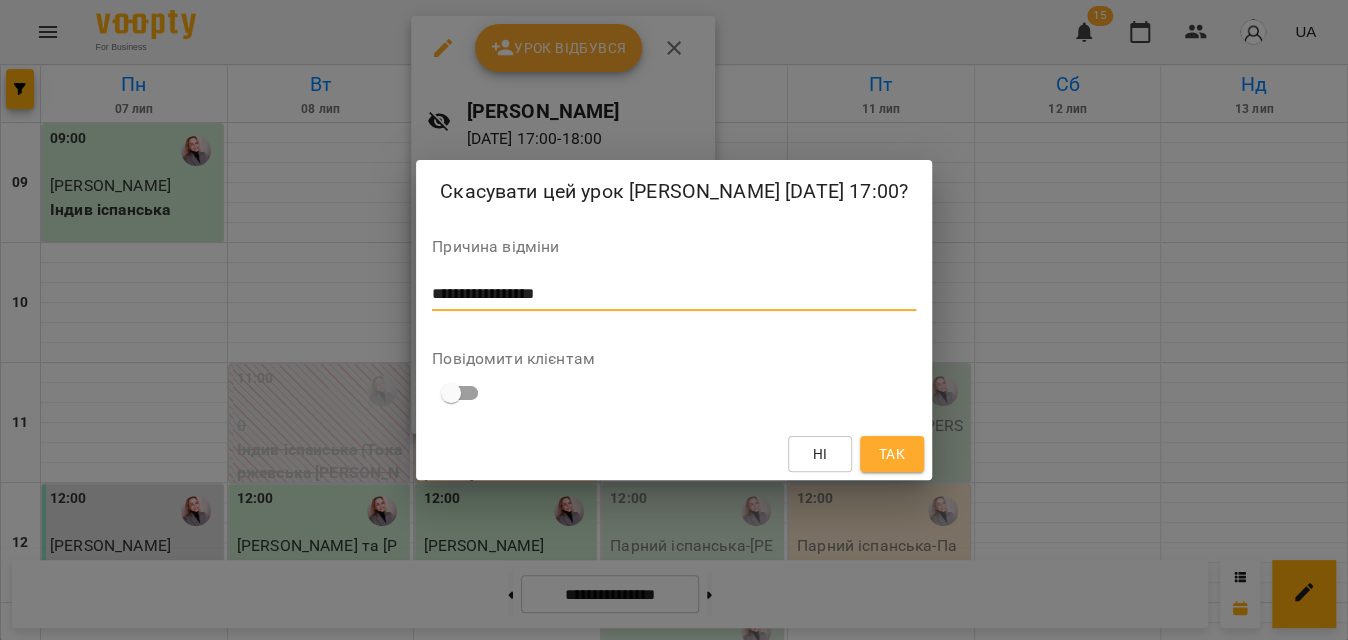 click on "**********" at bounding box center [672, 294] 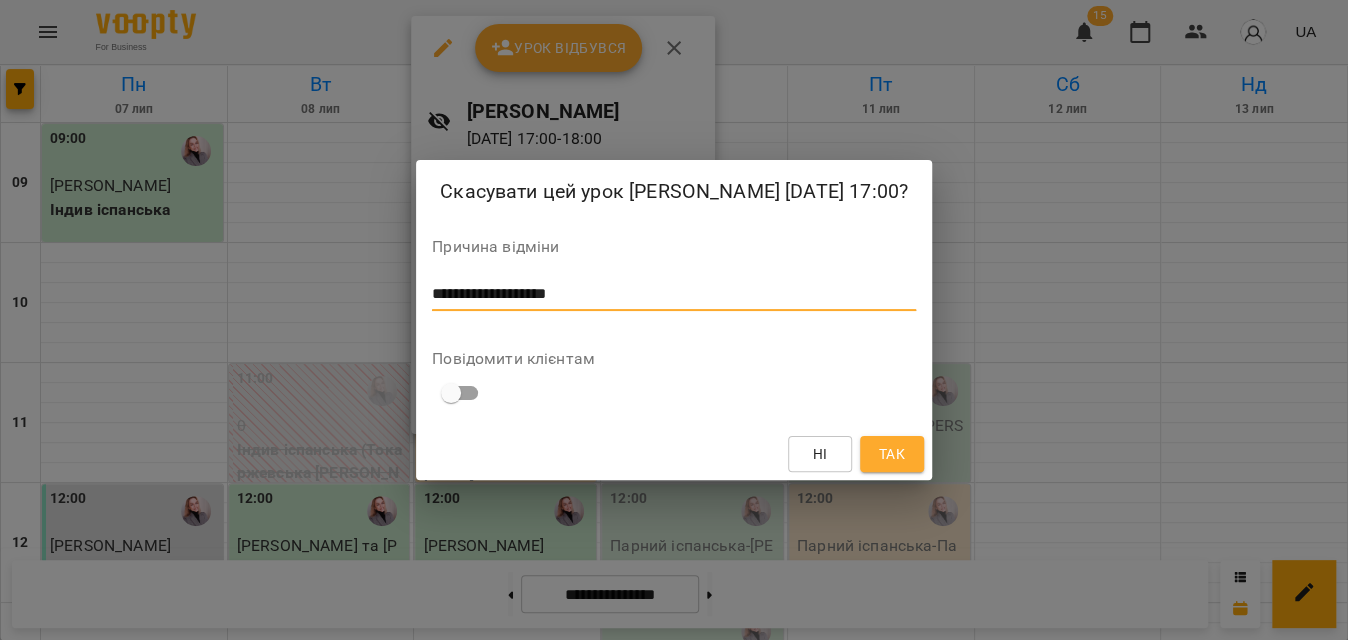 type on "**********" 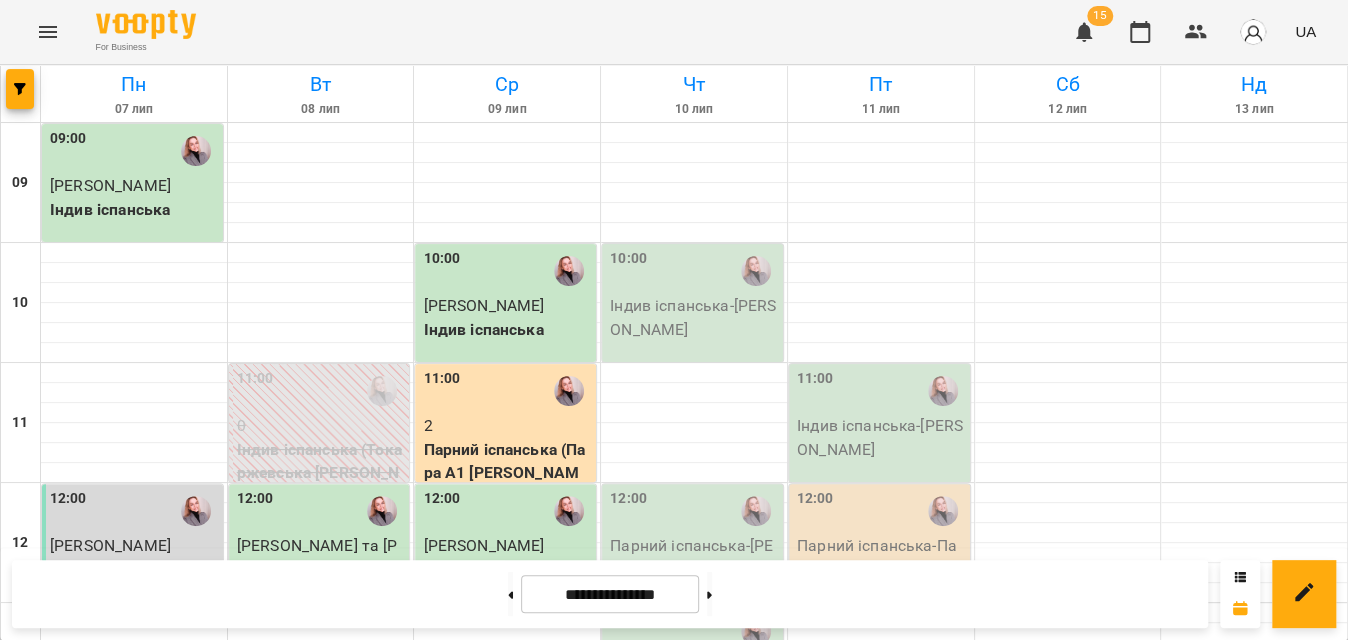 scroll, scrollTop: 636, scrollLeft: 0, axis: vertical 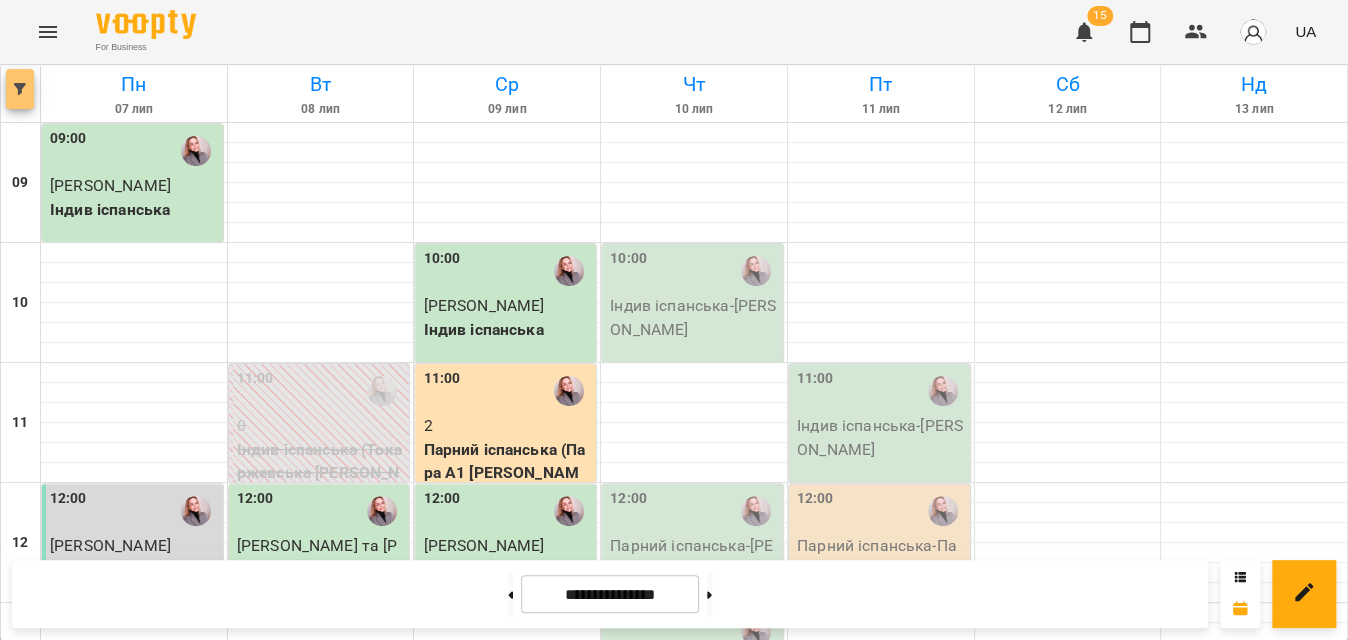 click 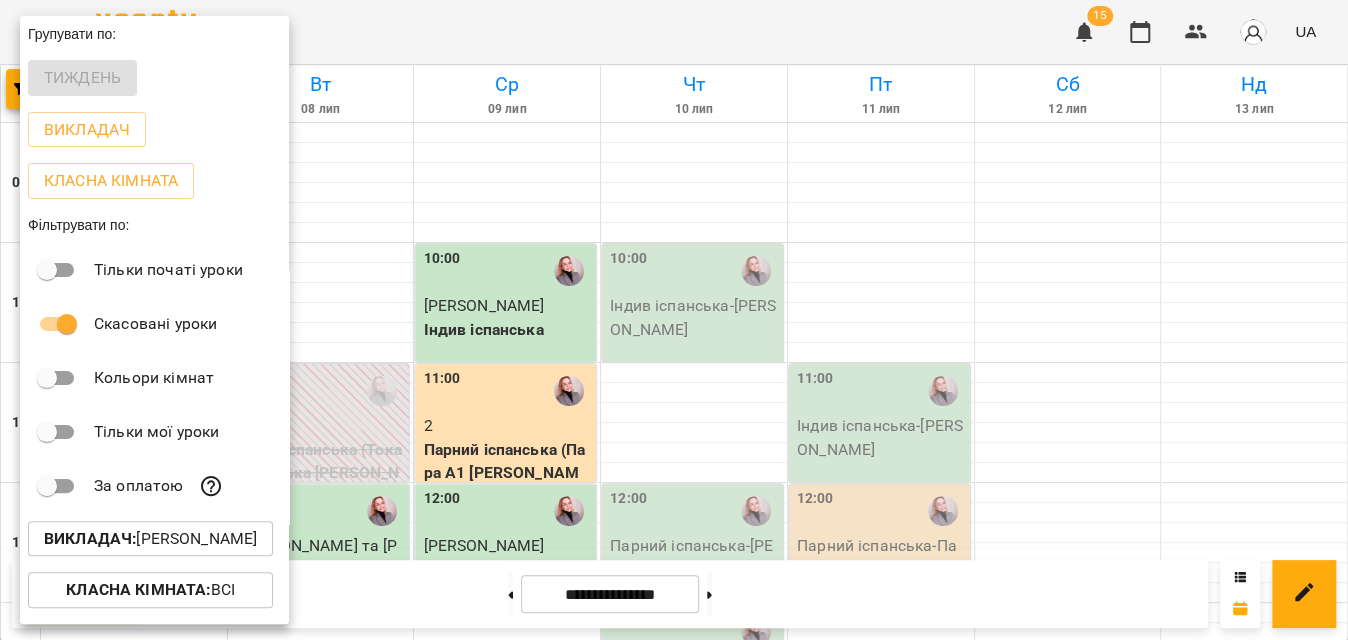 click on "Викладач :" at bounding box center [90, 538] 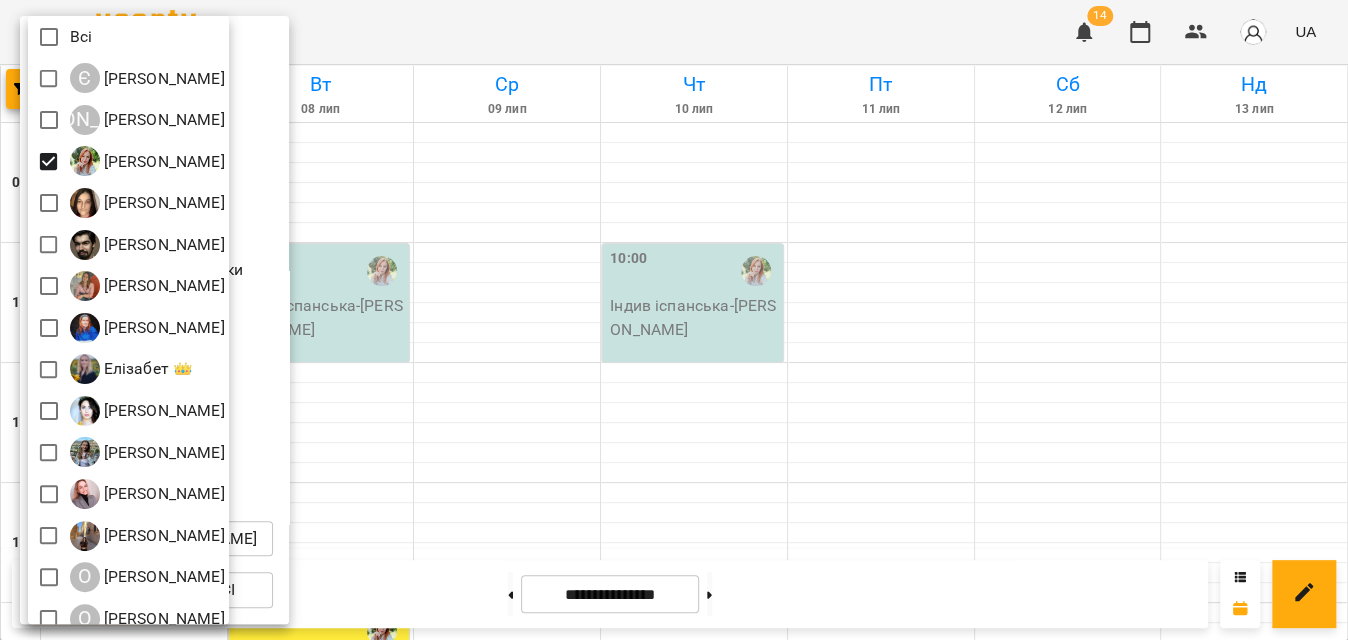 click at bounding box center (674, 320) 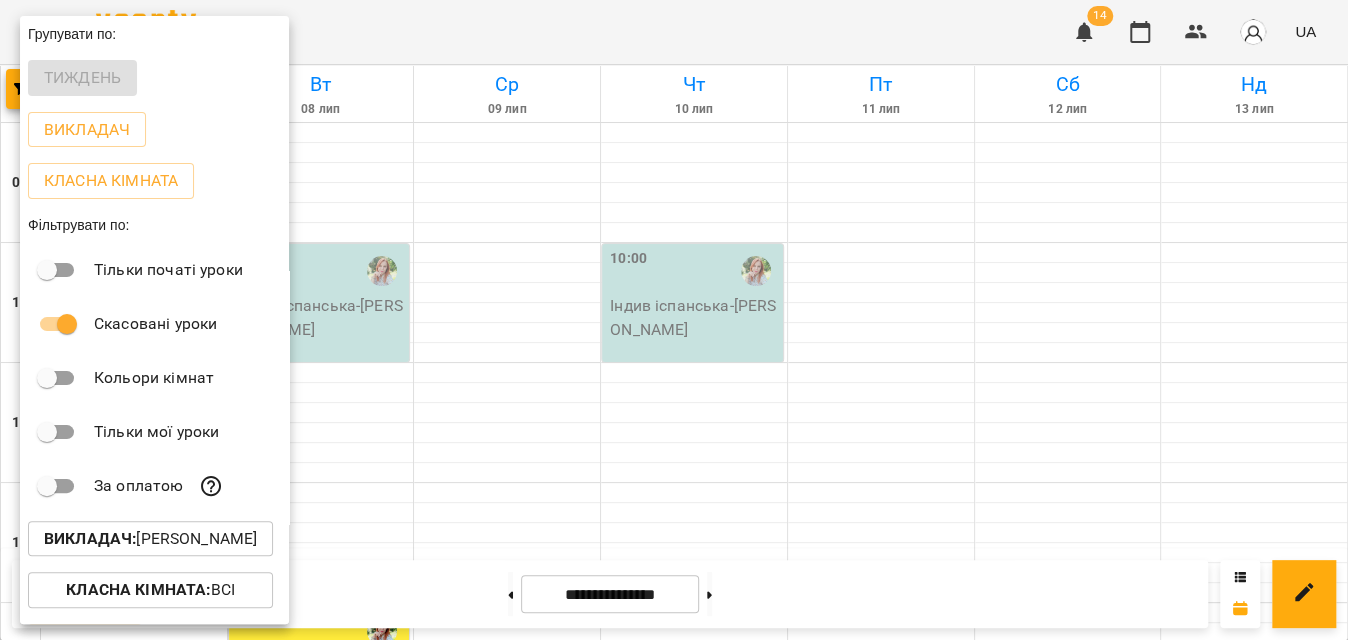 click at bounding box center [674, 320] 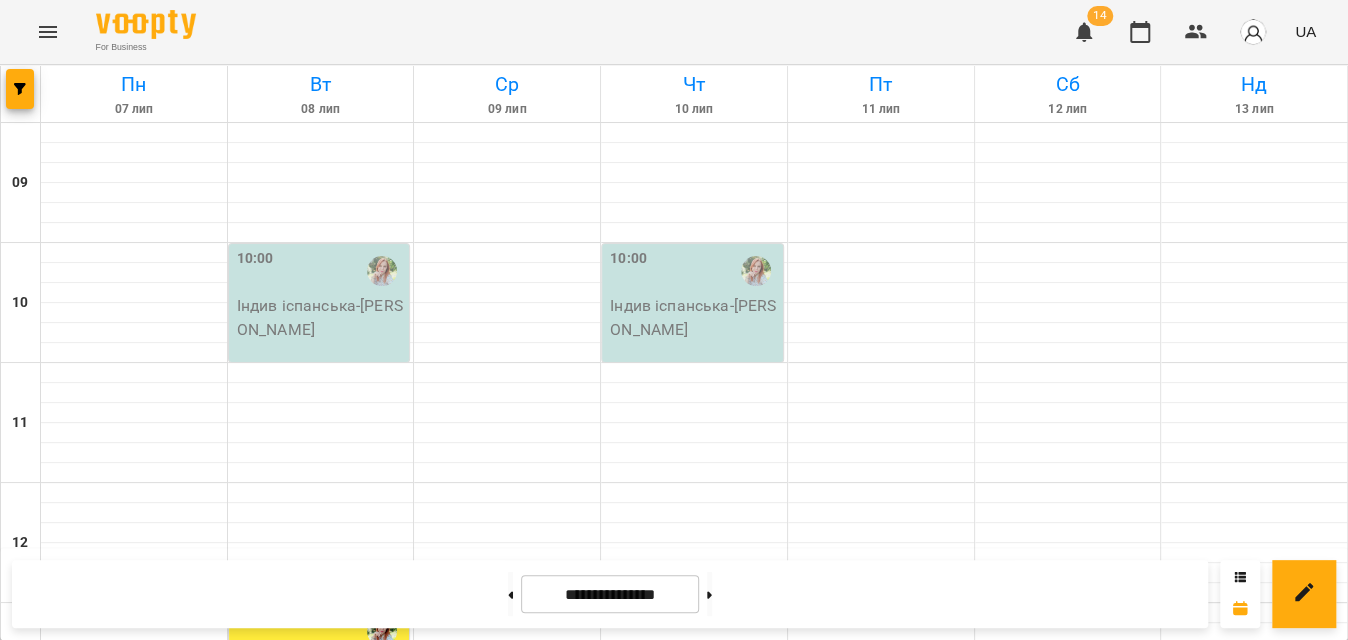 scroll, scrollTop: 1132, scrollLeft: 0, axis: vertical 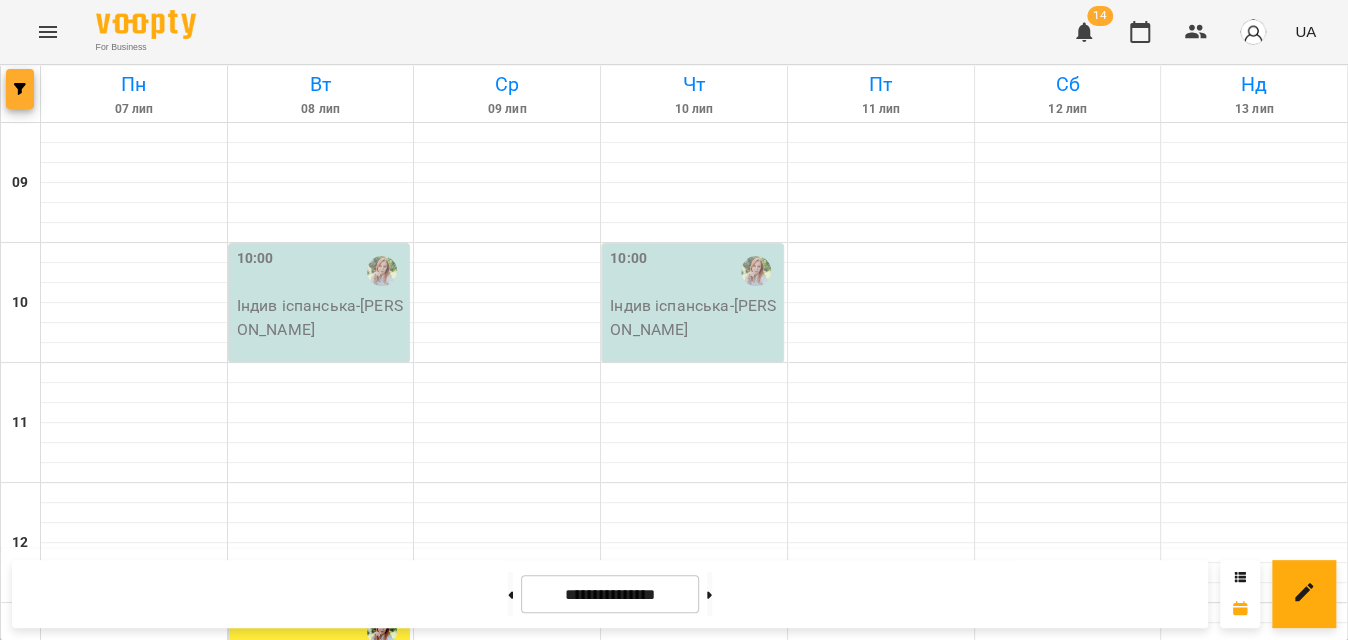 click at bounding box center [20, 89] 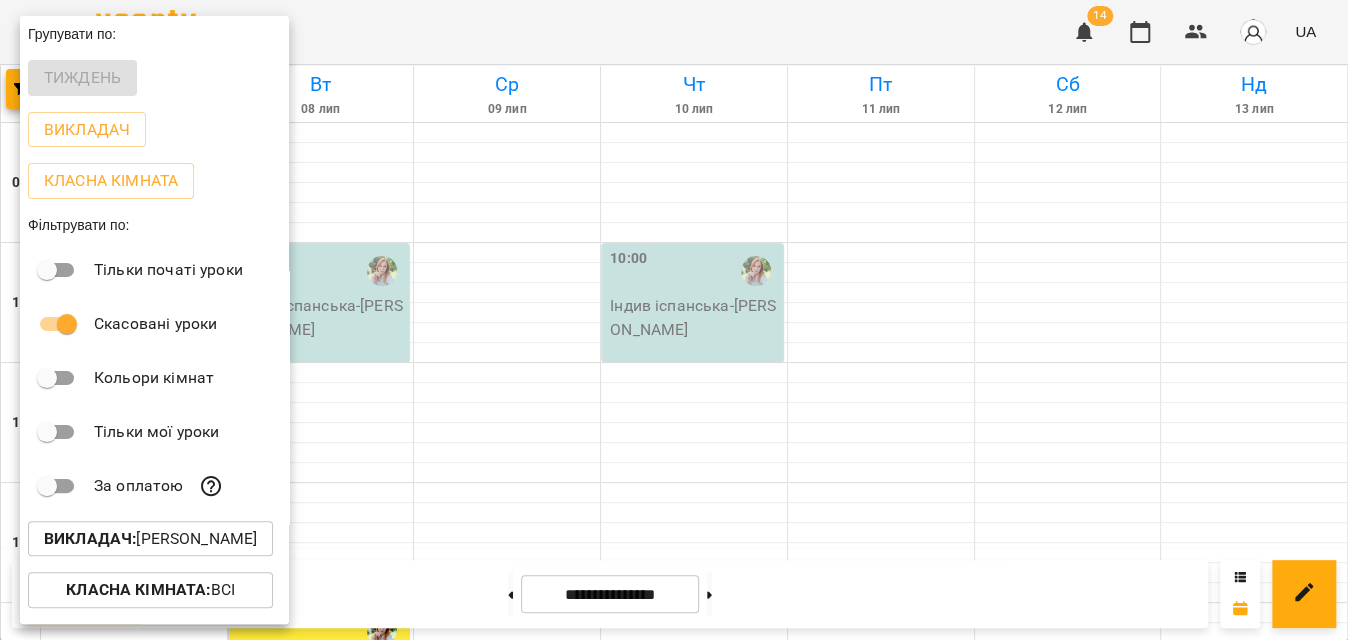 click on "Викладач :  [PERSON_NAME]" at bounding box center [150, 539] 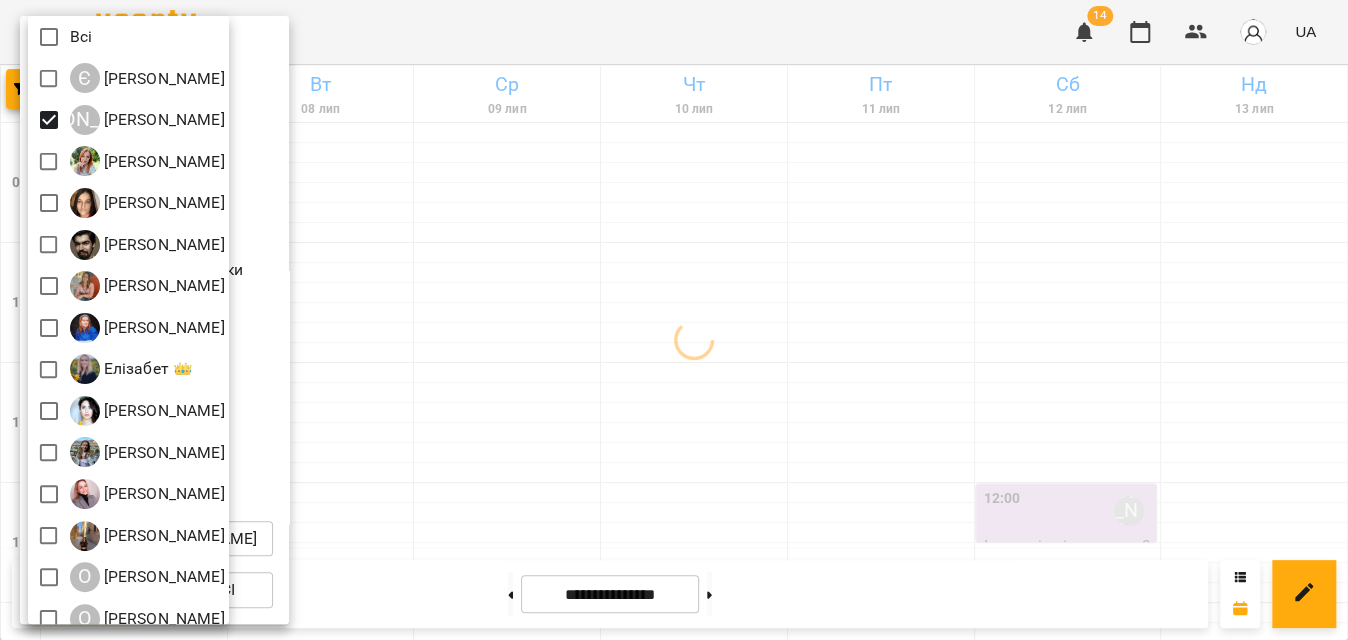 click at bounding box center (674, 320) 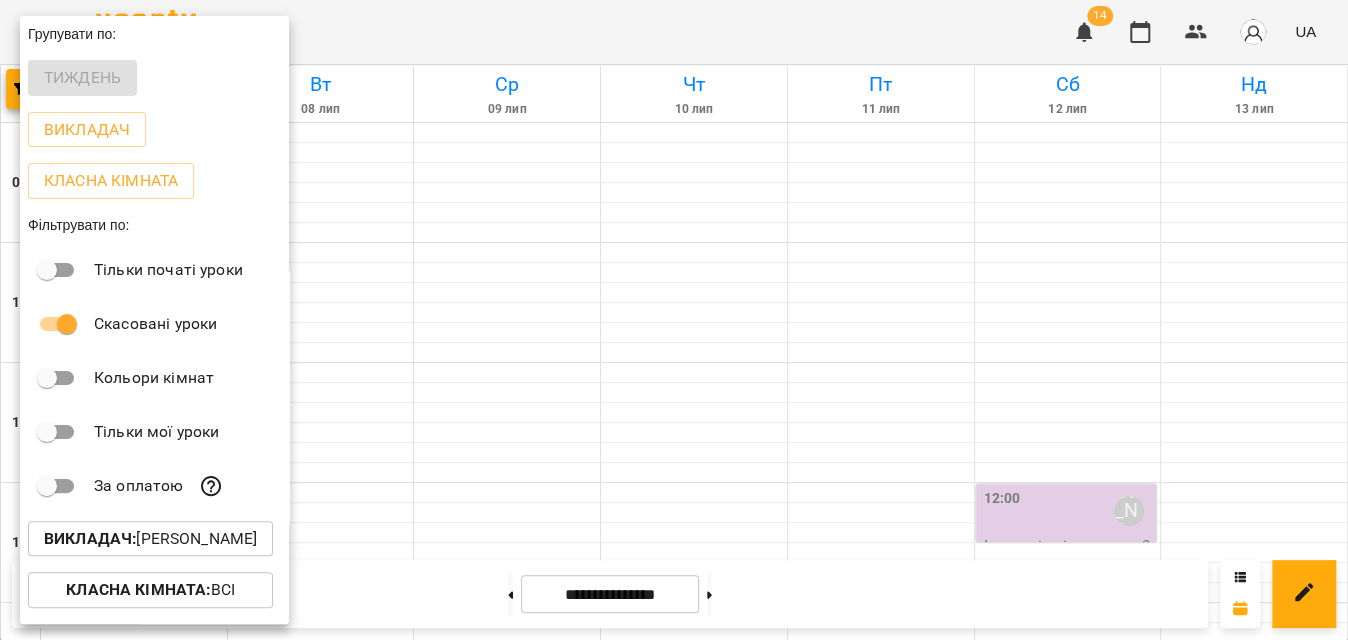 click at bounding box center [674, 320] 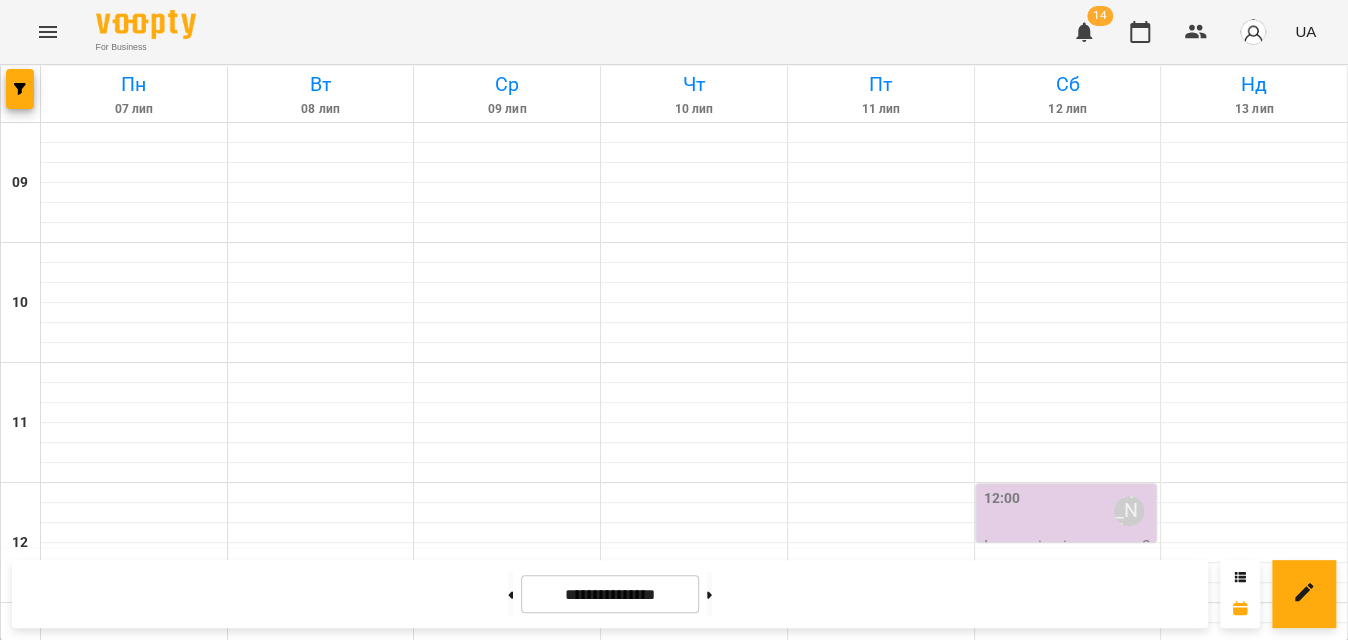 scroll, scrollTop: 496, scrollLeft: 0, axis: vertical 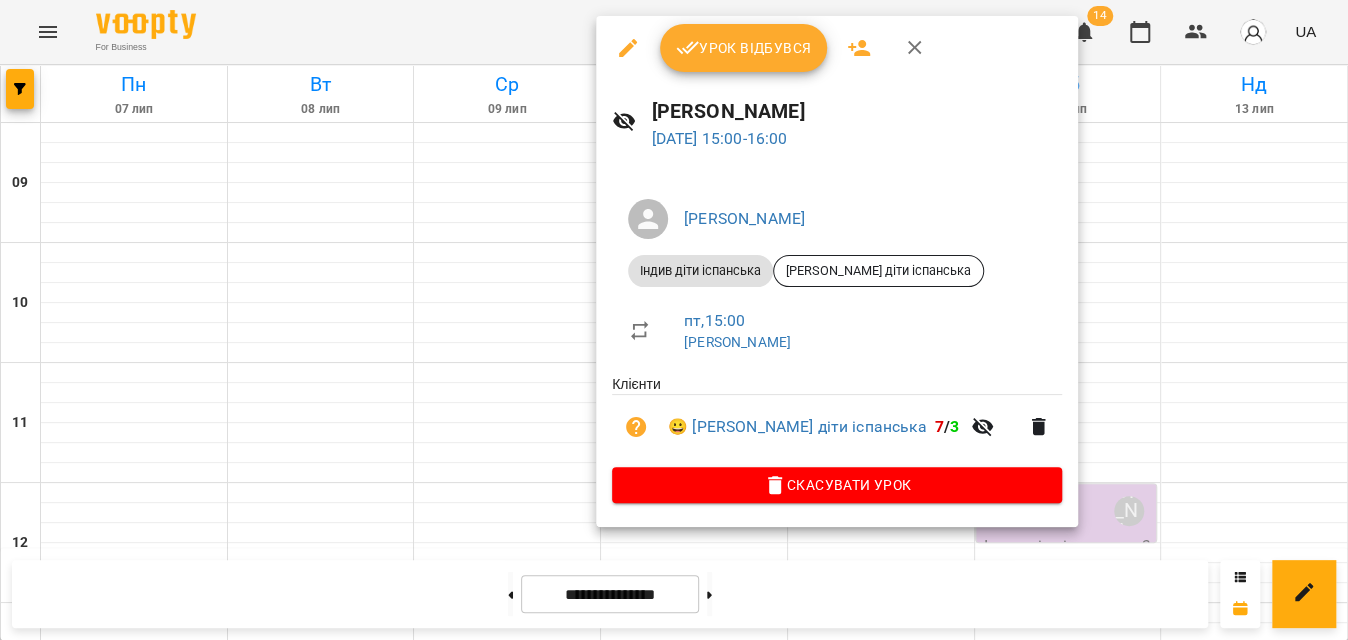 click 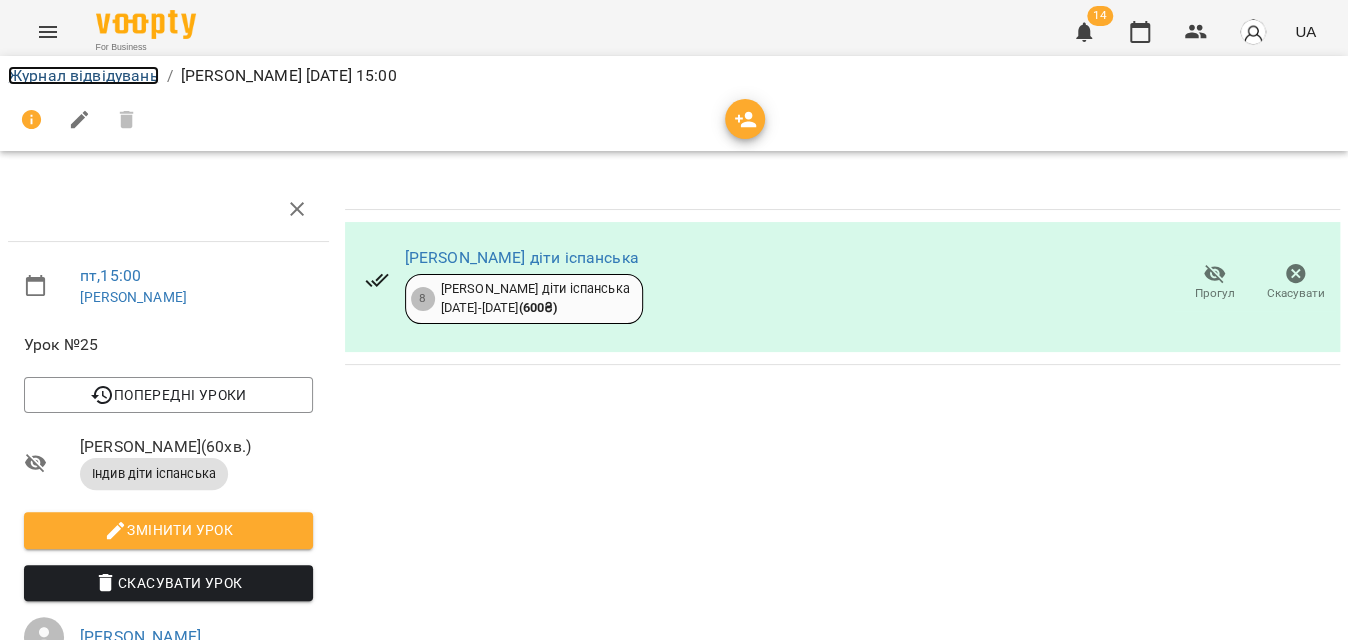 click on "Журнал відвідувань" at bounding box center [83, 75] 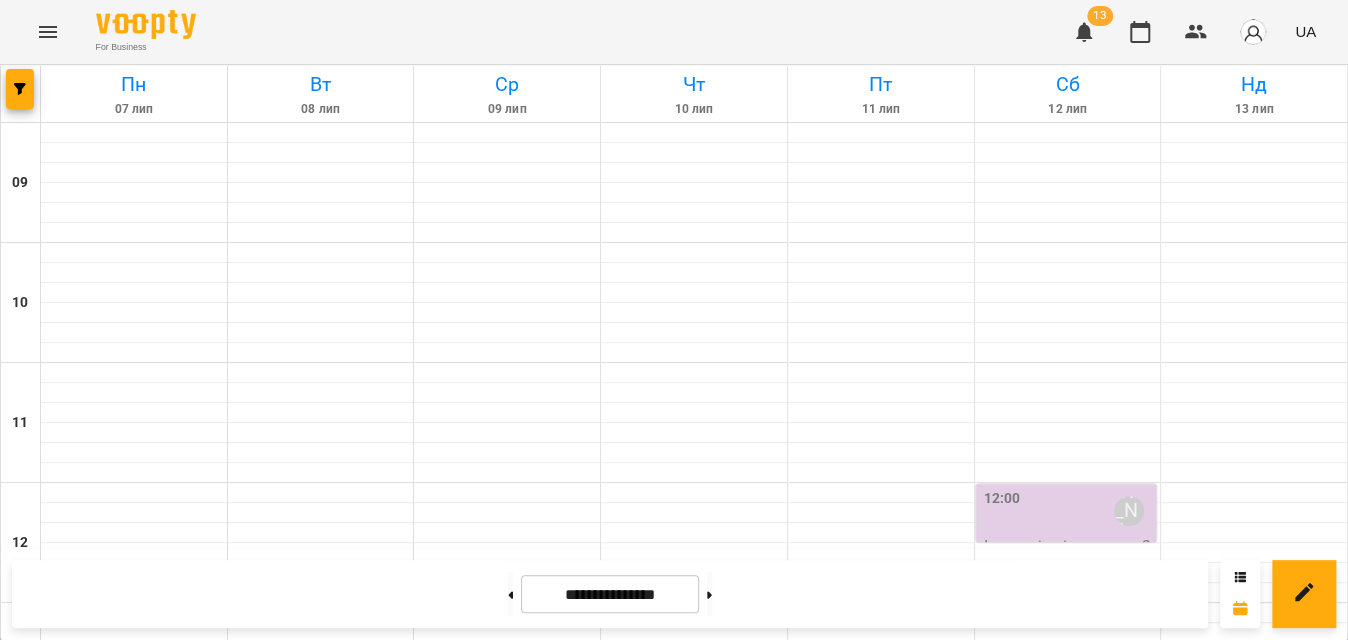 scroll, scrollTop: 636, scrollLeft: 0, axis: vertical 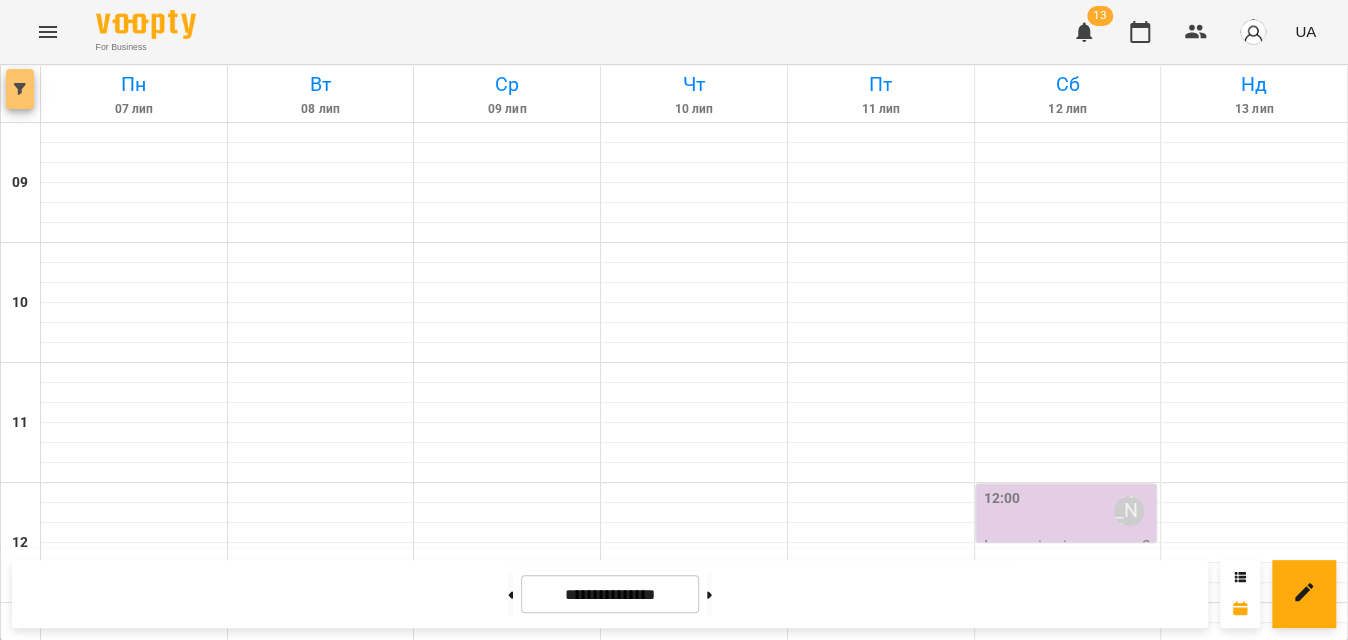 click 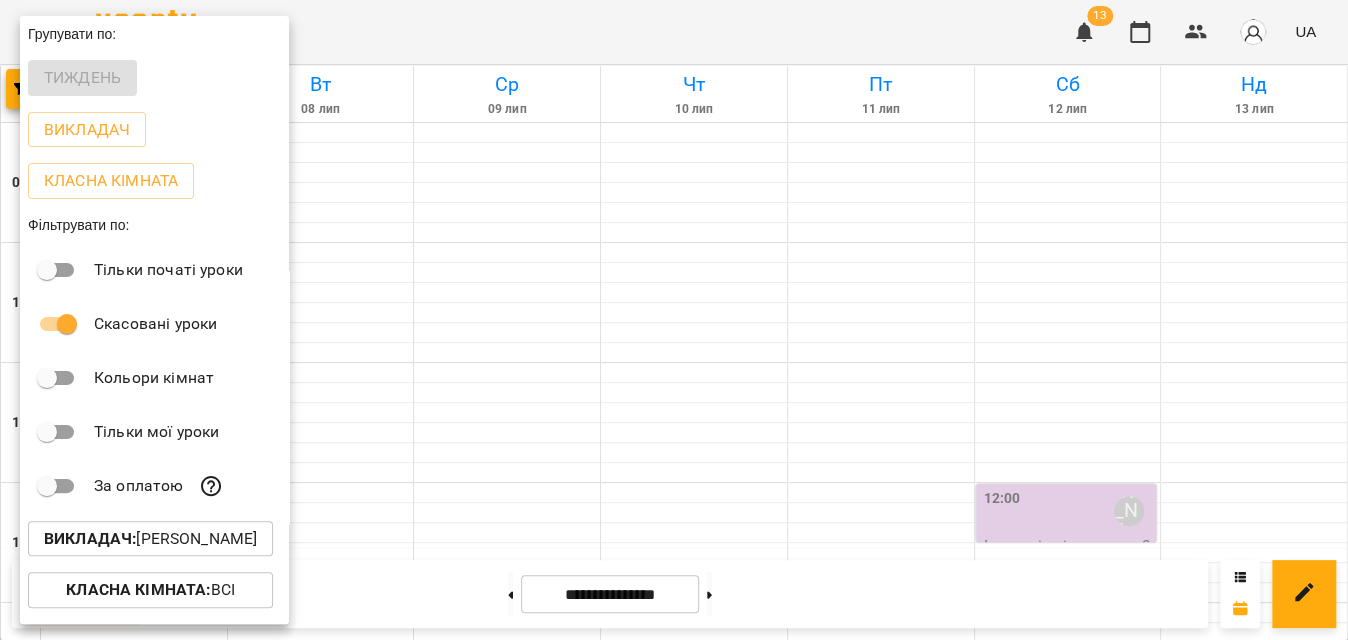 click on "Викладач :  [PERSON_NAME]" at bounding box center [150, 539] 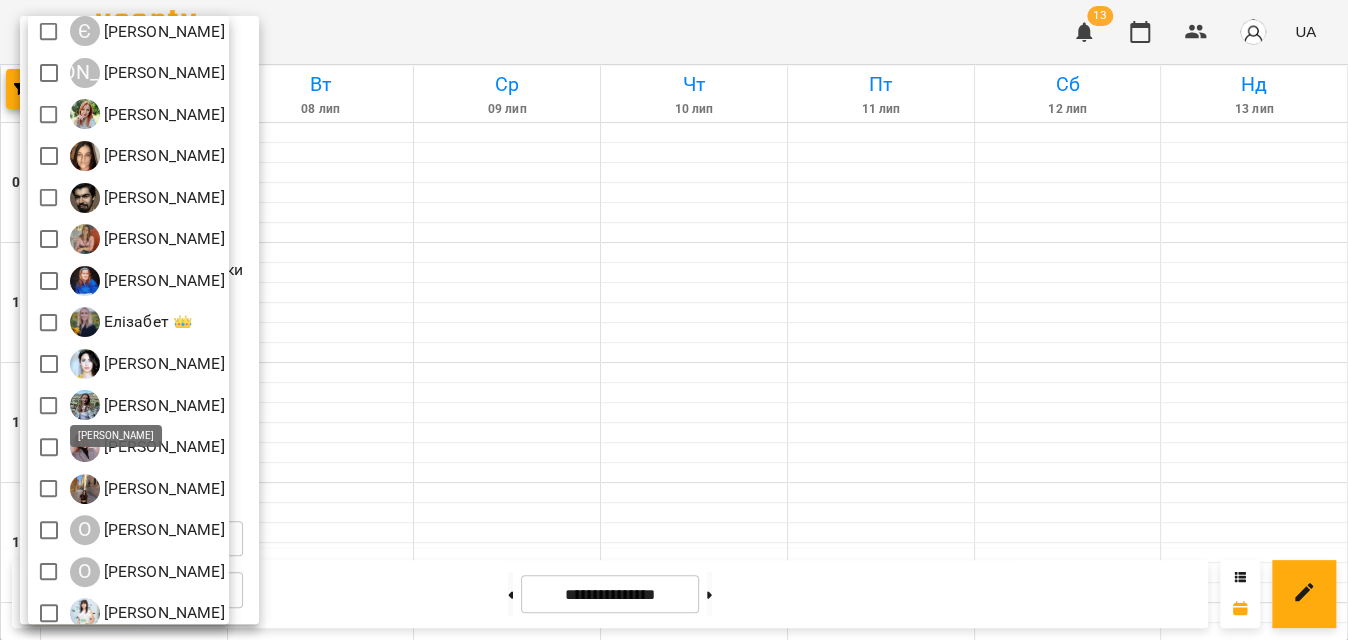 scroll, scrollTop: 185, scrollLeft: 0, axis: vertical 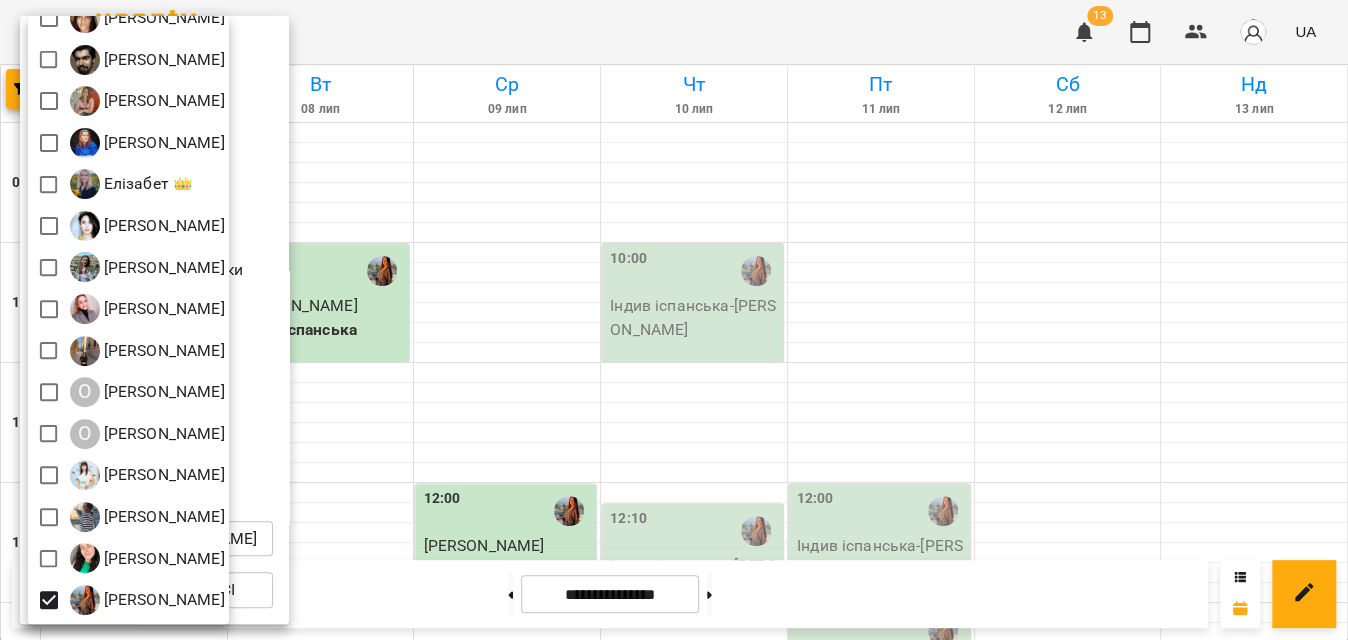 click at bounding box center [674, 320] 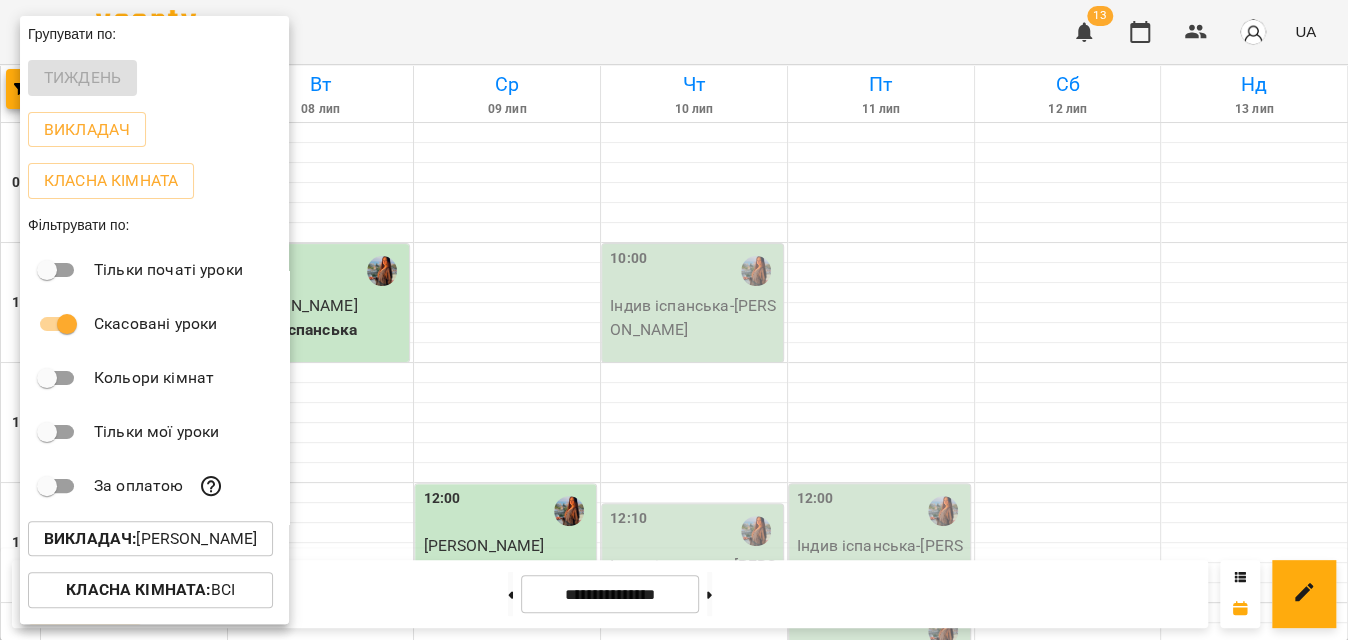 click at bounding box center [674, 320] 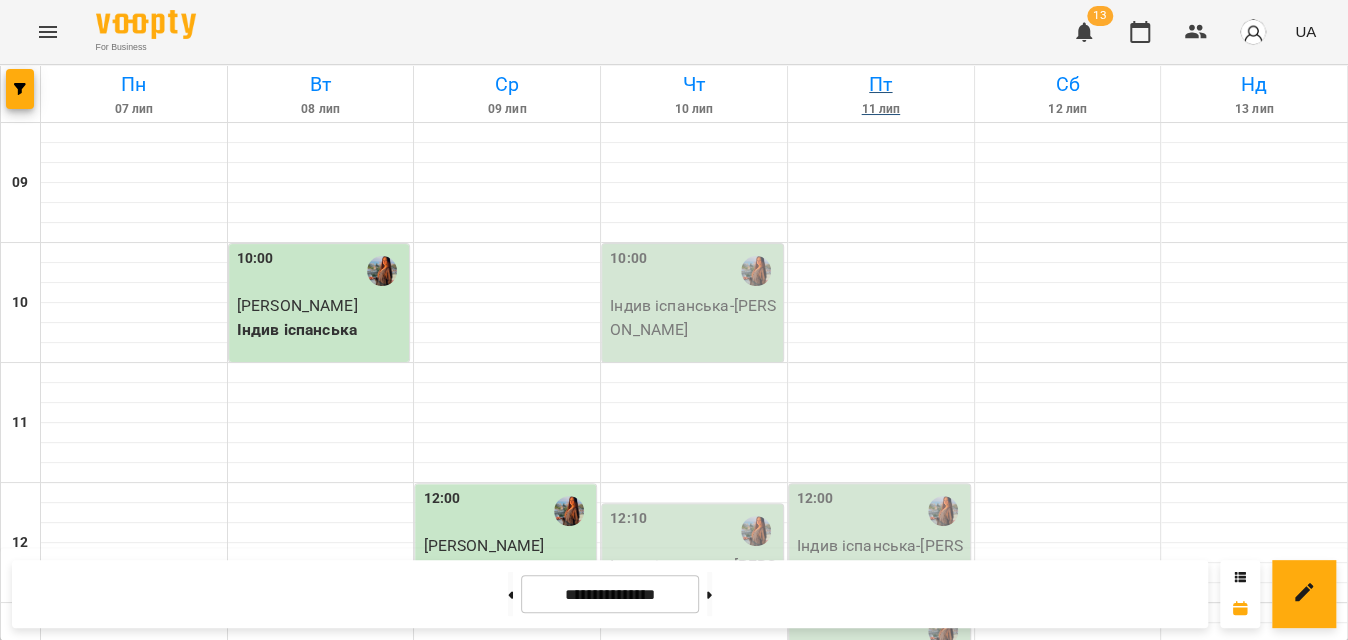 scroll, scrollTop: 0, scrollLeft: 0, axis: both 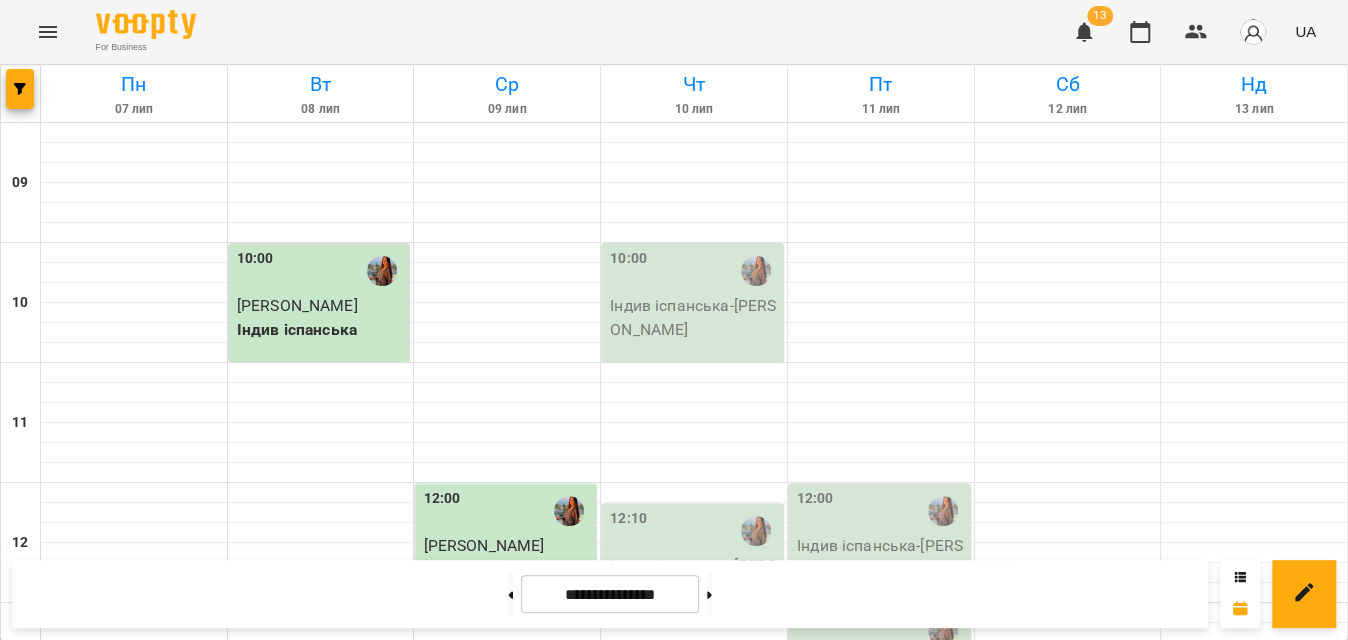 click on "10:00" at bounding box center [694, 271] 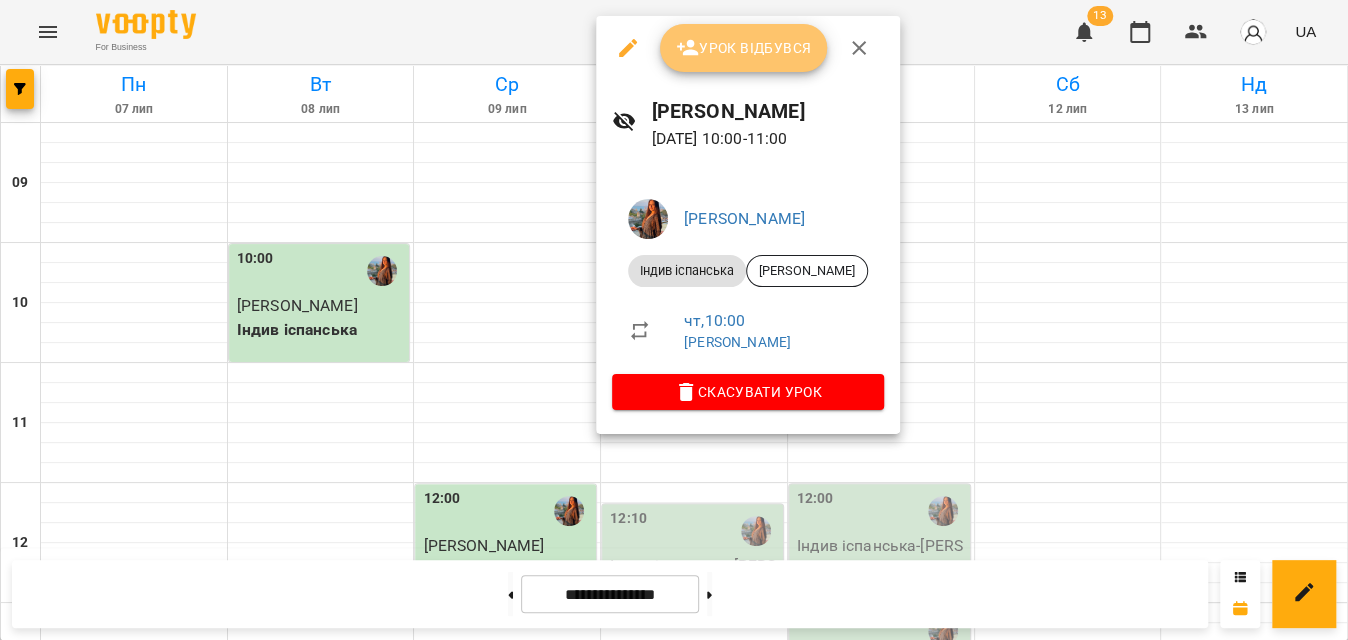click on "Урок відбувся" at bounding box center [744, 48] 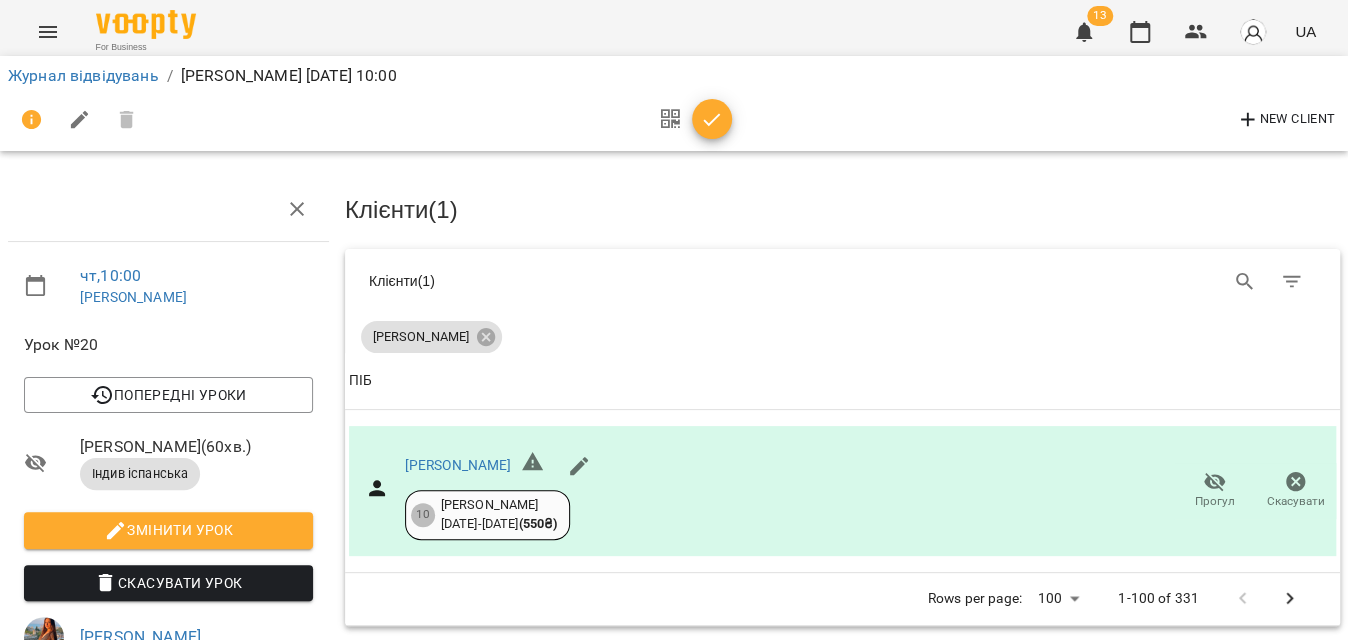 click 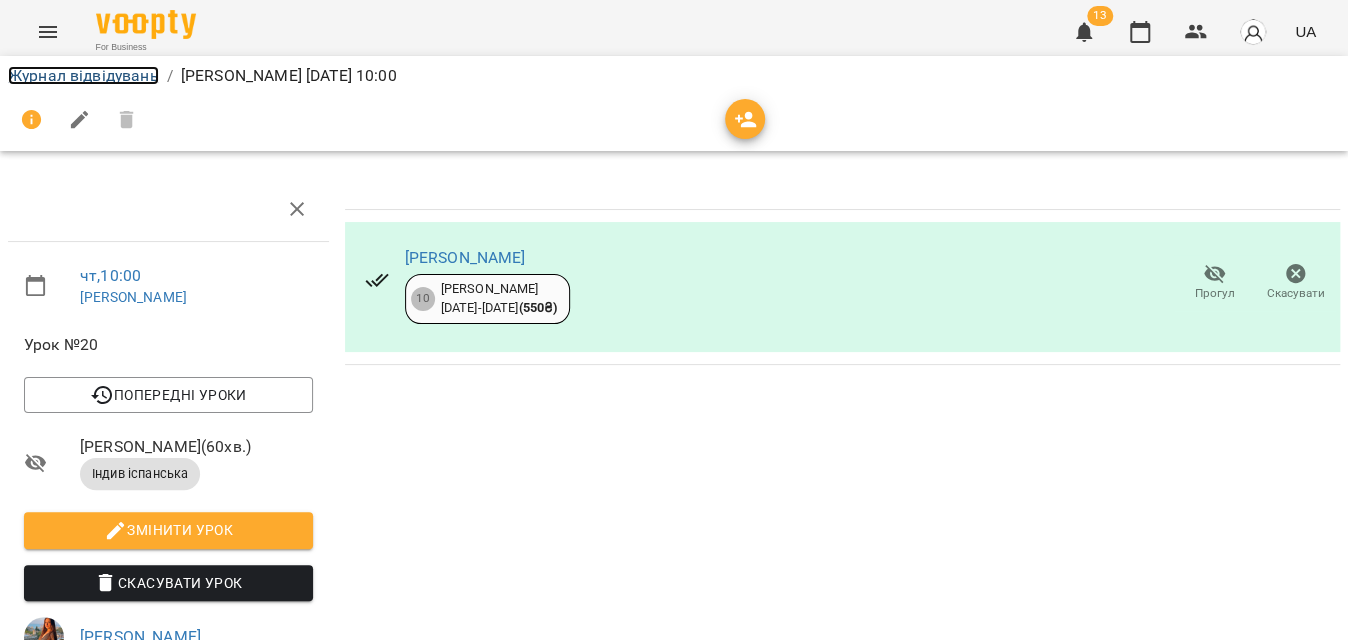 click on "Журнал відвідувань" at bounding box center [83, 75] 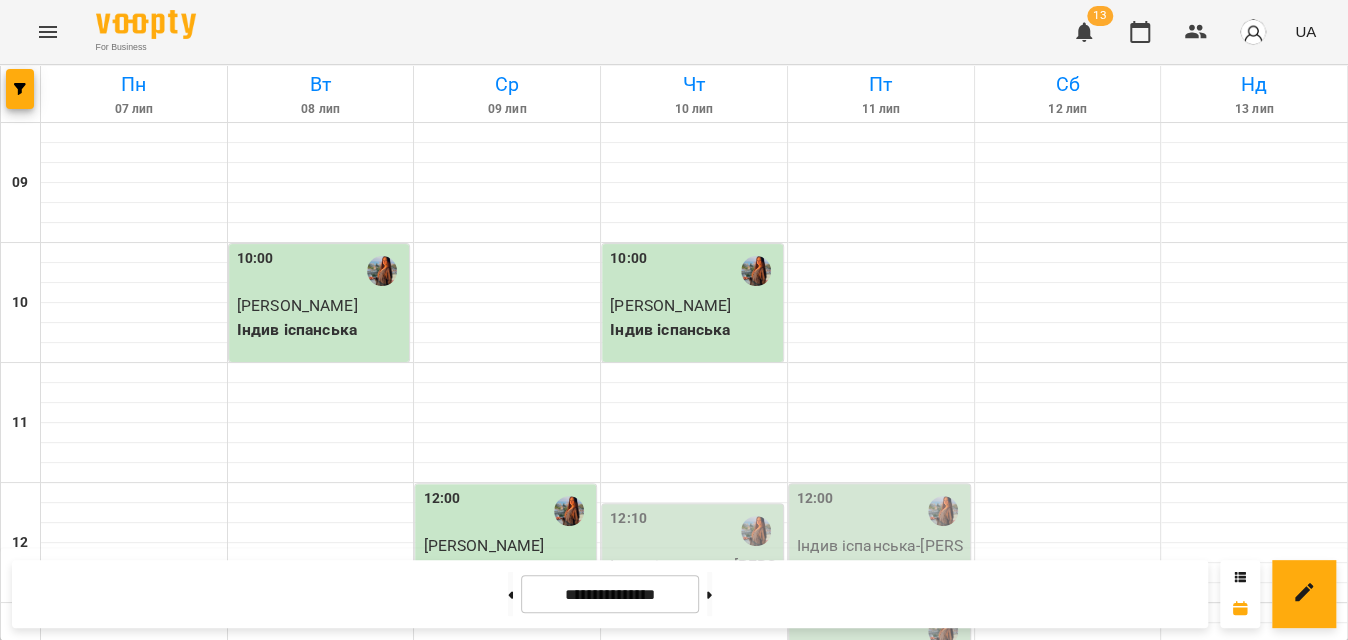 scroll, scrollTop: 454, scrollLeft: 0, axis: vertical 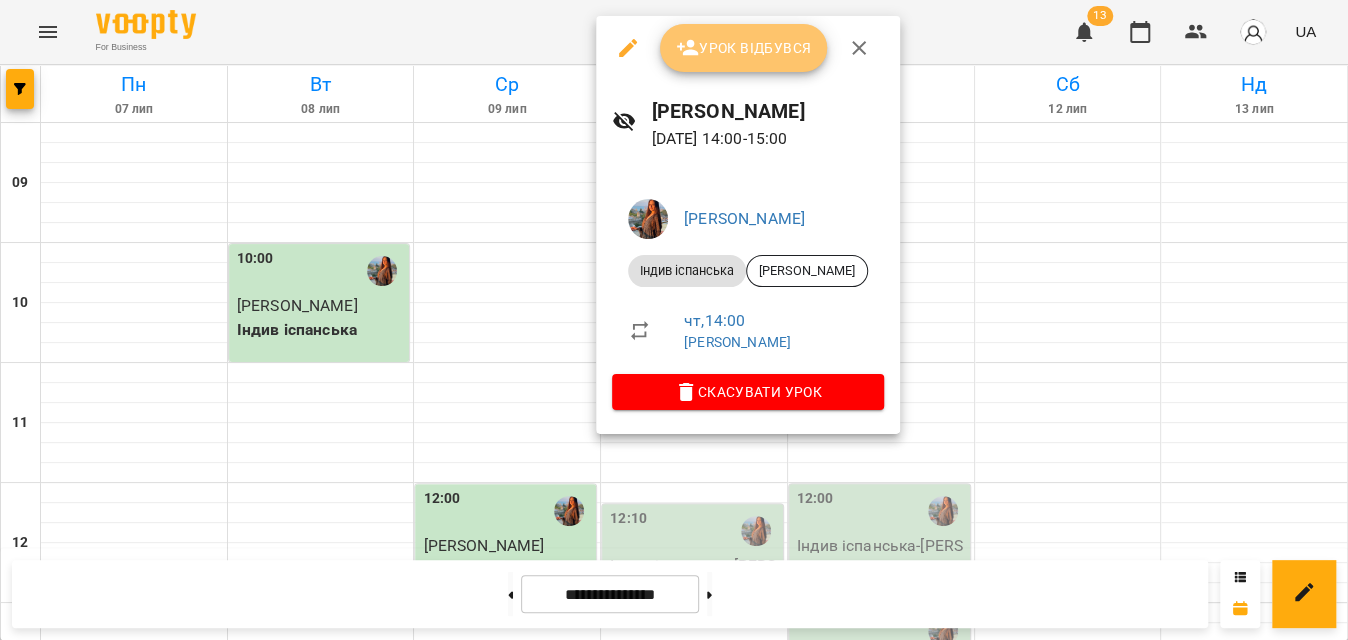 click on "Урок відбувся" at bounding box center (744, 48) 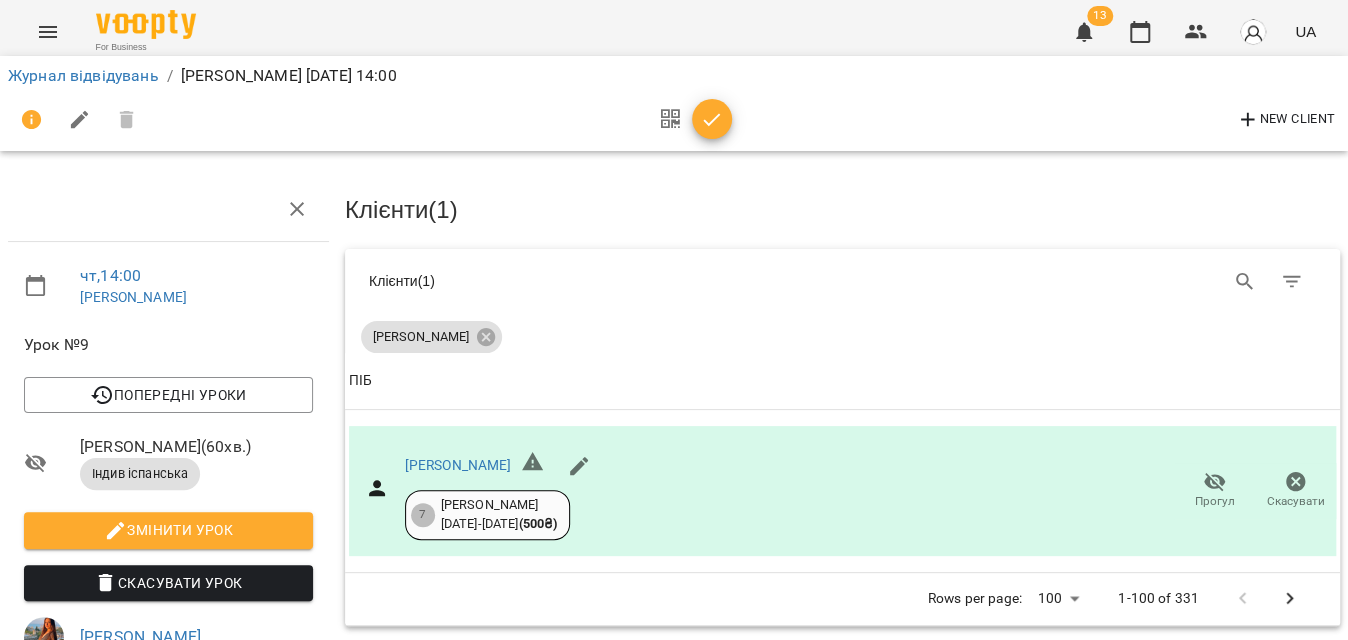 click 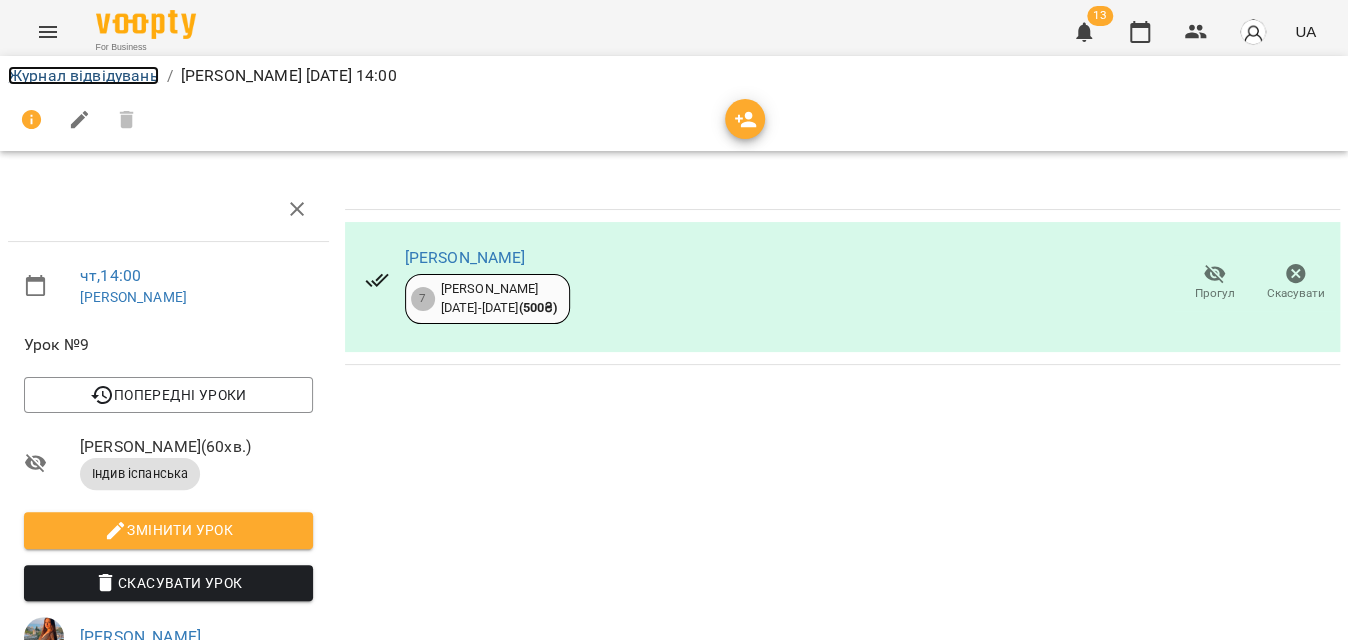 click on "Журнал відвідувань" at bounding box center (83, 75) 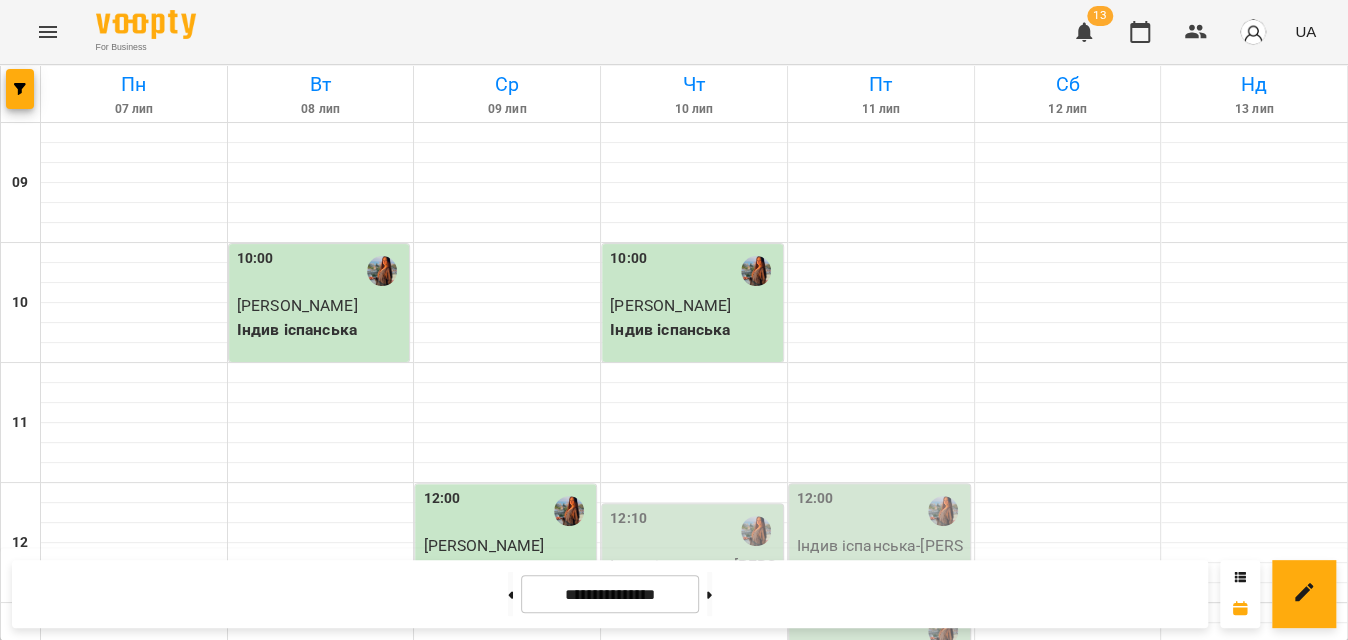 scroll, scrollTop: 454, scrollLeft: 0, axis: vertical 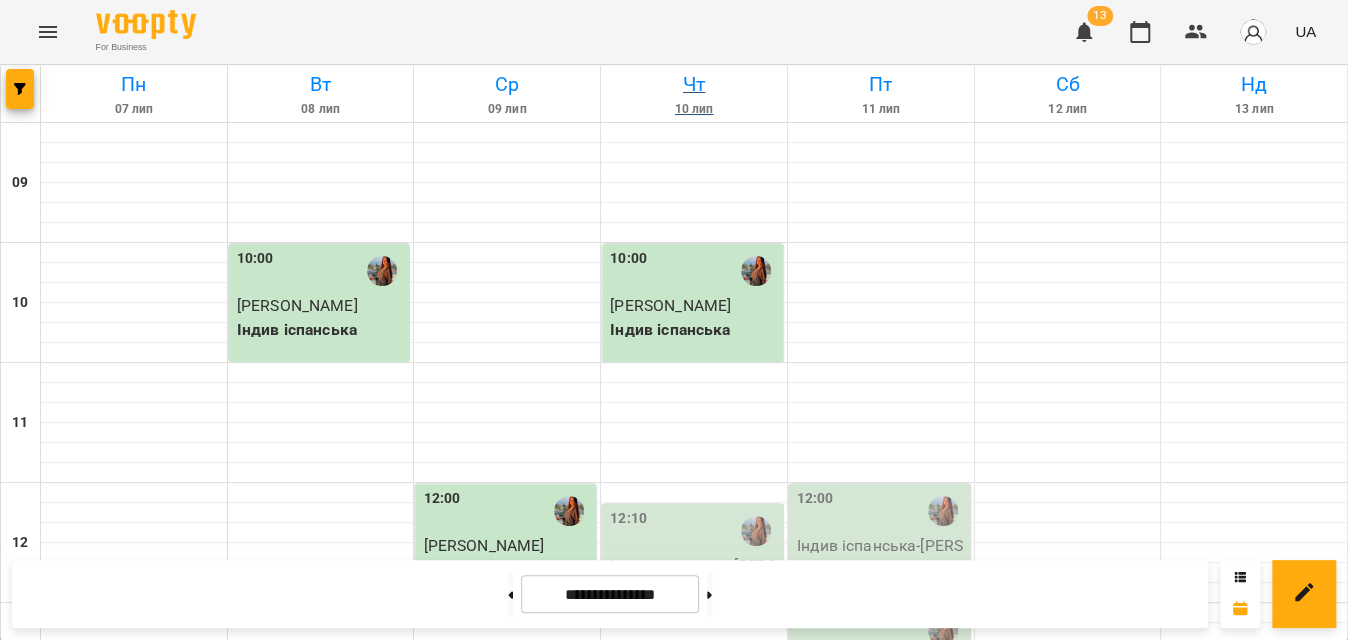 click on "10 лип" at bounding box center [694, 109] 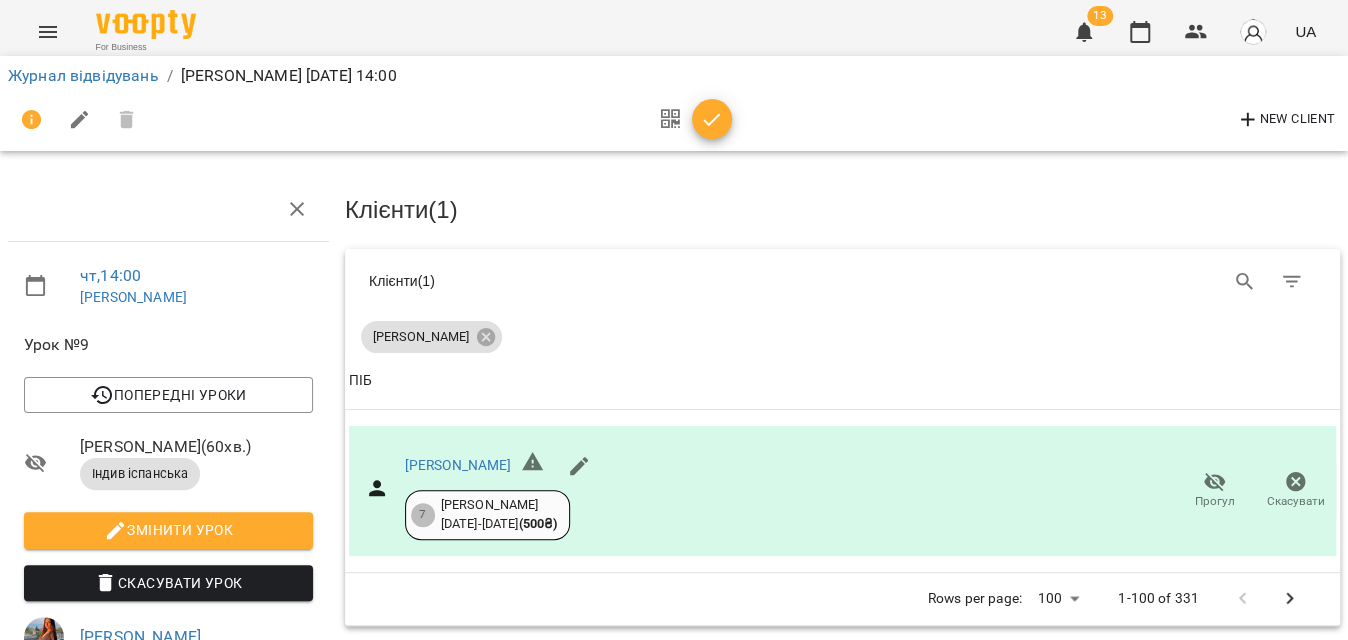 click on "Журнал відвідувань" at bounding box center (83, 76) 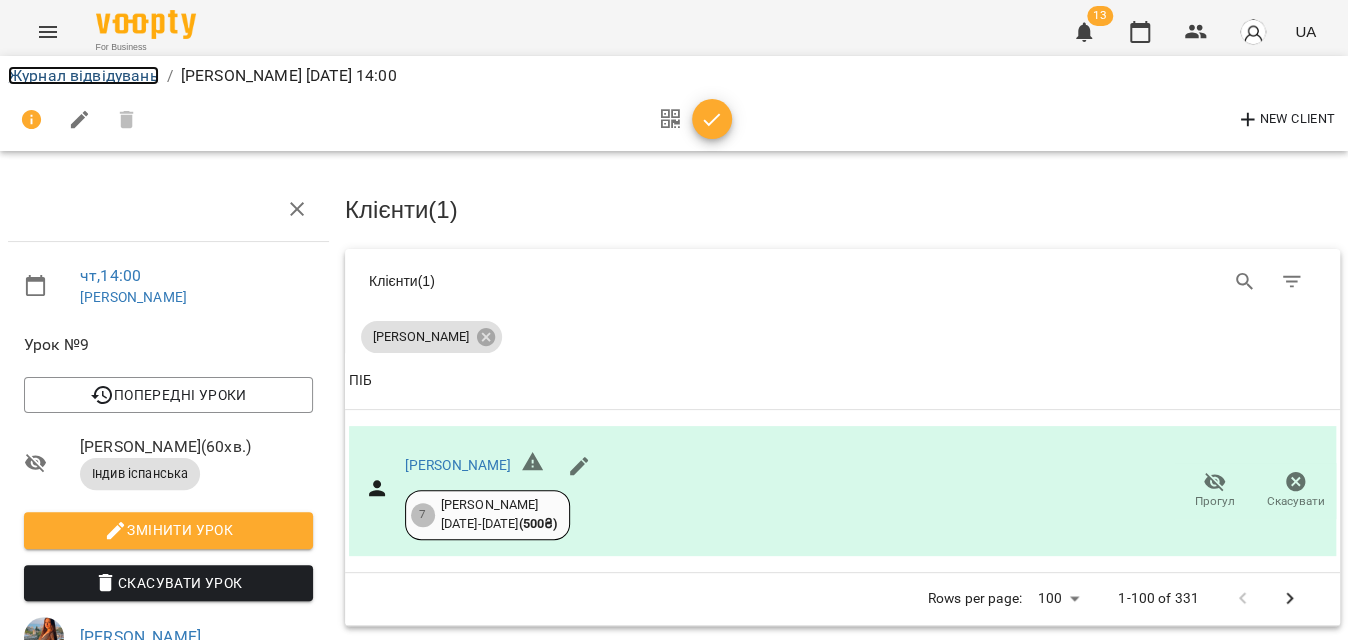 click on "Журнал відвідувань" at bounding box center (83, 75) 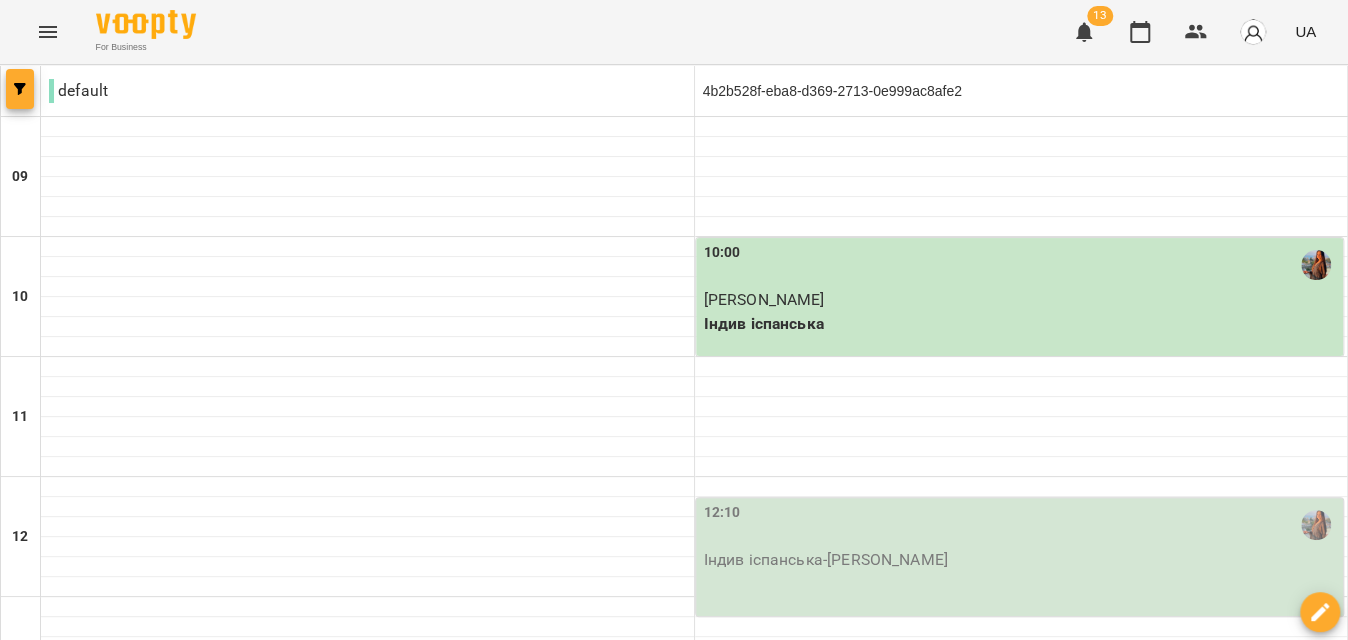 click at bounding box center (20, 89) 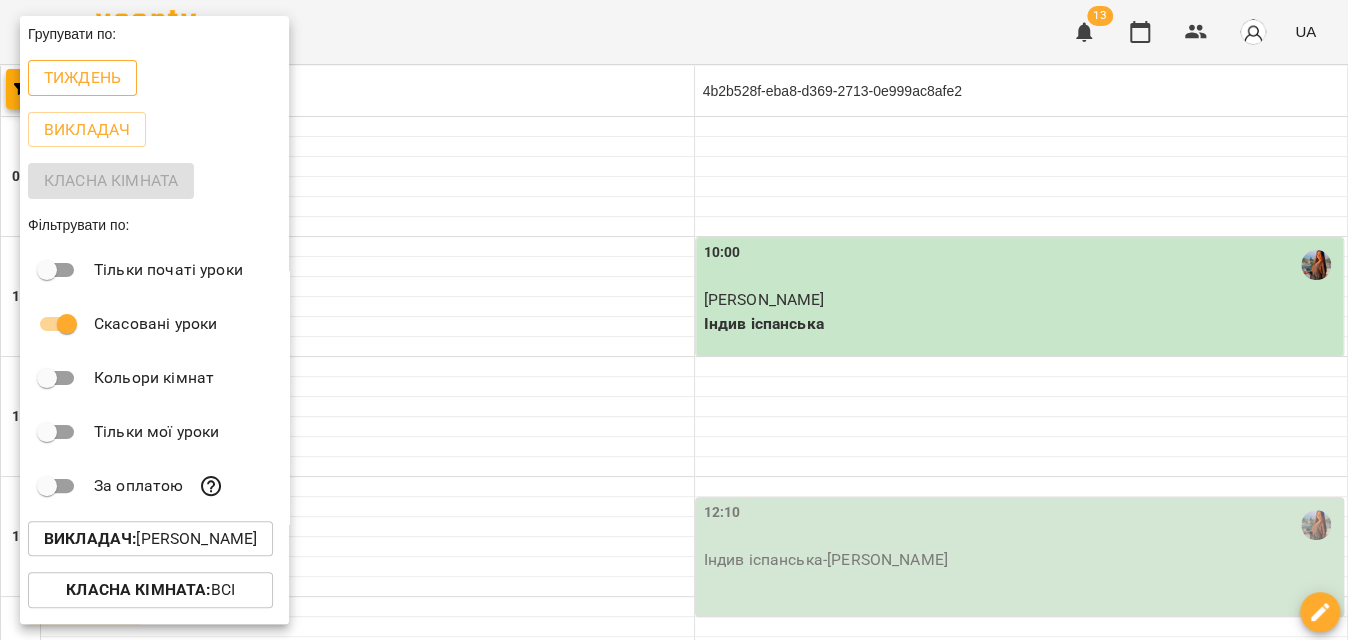 click on "Тиждень" at bounding box center (82, 78) 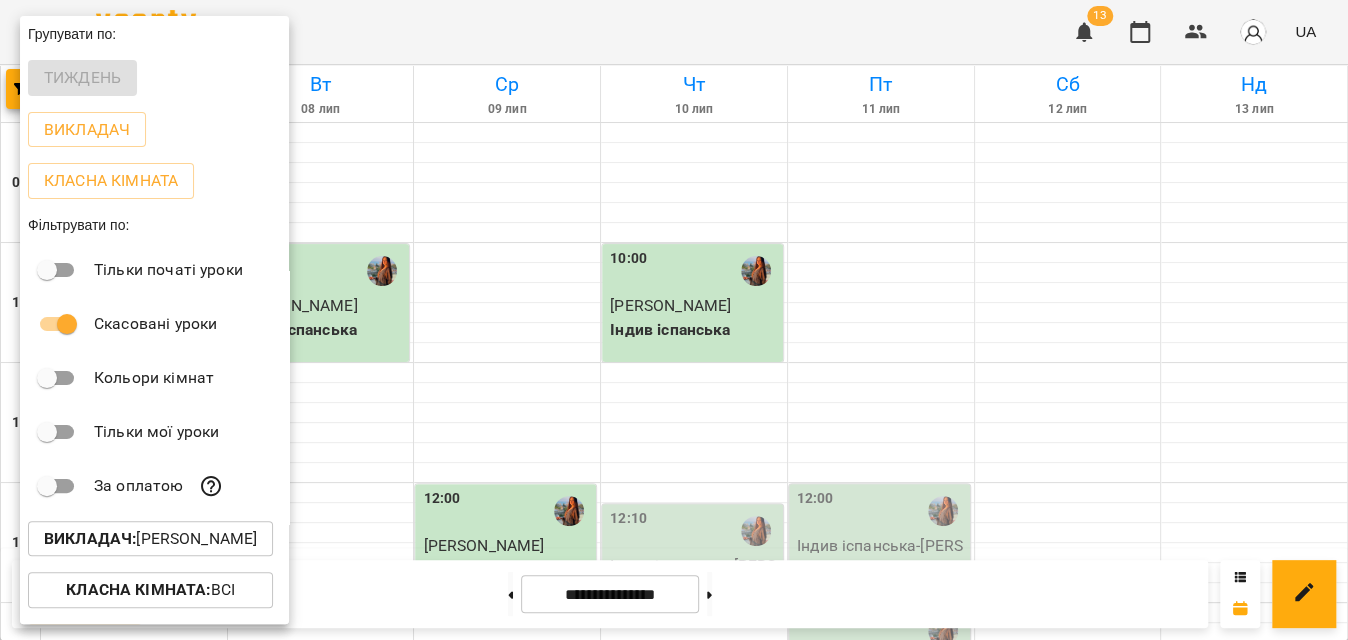 click at bounding box center (674, 320) 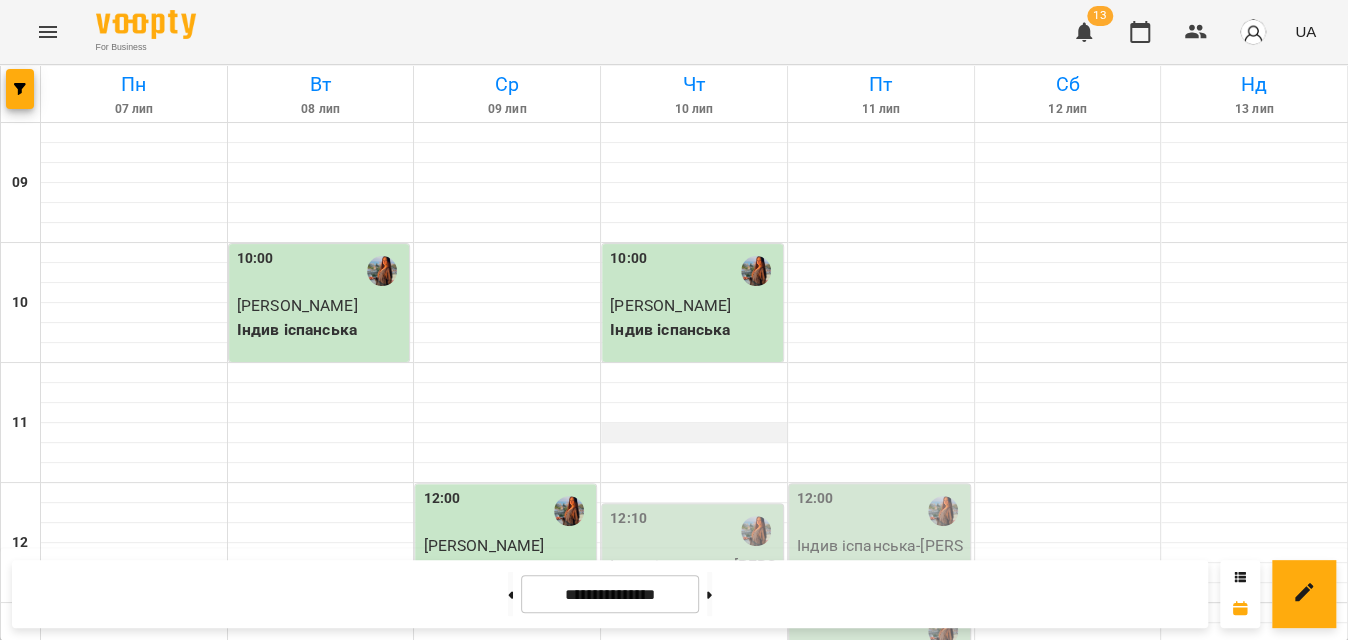 scroll, scrollTop: 272, scrollLeft: 0, axis: vertical 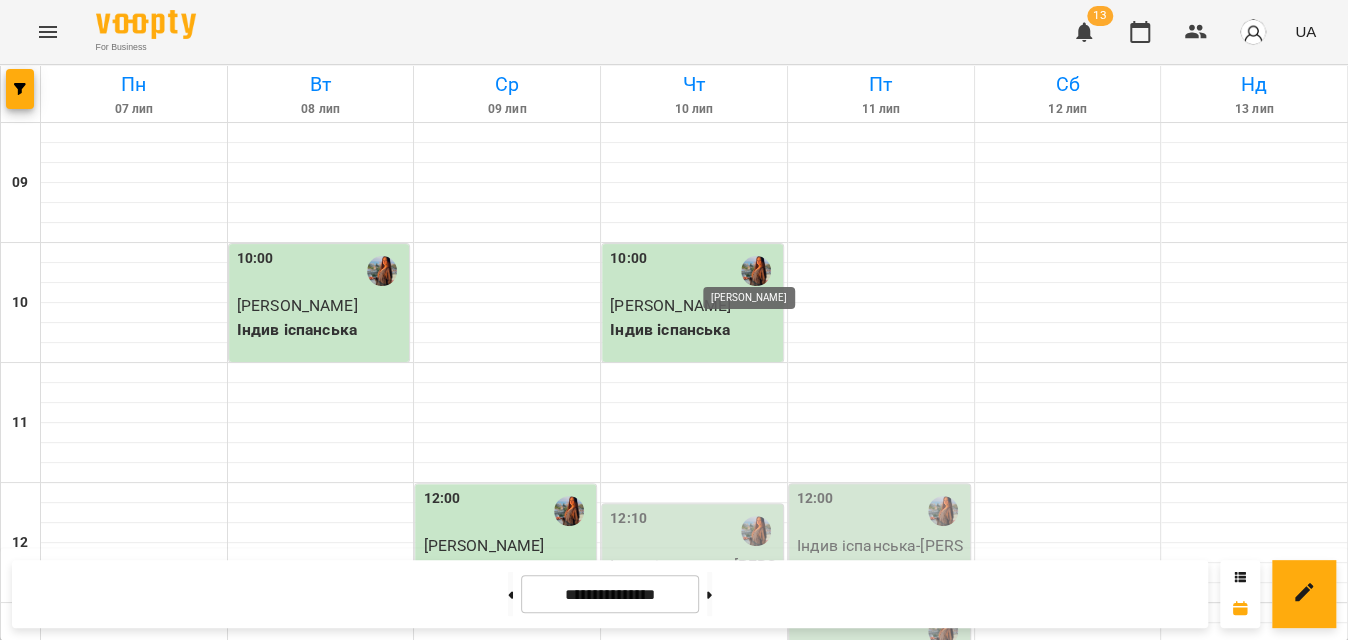 click at bounding box center [756, 531] 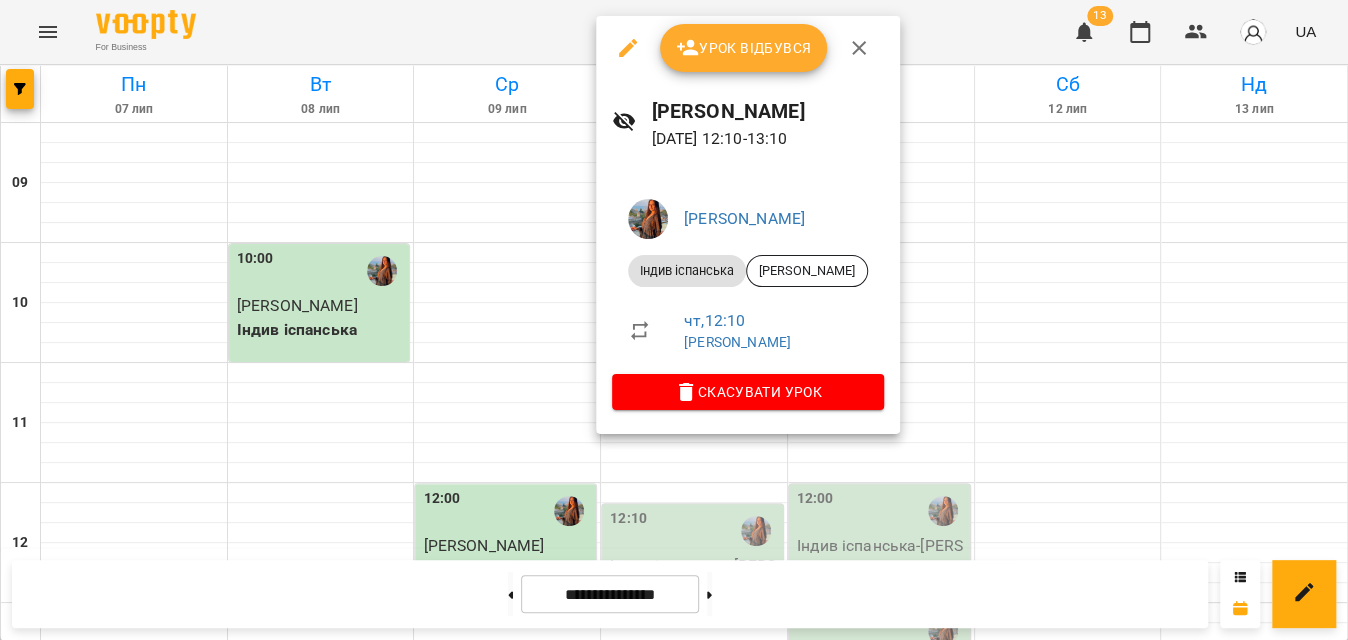 click on "Урок відбувся" at bounding box center (744, 48) 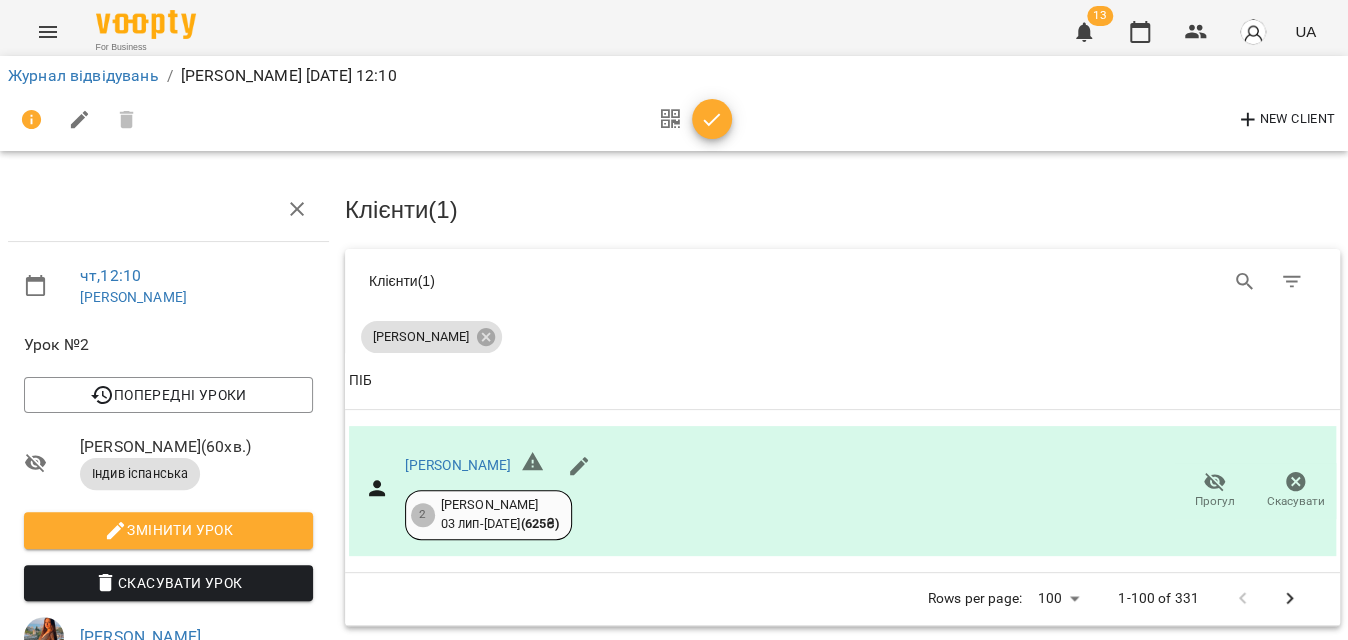 click at bounding box center [712, 120] 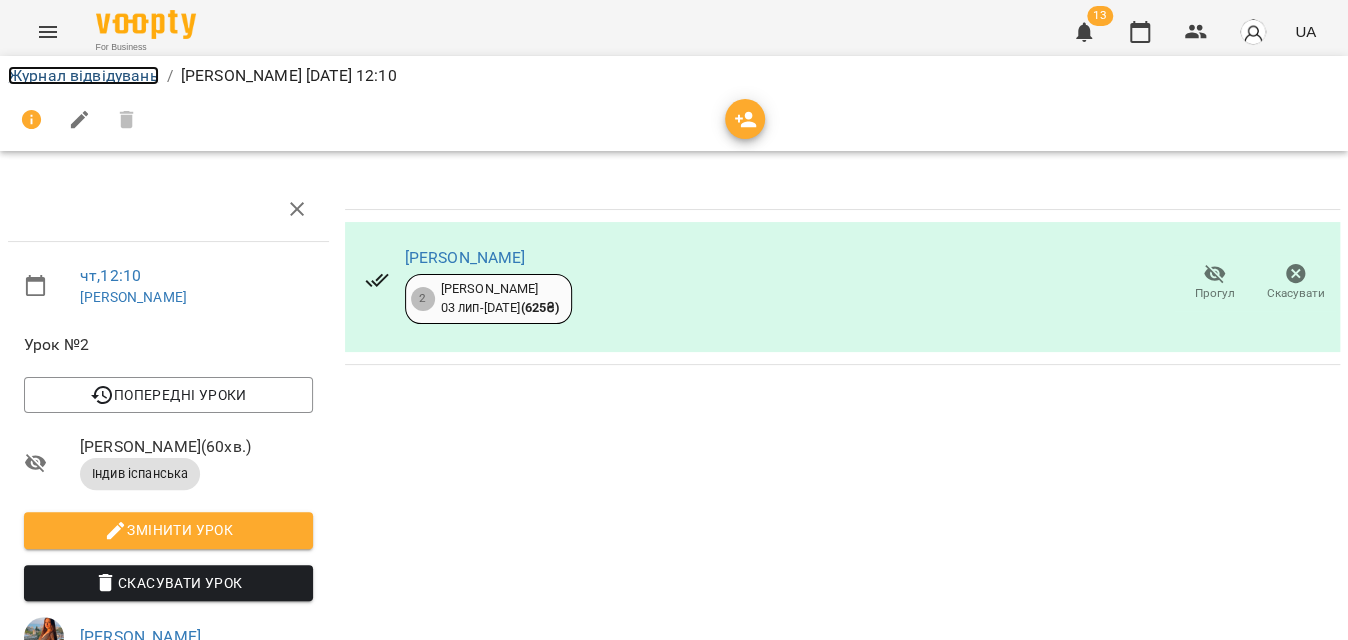 click on "Журнал відвідувань" at bounding box center [83, 75] 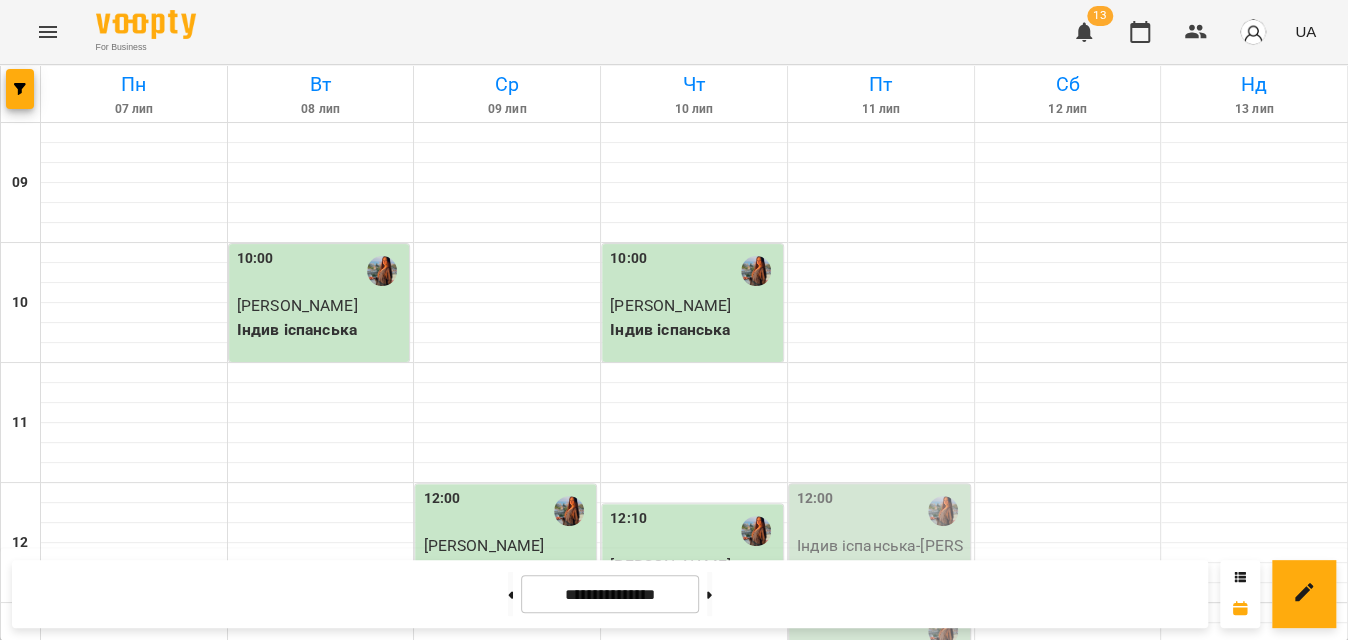 scroll, scrollTop: 636, scrollLeft: 0, axis: vertical 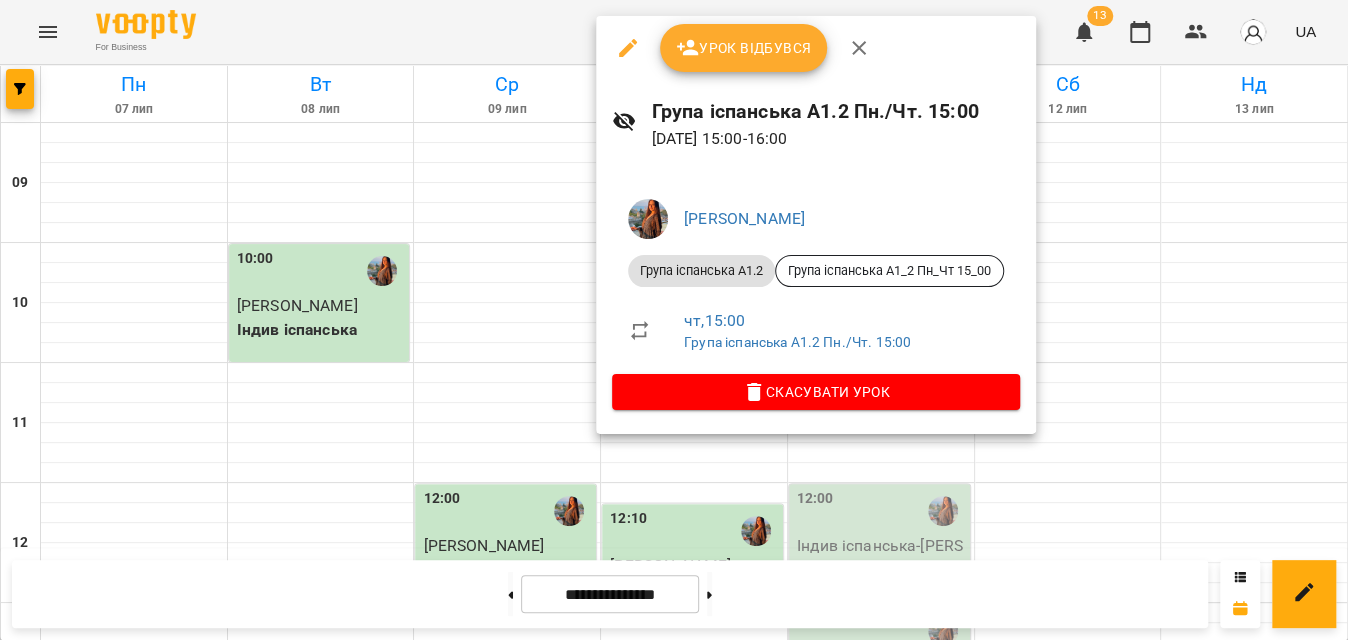 click on "Урок відбувся" at bounding box center (744, 48) 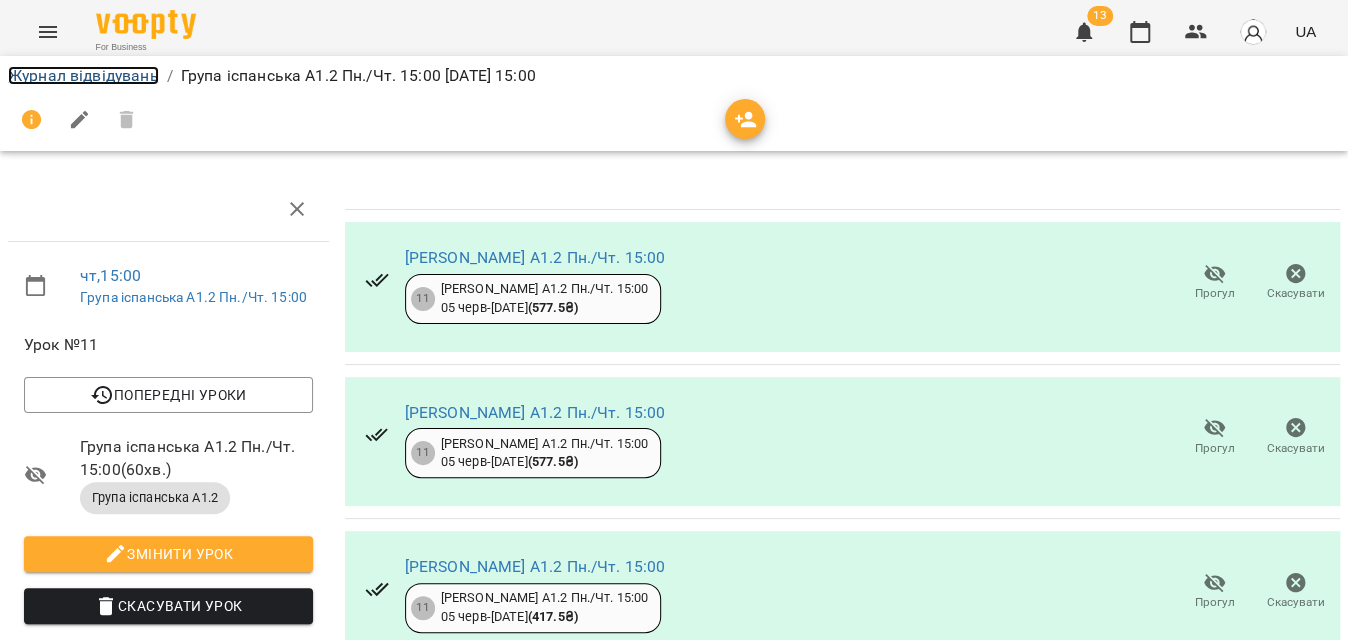click on "Журнал відвідувань" at bounding box center (83, 75) 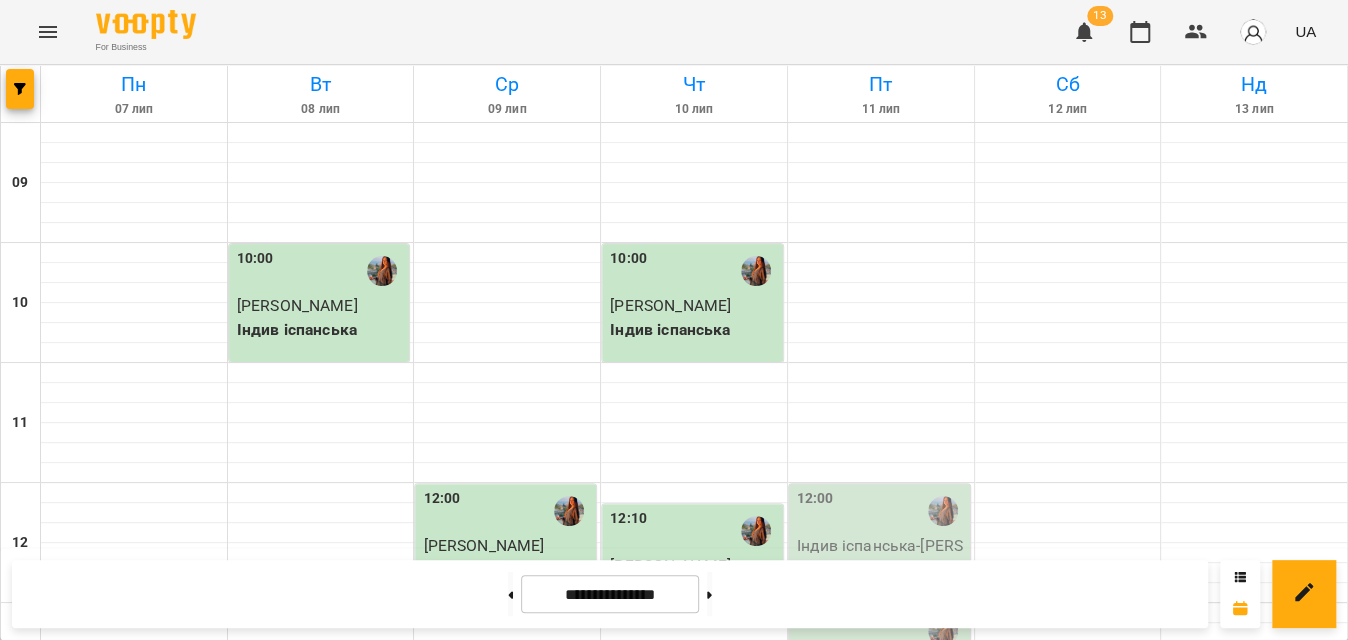 scroll, scrollTop: 818, scrollLeft: 0, axis: vertical 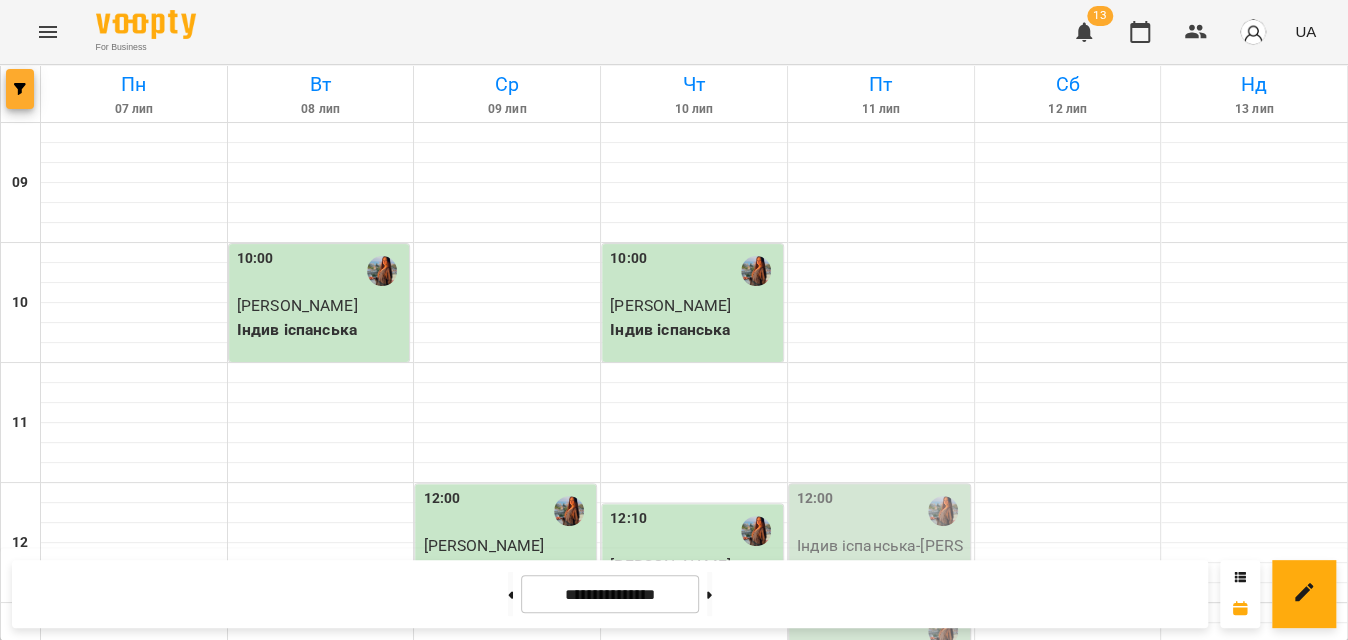 click at bounding box center [20, 89] 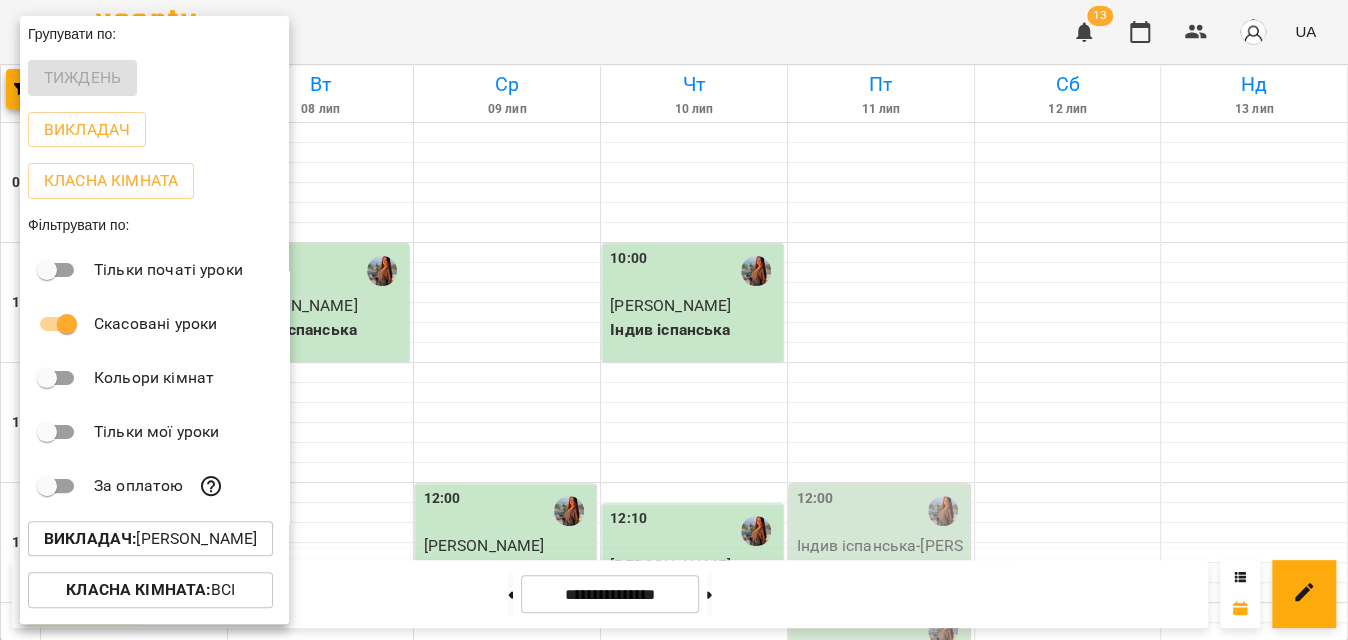 click on "Викладач :  [PERSON_NAME]" at bounding box center (150, 539) 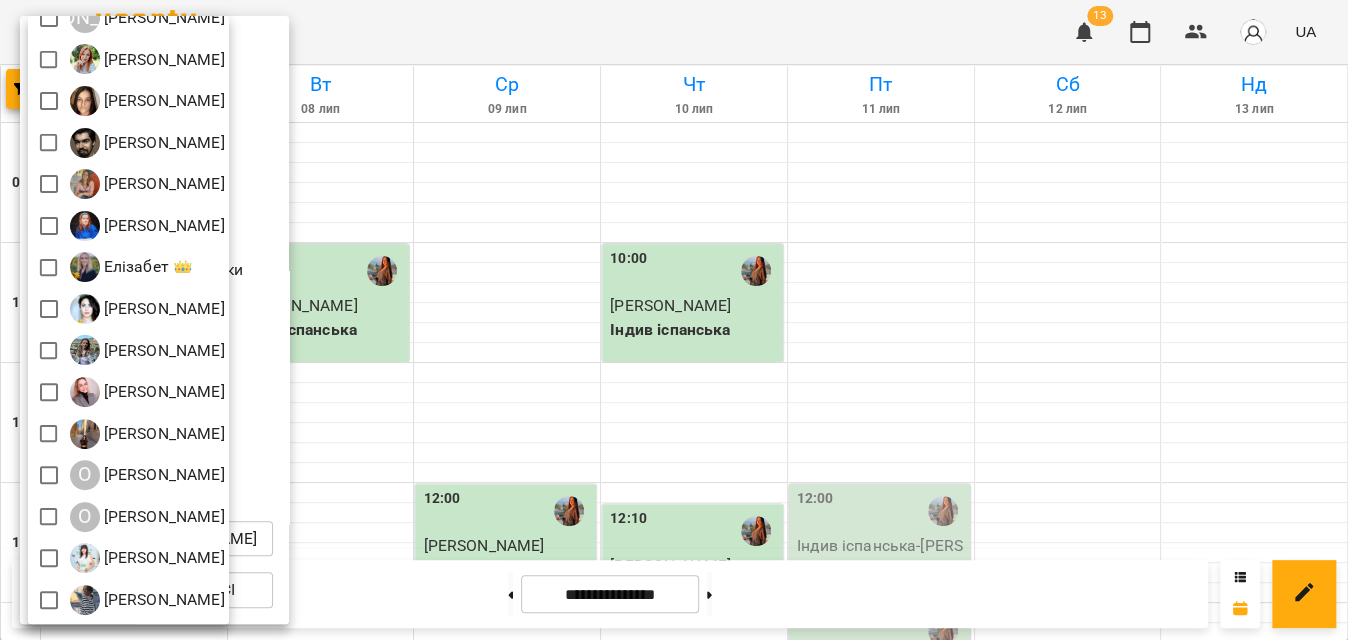 scroll, scrollTop: 185, scrollLeft: 0, axis: vertical 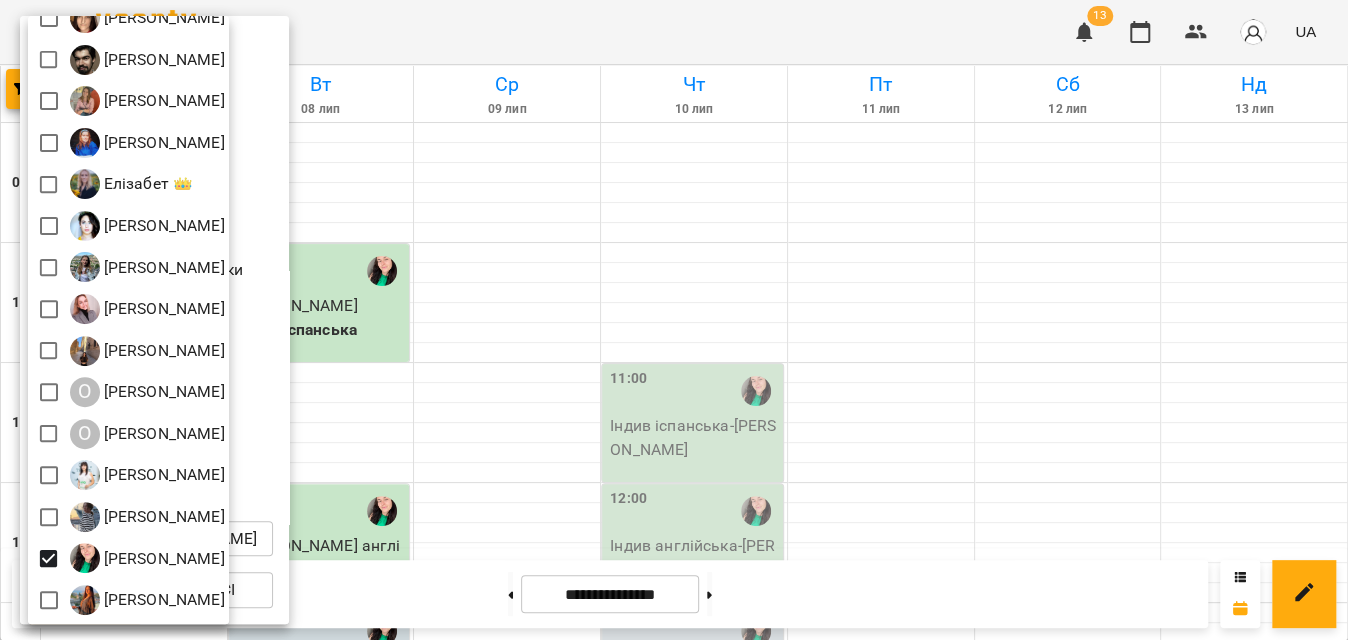 click at bounding box center (674, 320) 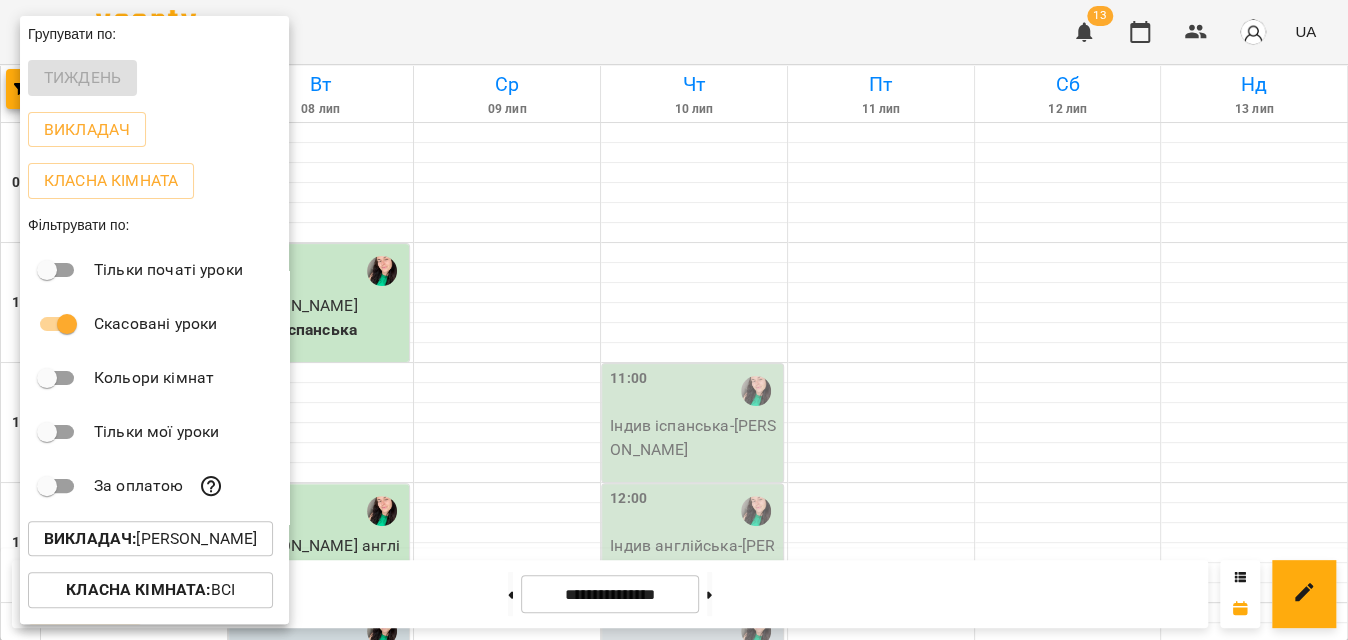 click on "Всі Є   [PERSON_NAME]   А   [PERSON_NAME]     [PERSON_NAME]     [PERSON_NAME]     [PERSON_NAME]      [PERSON_NAME]     [PERSON_NAME]     Елізабет 👑     [PERSON_NAME]     [PERSON_NAME]     [PERSON_NAME]     [PERSON_NAME]   [PERSON_NAME]   О   [PERSON_NAME]     [PERSON_NAME]     [PERSON_NAME]     [PERSON_NAME]     [PERSON_NAME]" at bounding box center (674, 320) 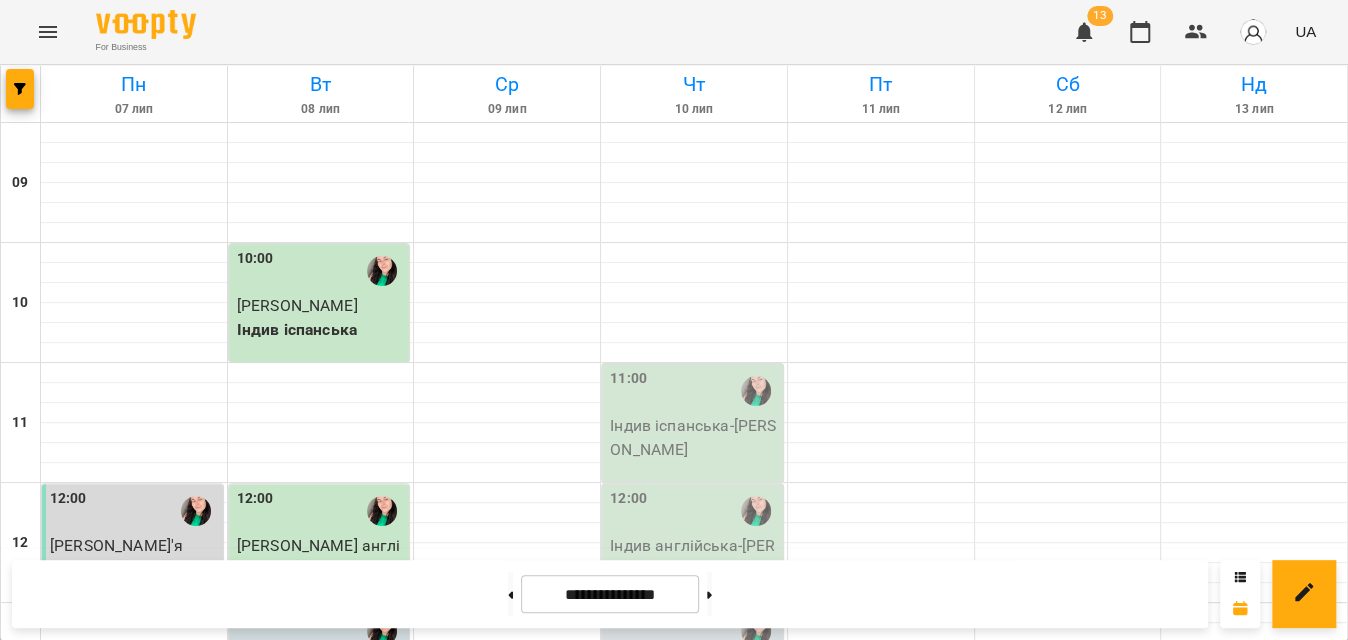 scroll, scrollTop: 0, scrollLeft: 0, axis: both 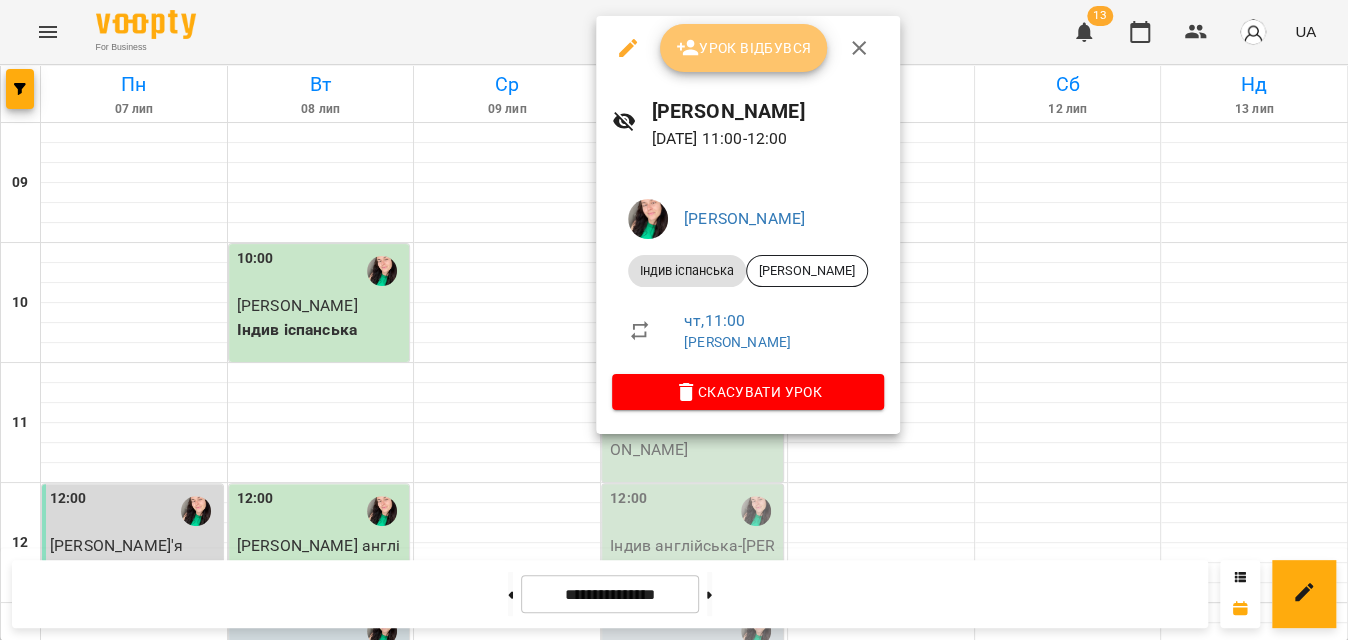click on "Урок відбувся" at bounding box center (744, 48) 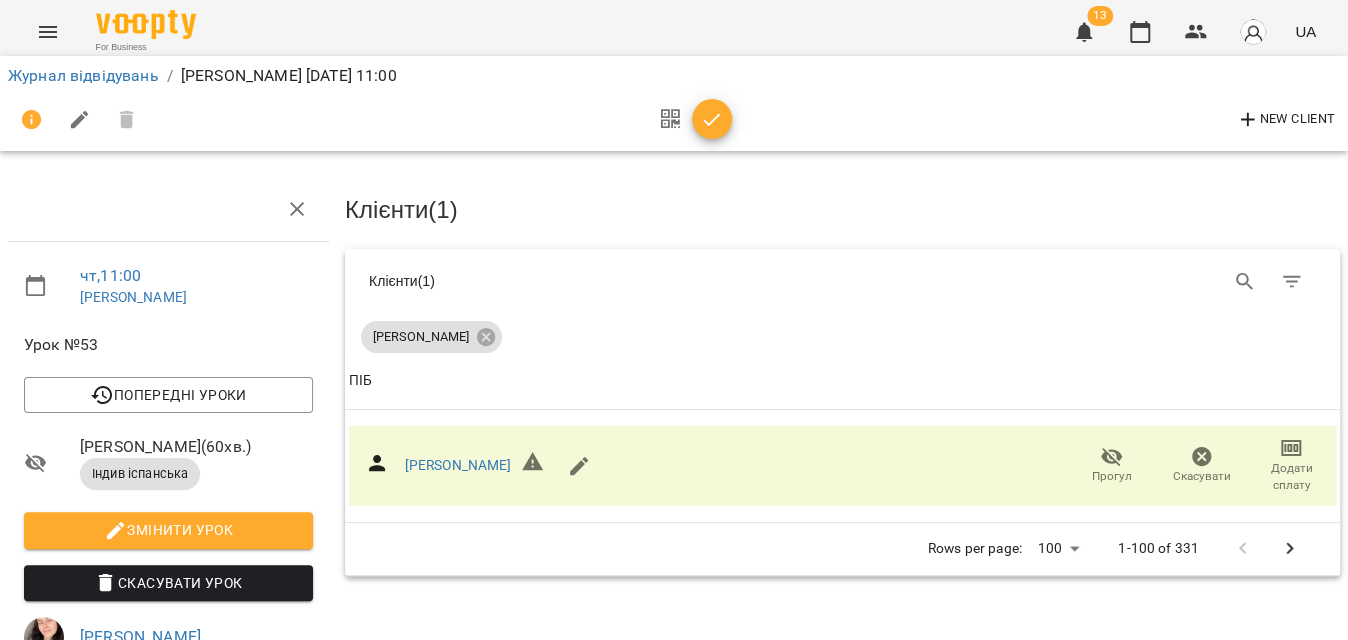 click 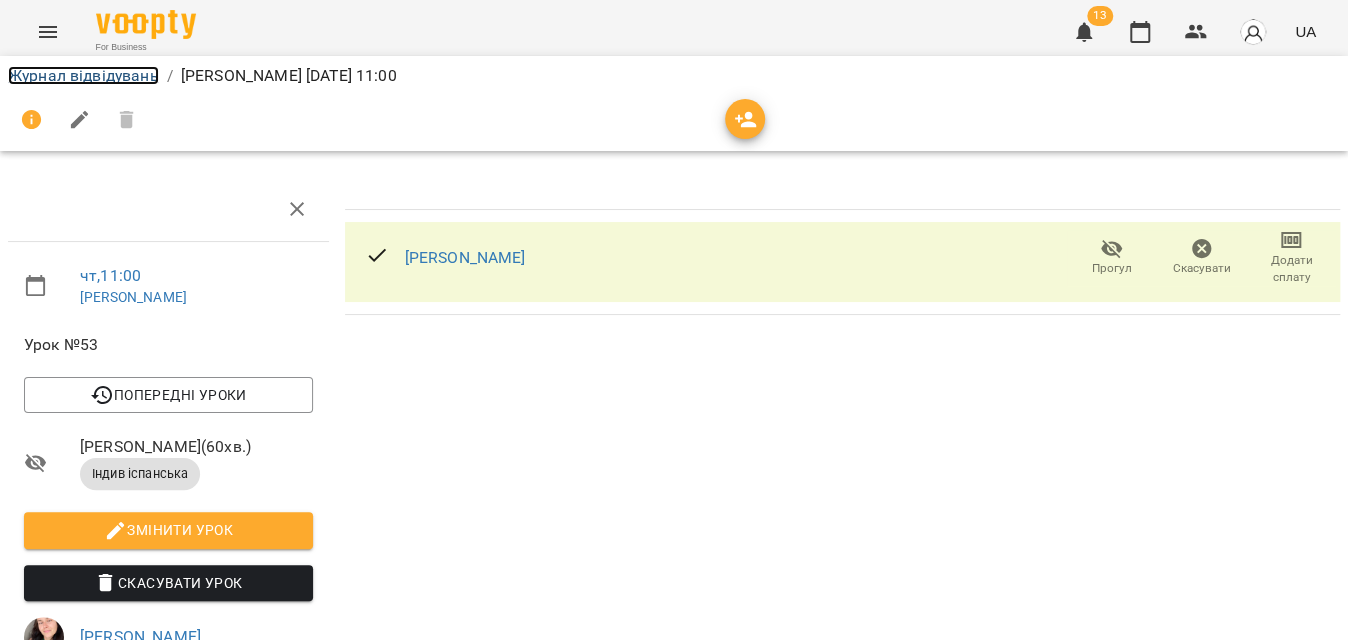 click on "Журнал відвідувань" at bounding box center (83, 75) 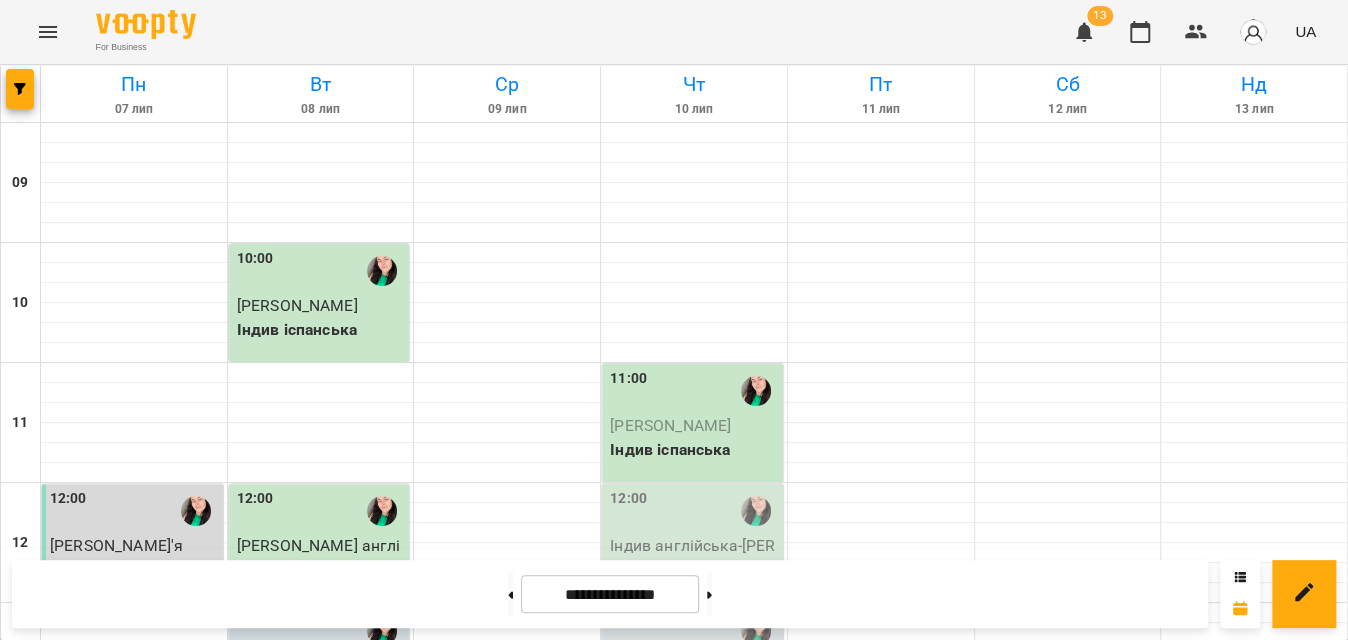 scroll, scrollTop: 454, scrollLeft: 0, axis: vertical 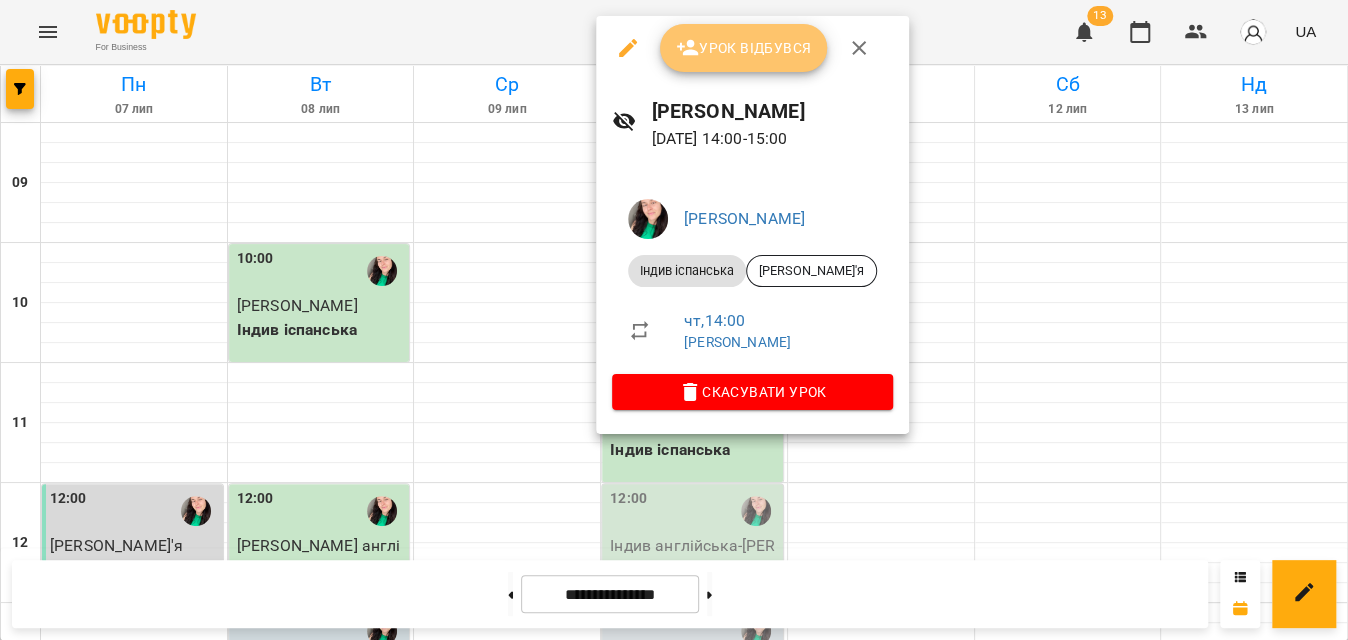 click on "Урок відбувся" at bounding box center (744, 48) 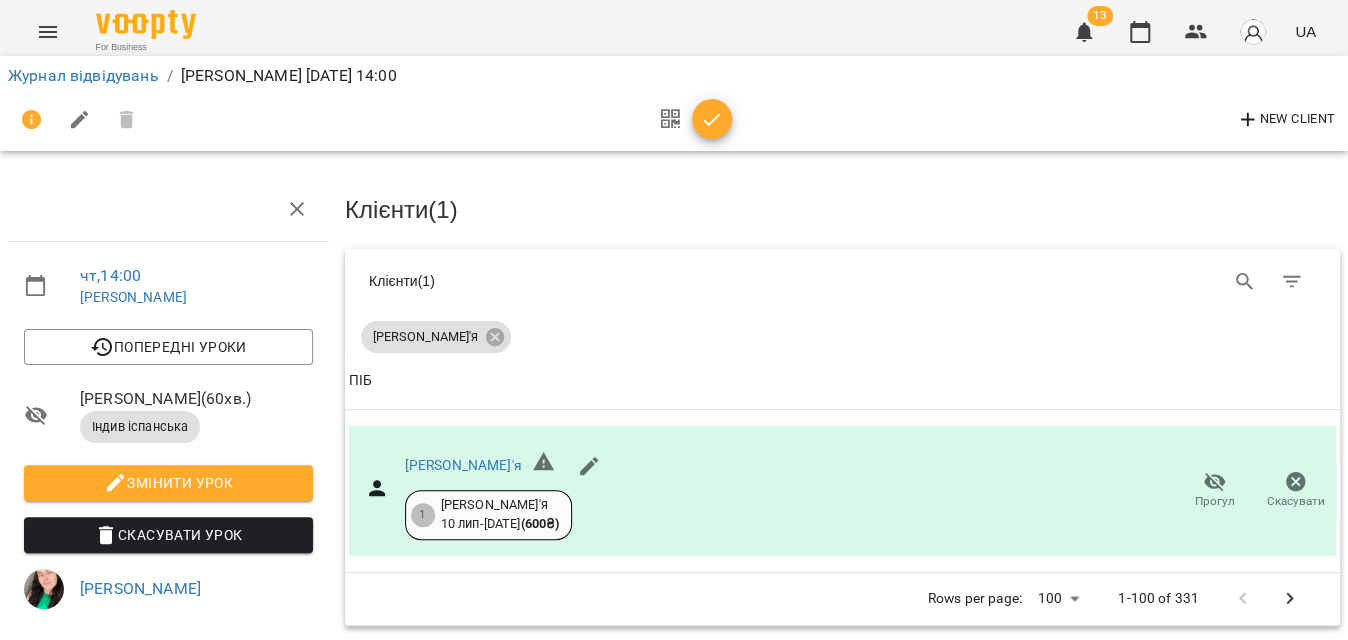 click 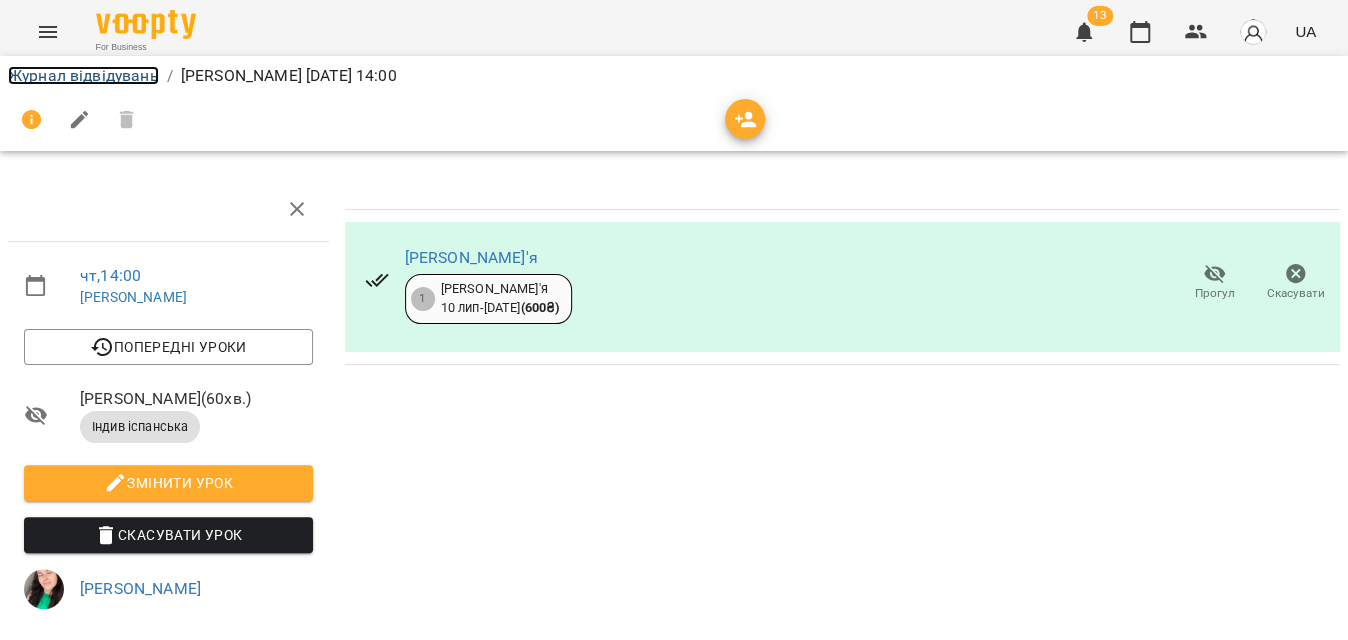 click on "Журнал відвідувань" at bounding box center (83, 75) 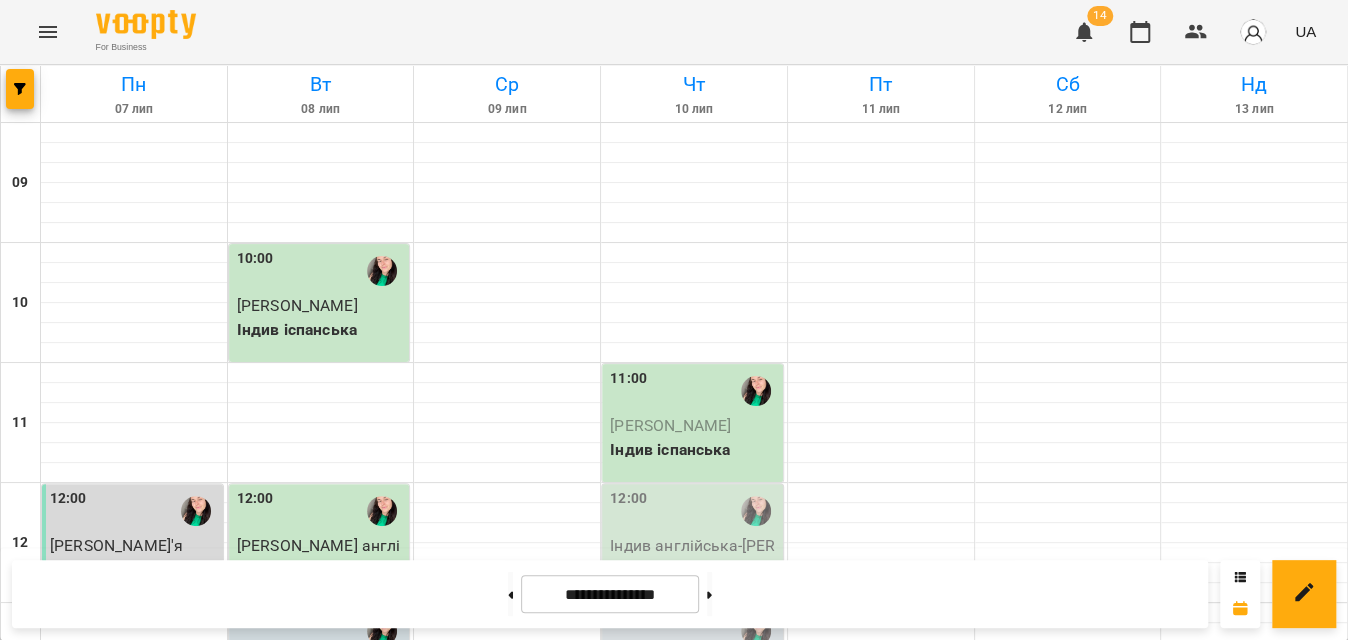 scroll, scrollTop: 496, scrollLeft: 0, axis: vertical 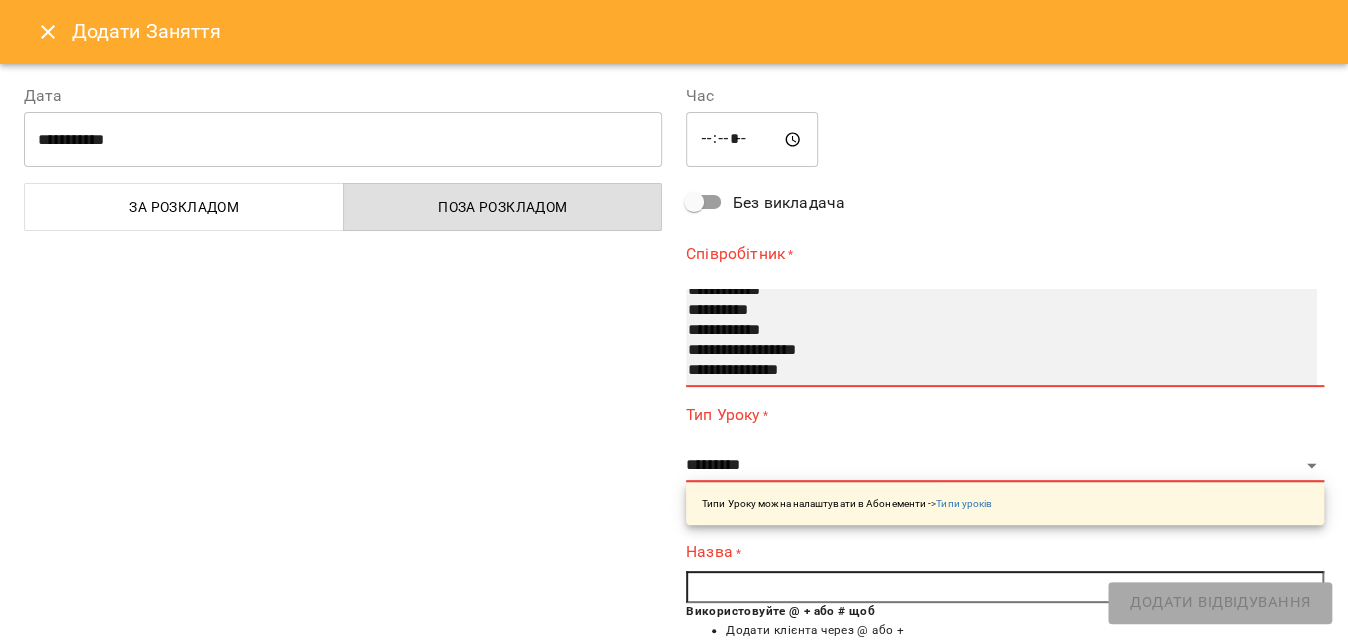 select on "**********" 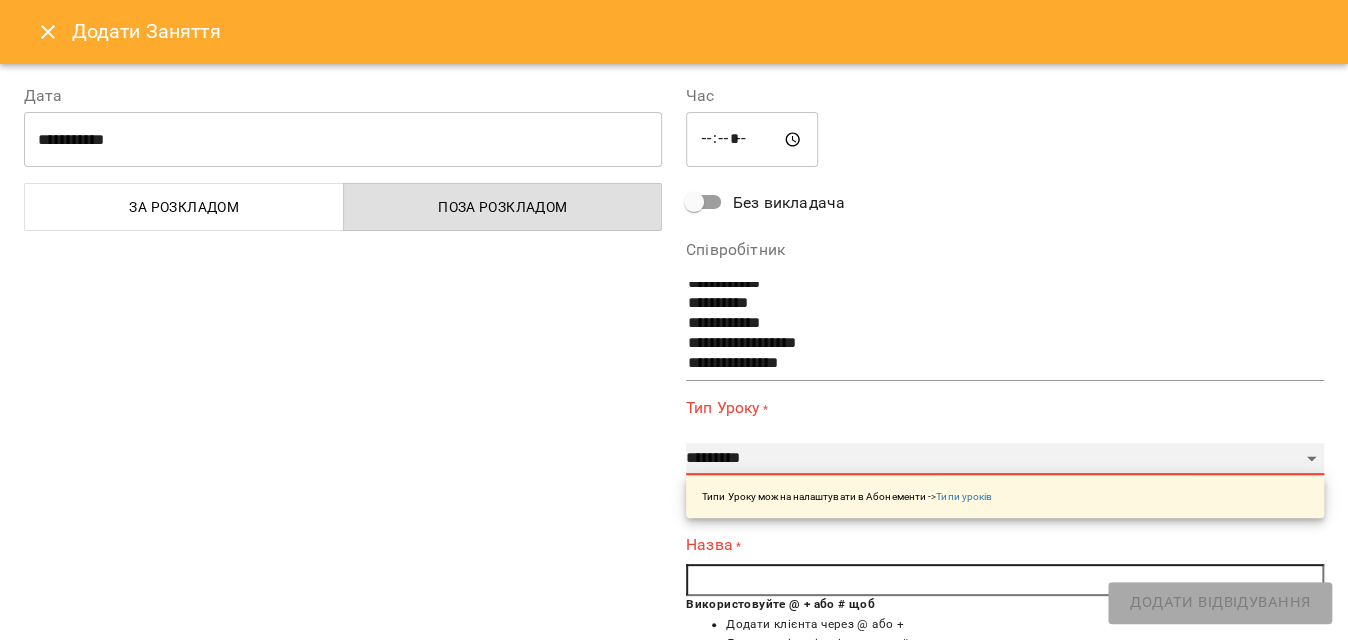 click on "**********" at bounding box center (1005, 459) 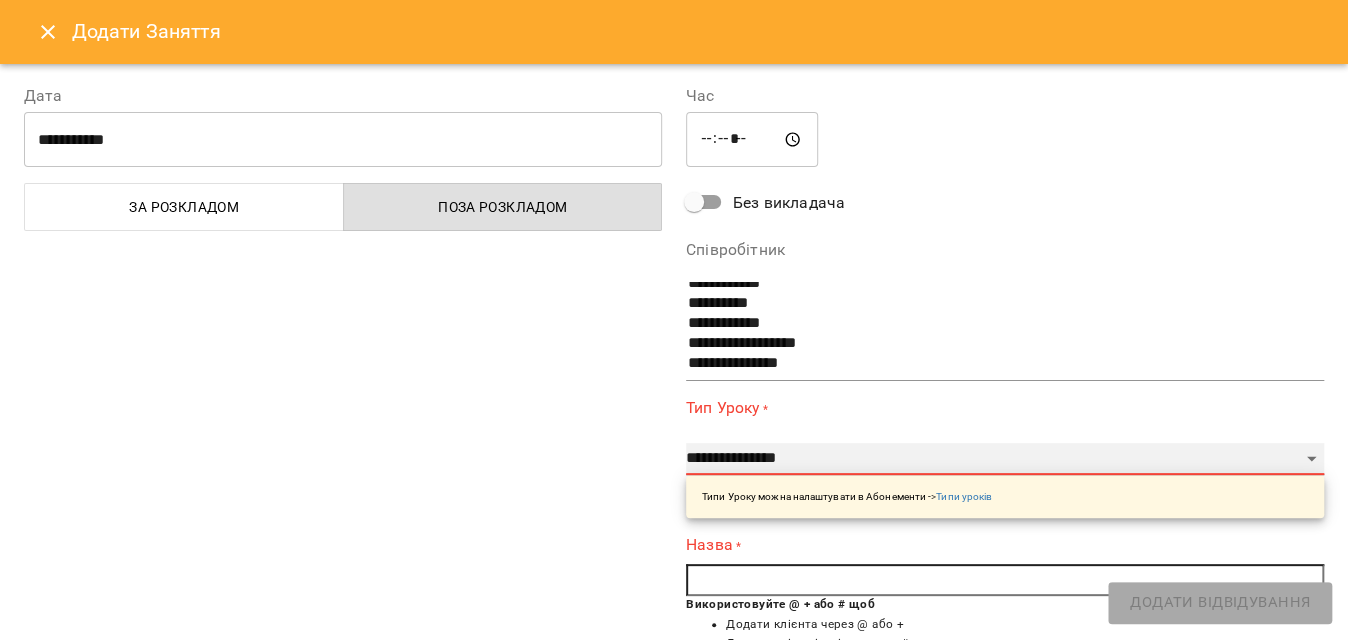click on "**********" at bounding box center [1005, 459] 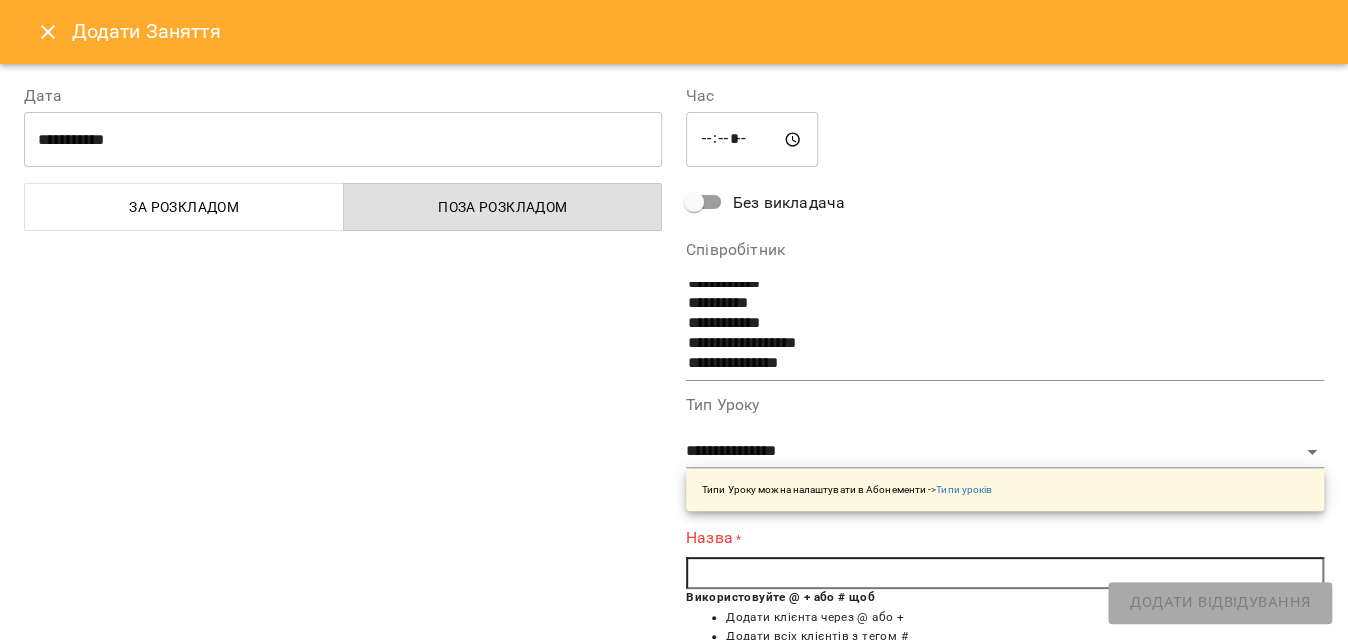 click at bounding box center [1005, 573] 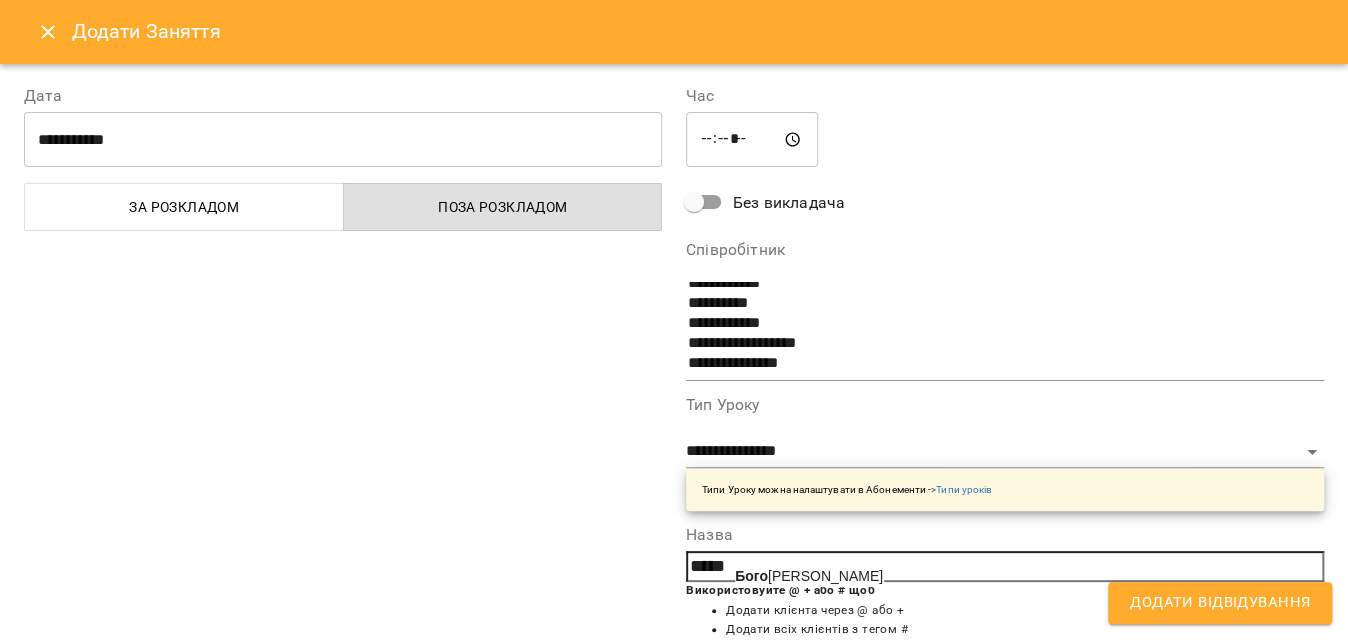 click on "Бого" 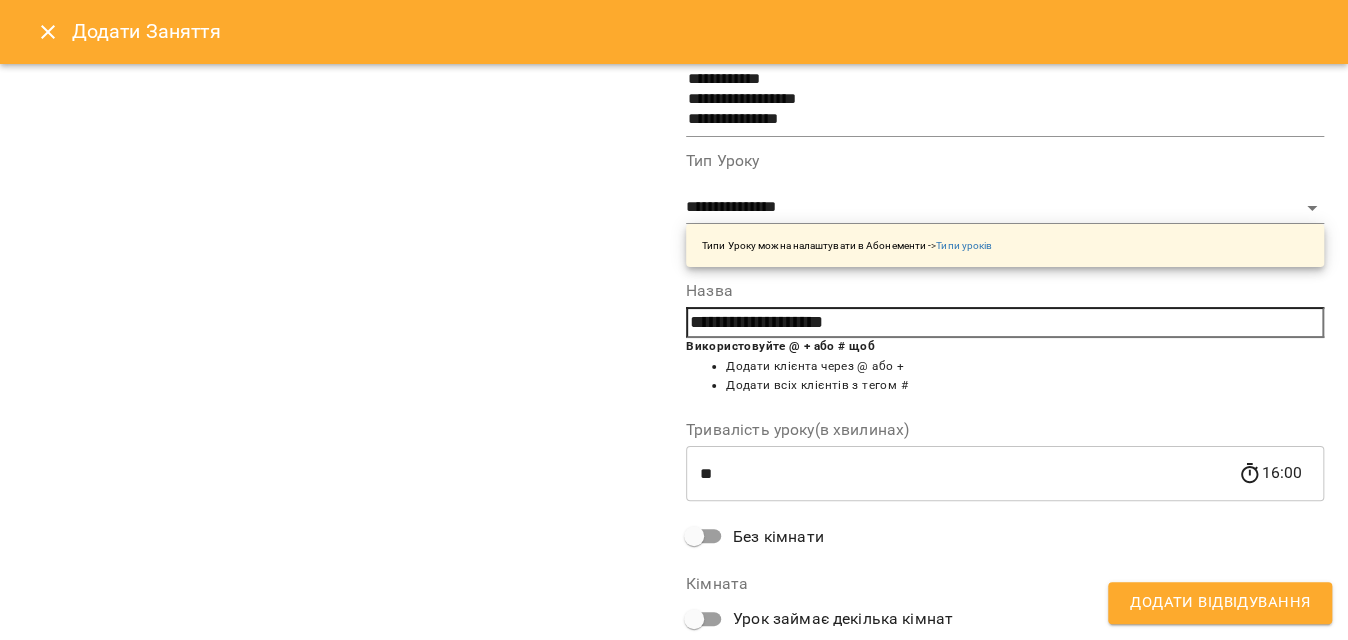 scroll, scrollTop: 362, scrollLeft: 0, axis: vertical 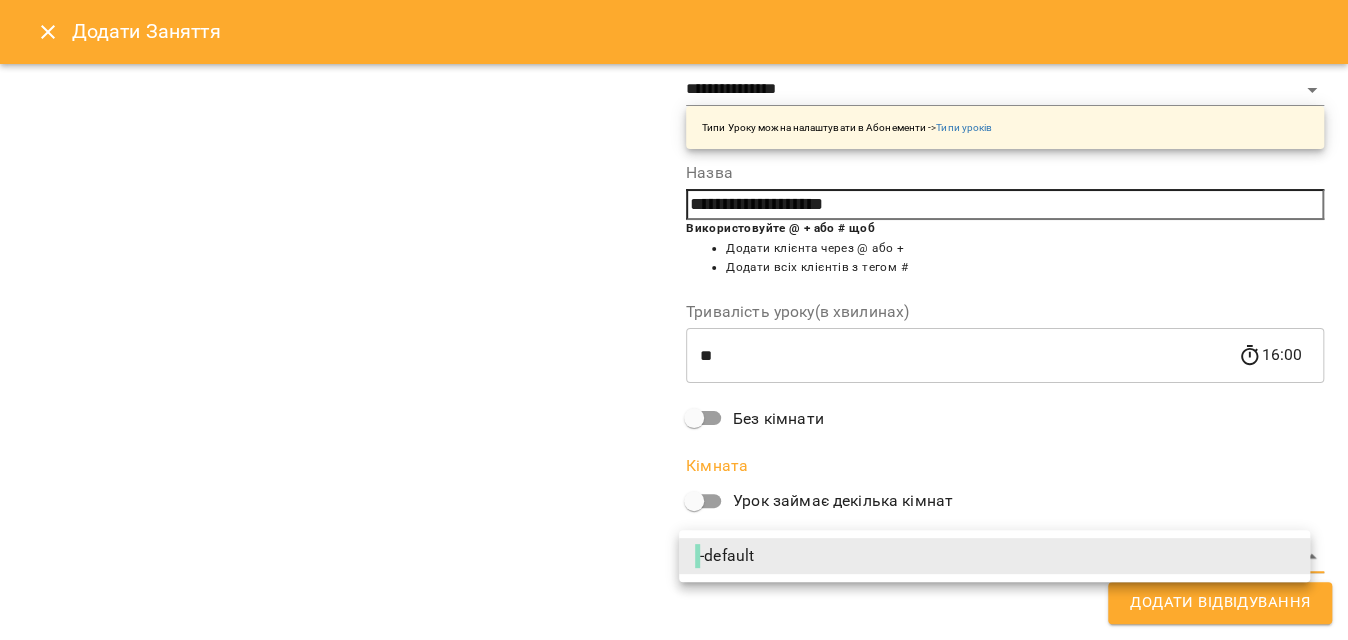 click on "For Business 14 UA [DATE] [DATE] [DATE] [DATE] [DATE] [DATE] Нд [DATE] 10 11 12 13 14 15 16 17 18 19 20 21 12:00 [PERSON_NAME]'я Пробний індив іспанська 14:00 [PERSON_NAME] іспанська 18:00 [PERSON_NAME]'я та [PERSON_NAME] іспанська 19:00 [PERSON_NAME] та [PERSON_NAME] іспанська 10:00 [PERSON_NAME] іспанська 12:00 [PERSON_NAME] [DEMOGRAPHIC_DATA] Індив англійська 13:00 4 Група [DEMOGRAPHIC_DATA] А1.2 (Група іспанська А1_2  Вт_Чт 13_00) 18:00 0 Індив іспанська ([PERSON_NAME] ) 19:00 [PERSON_NAME] та [PERSON_NAME] іспанська 11:00 12:00 -" at bounding box center [674, 886] 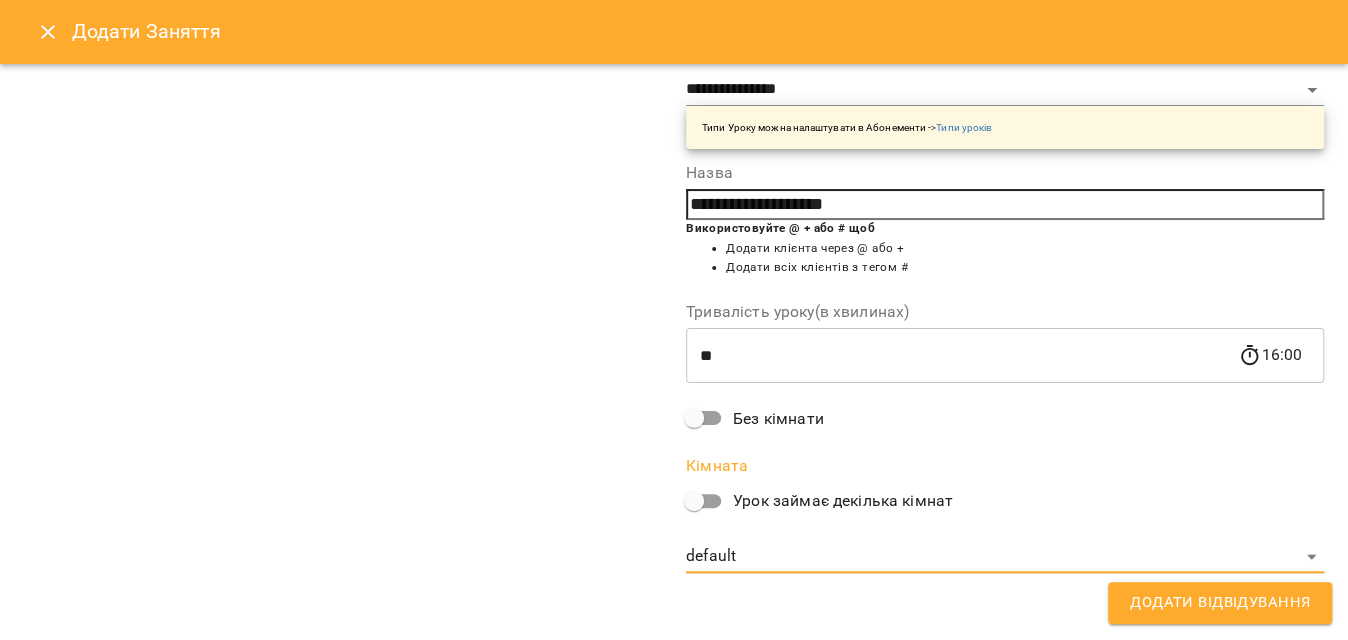 click on "Додати Відвідування" at bounding box center (1220, 603) 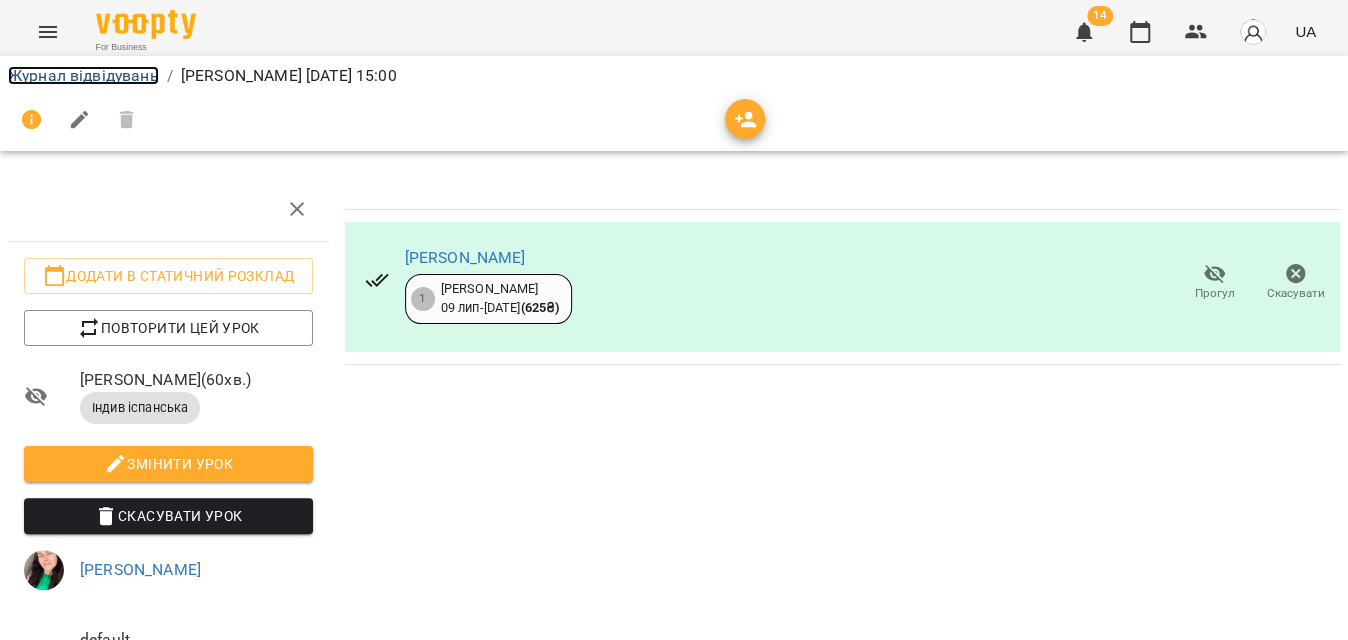 click on "Журнал відвідувань" at bounding box center (83, 75) 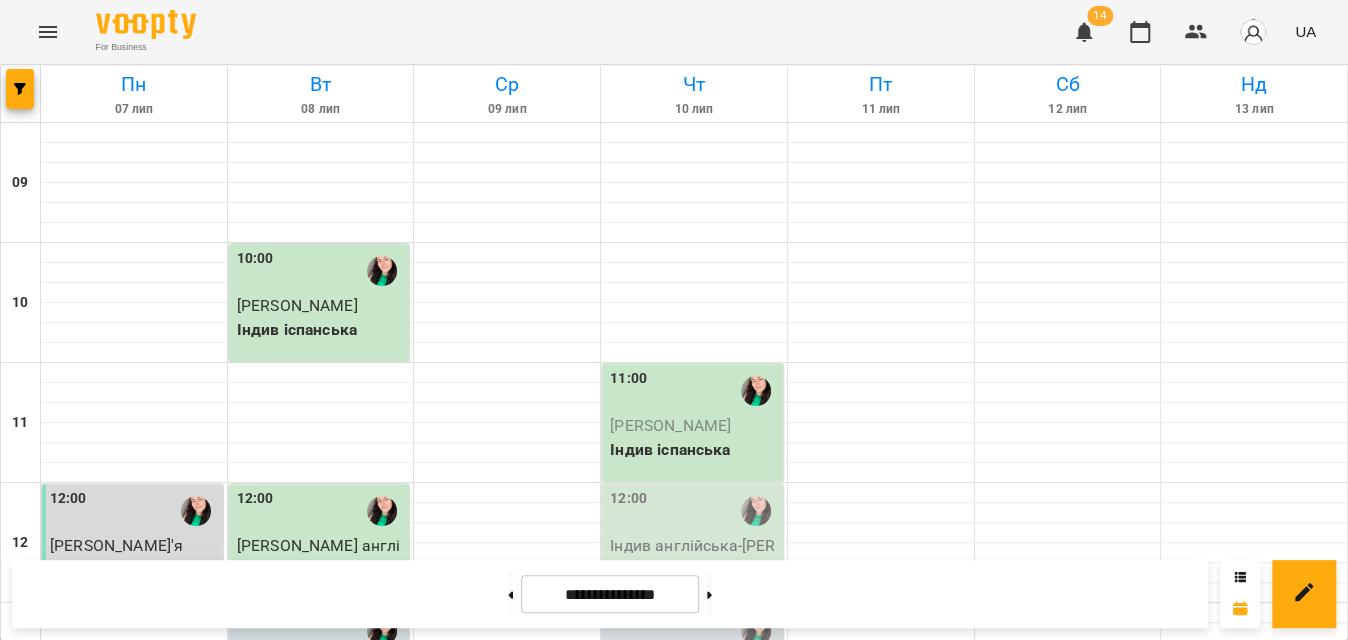 scroll, scrollTop: 909, scrollLeft: 0, axis: vertical 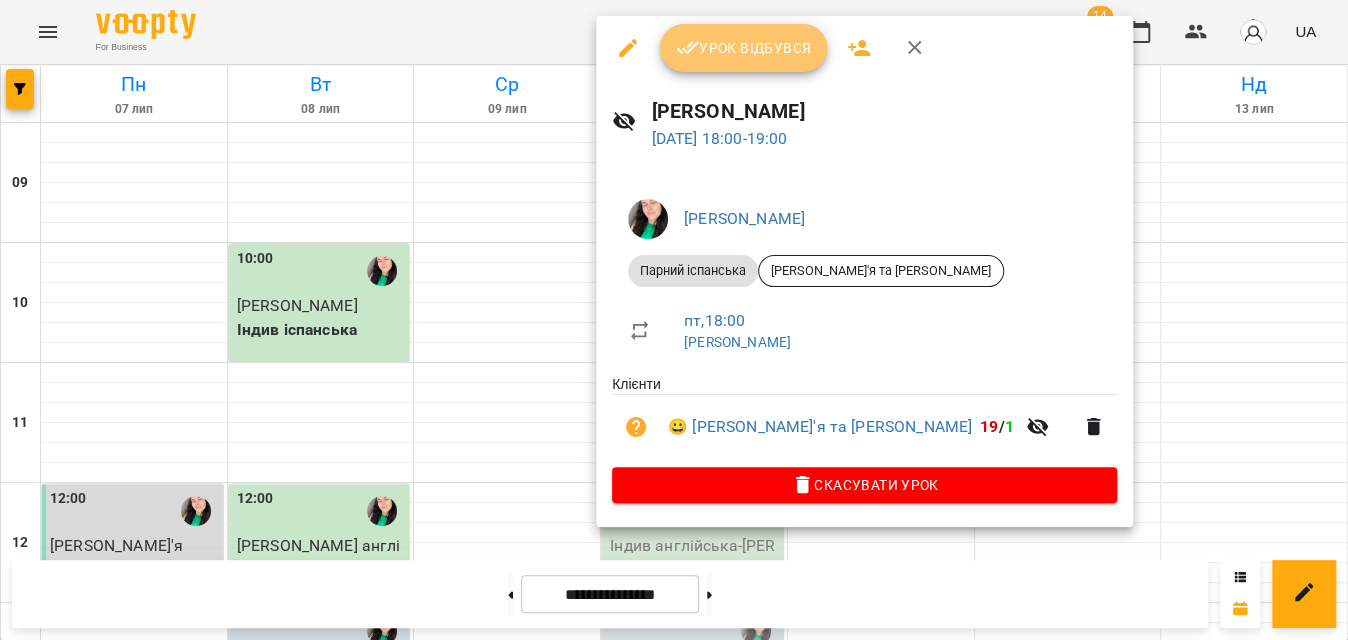 click on "Урок відбувся" at bounding box center [744, 48] 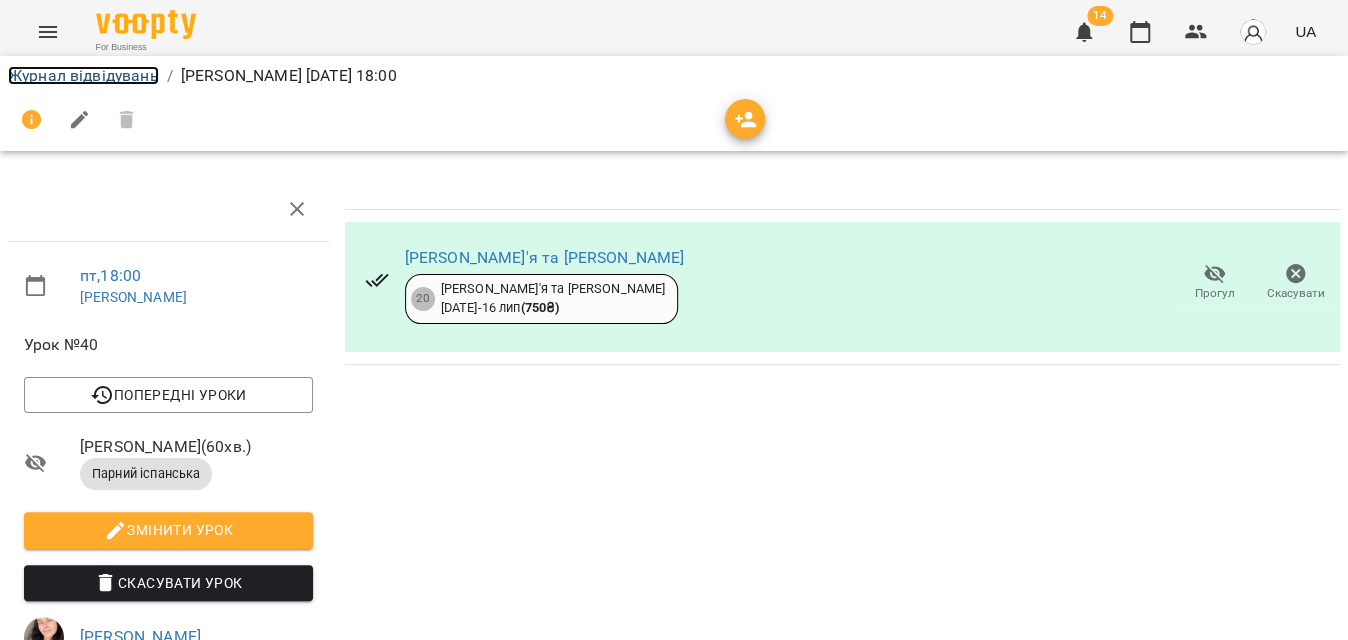 click on "Журнал відвідувань" at bounding box center (83, 75) 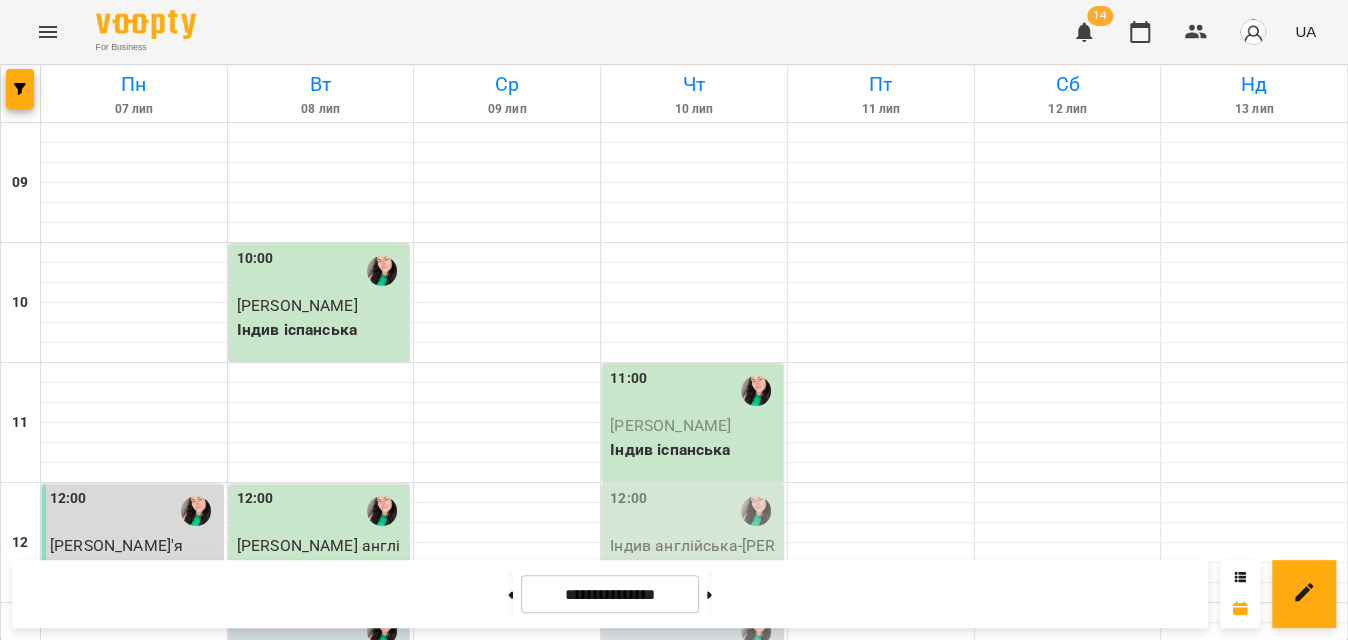 scroll, scrollTop: 272, scrollLeft: 0, axis: vertical 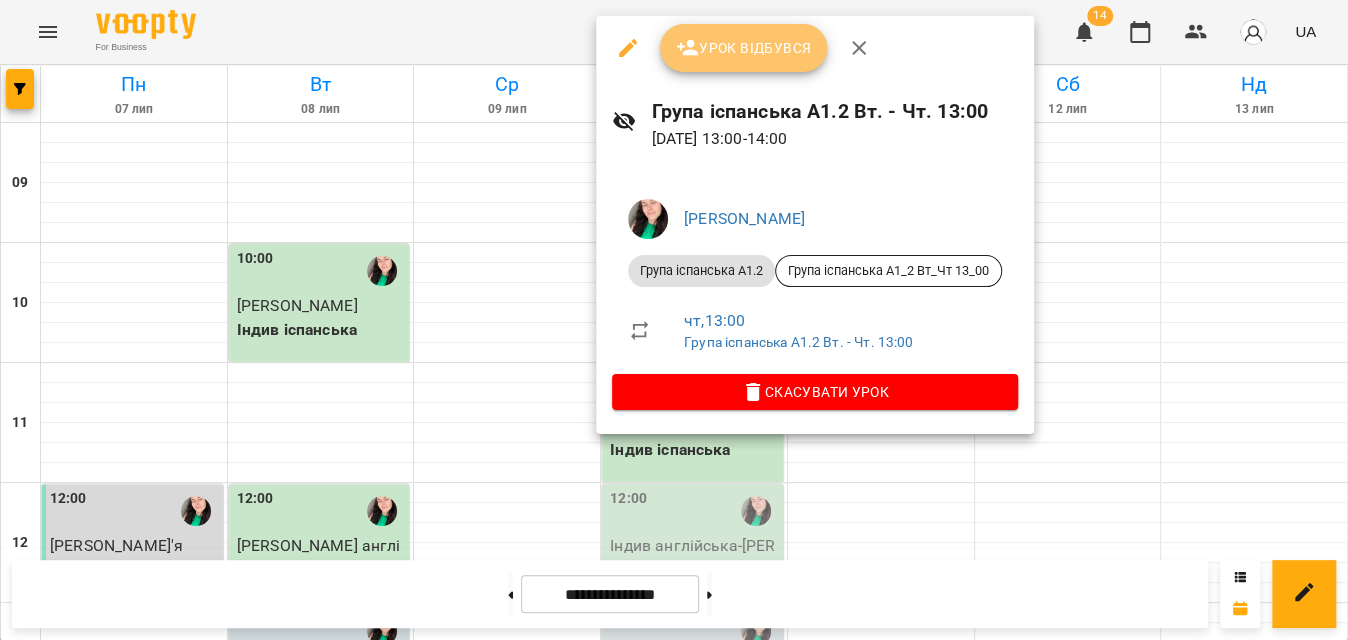 click on "Урок відбувся" at bounding box center [744, 48] 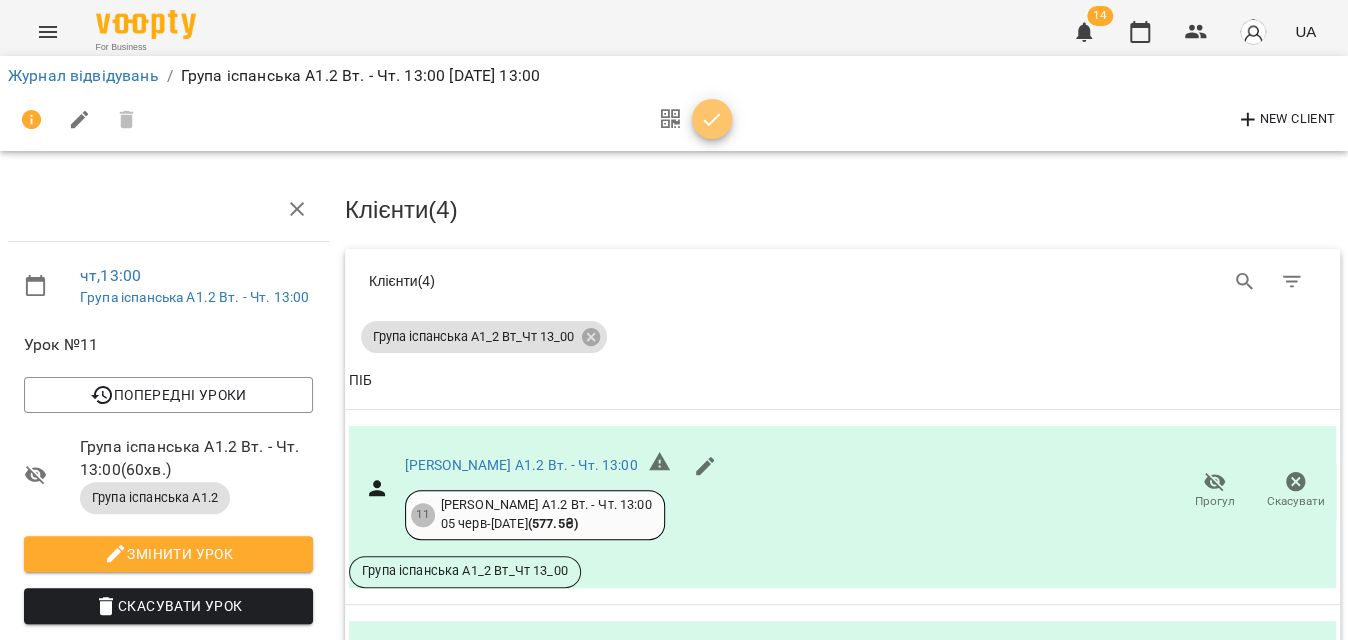 click at bounding box center (712, 120) 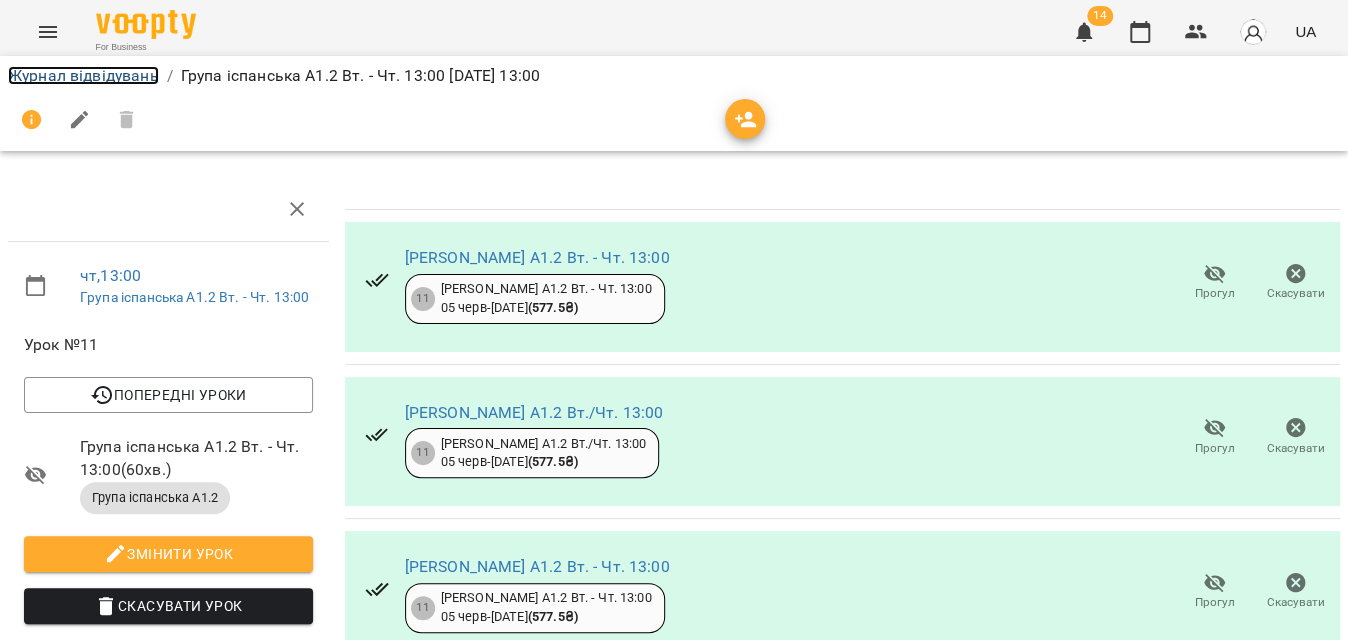 click on "Журнал відвідувань" at bounding box center (83, 75) 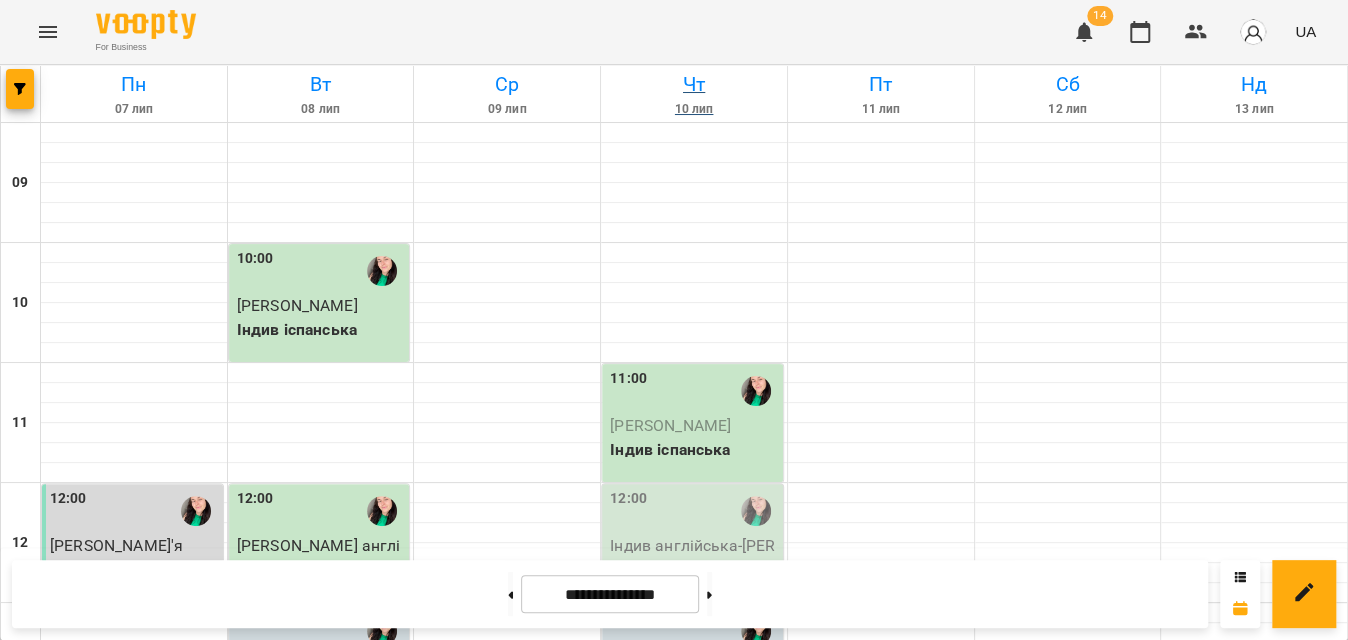 scroll, scrollTop: 859, scrollLeft: 0, axis: vertical 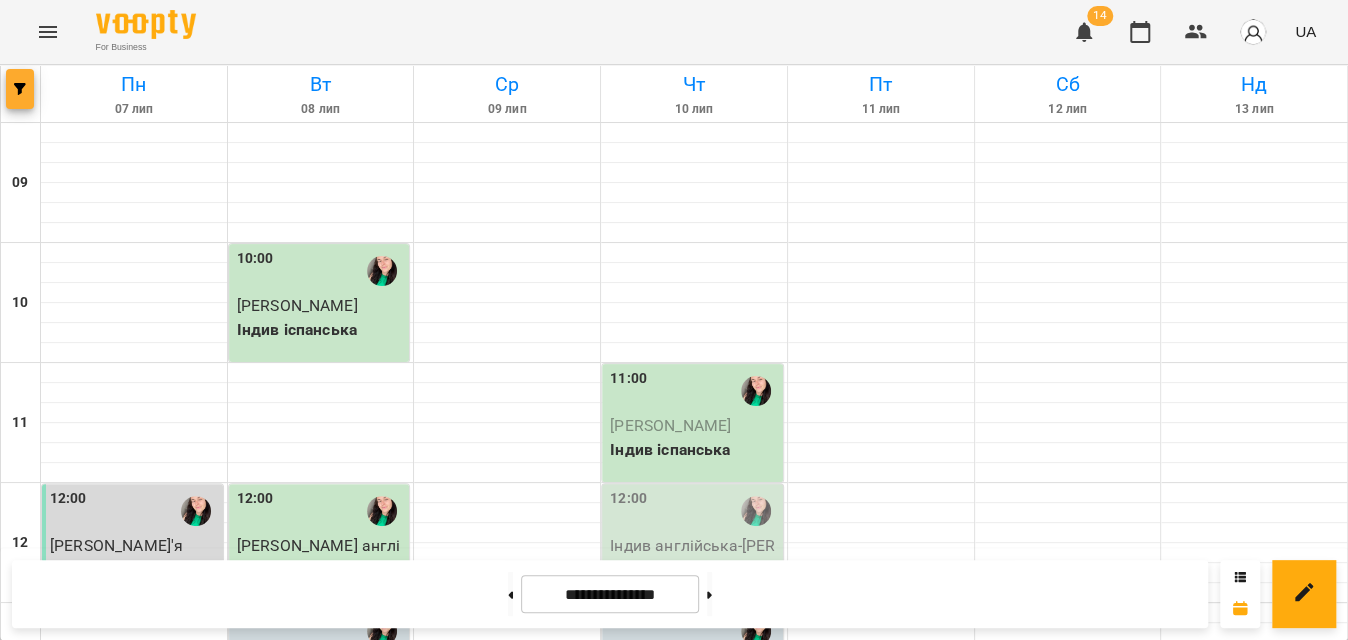 click at bounding box center (20, 89) 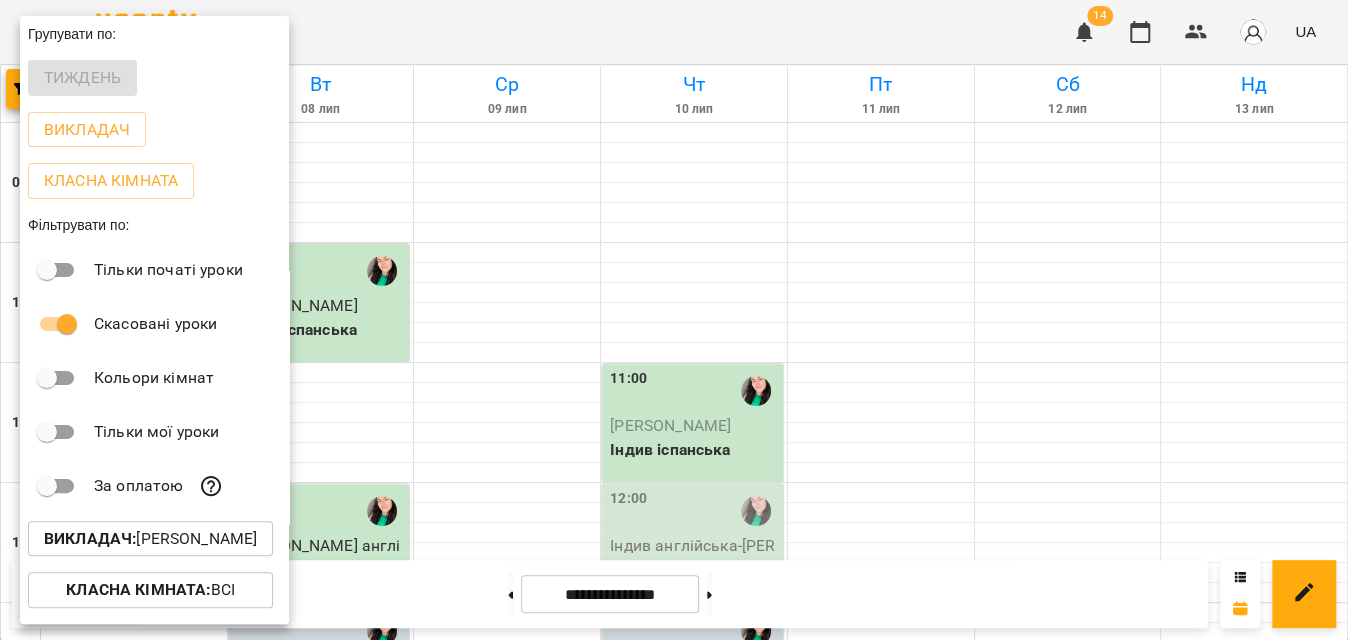 click on "Викладач :  [PERSON_NAME]" at bounding box center (150, 539) 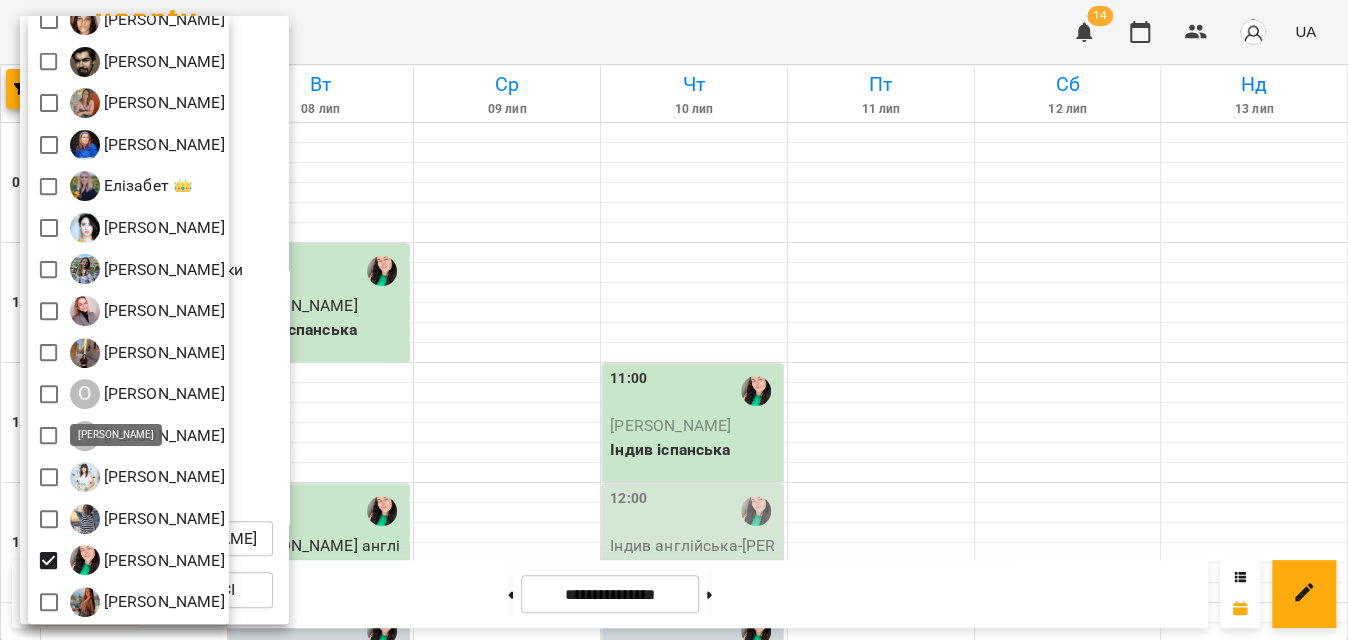 scroll, scrollTop: 185, scrollLeft: 0, axis: vertical 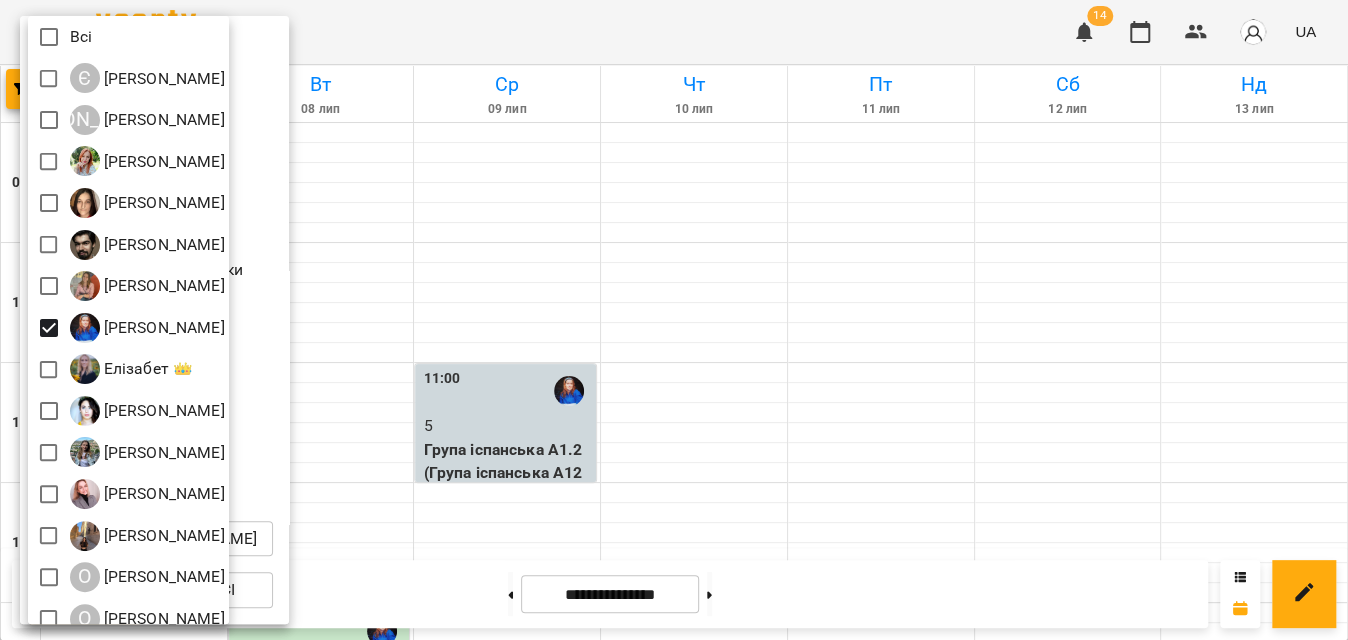 click at bounding box center (674, 320) 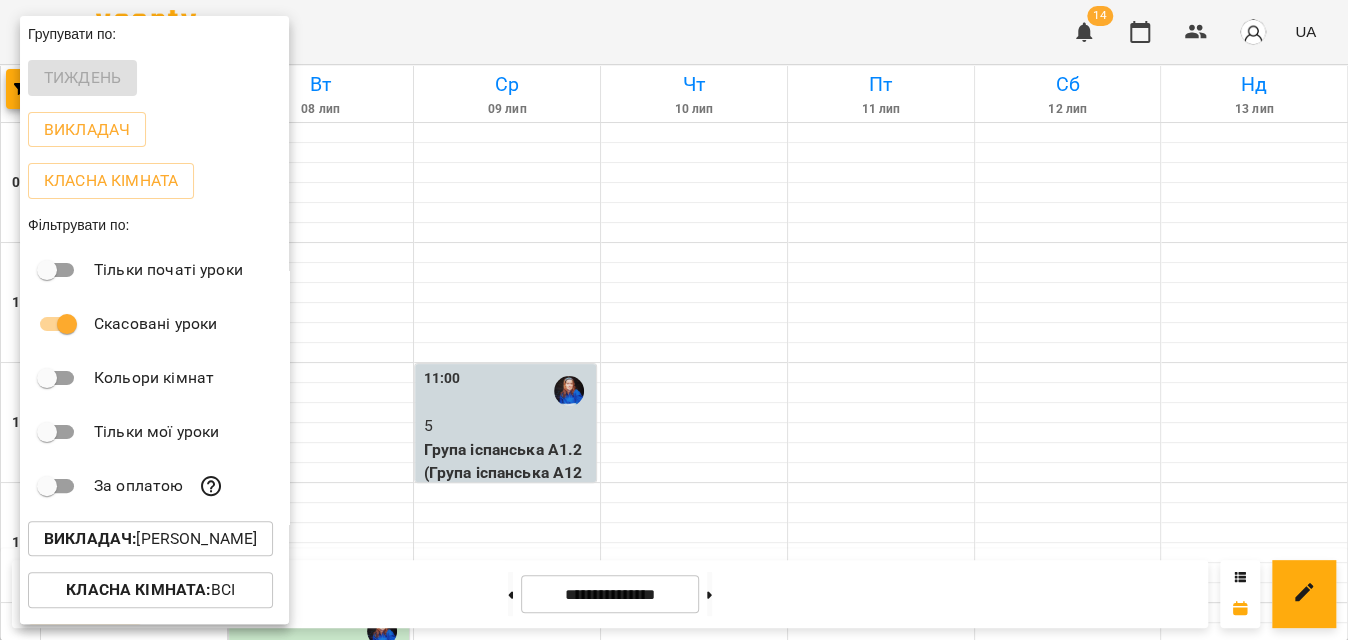 click at bounding box center [674, 320] 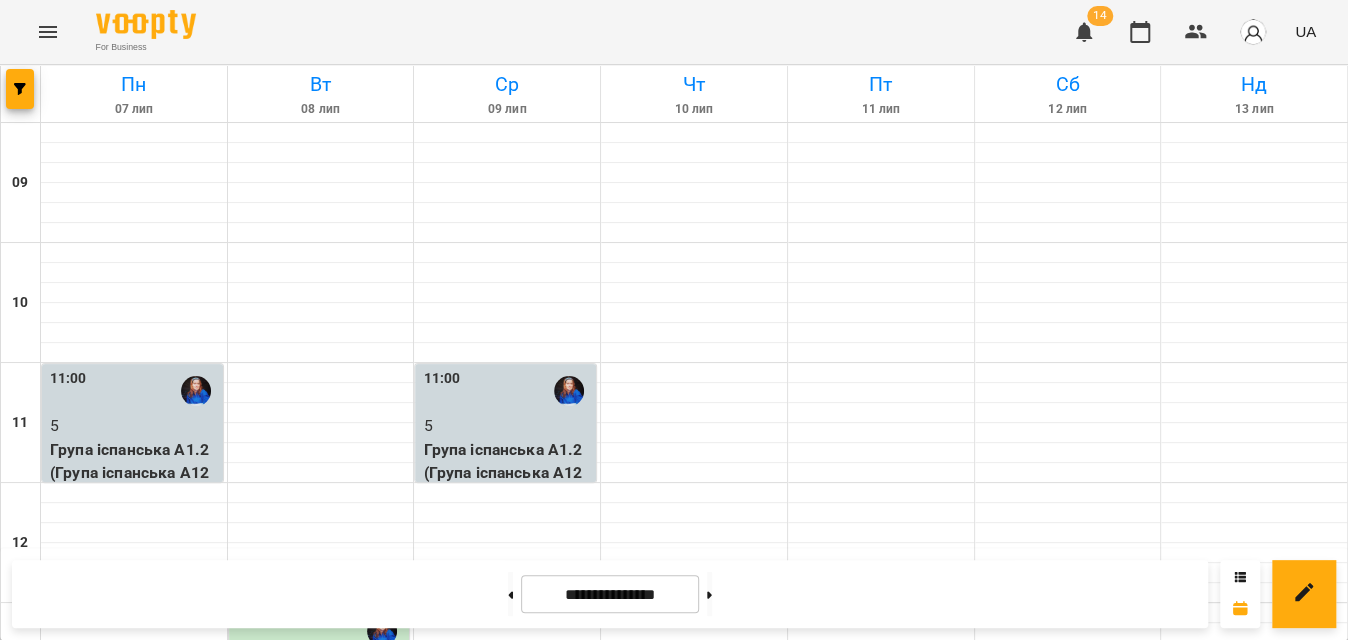 click on "17:30" at bounding box center (694, 1171) 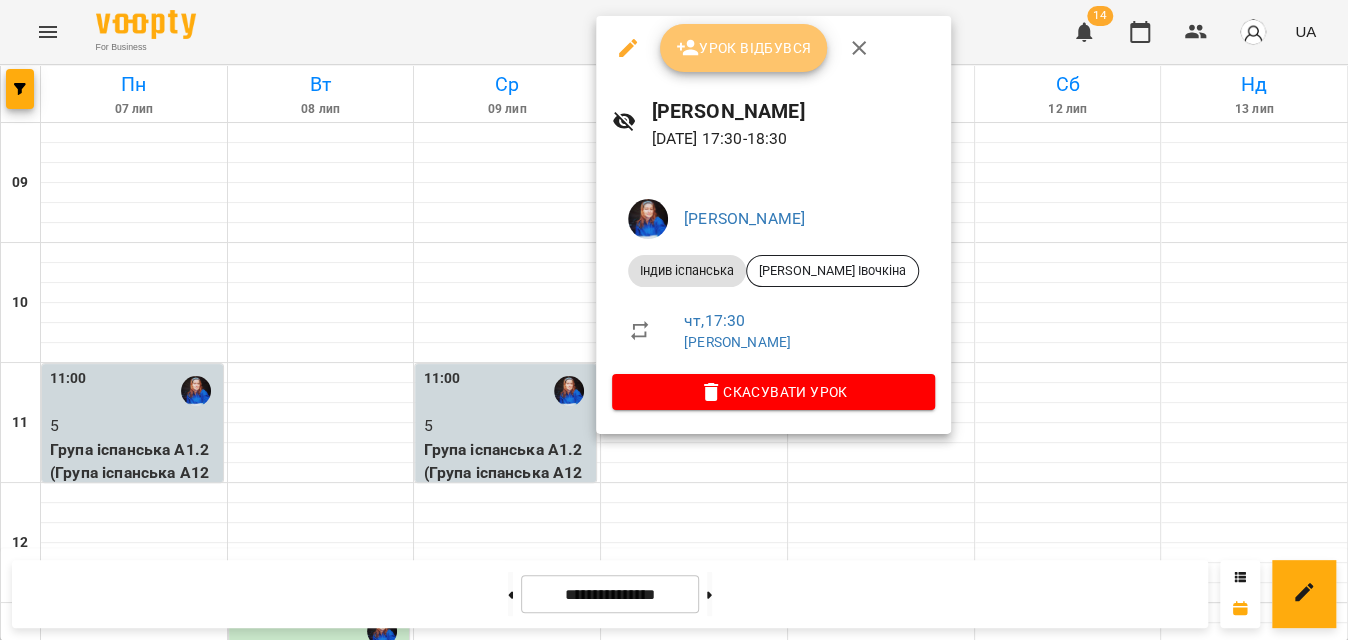 click on "Урок відбувся" at bounding box center [744, 48] 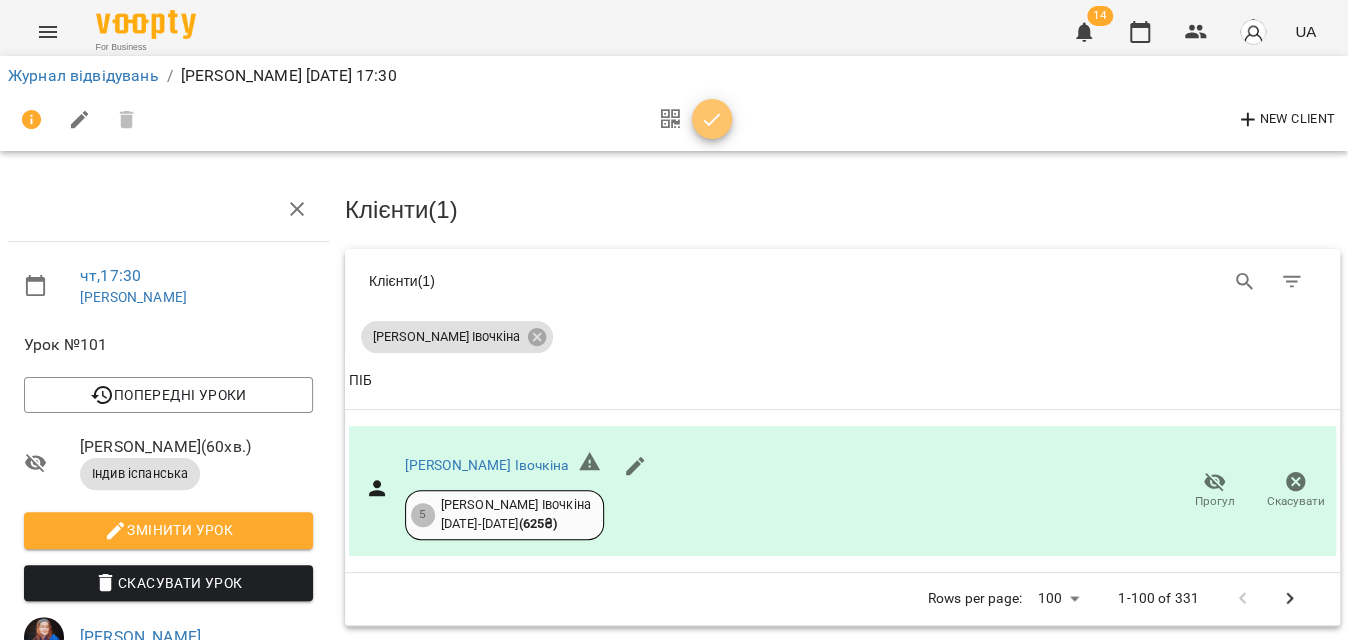 click 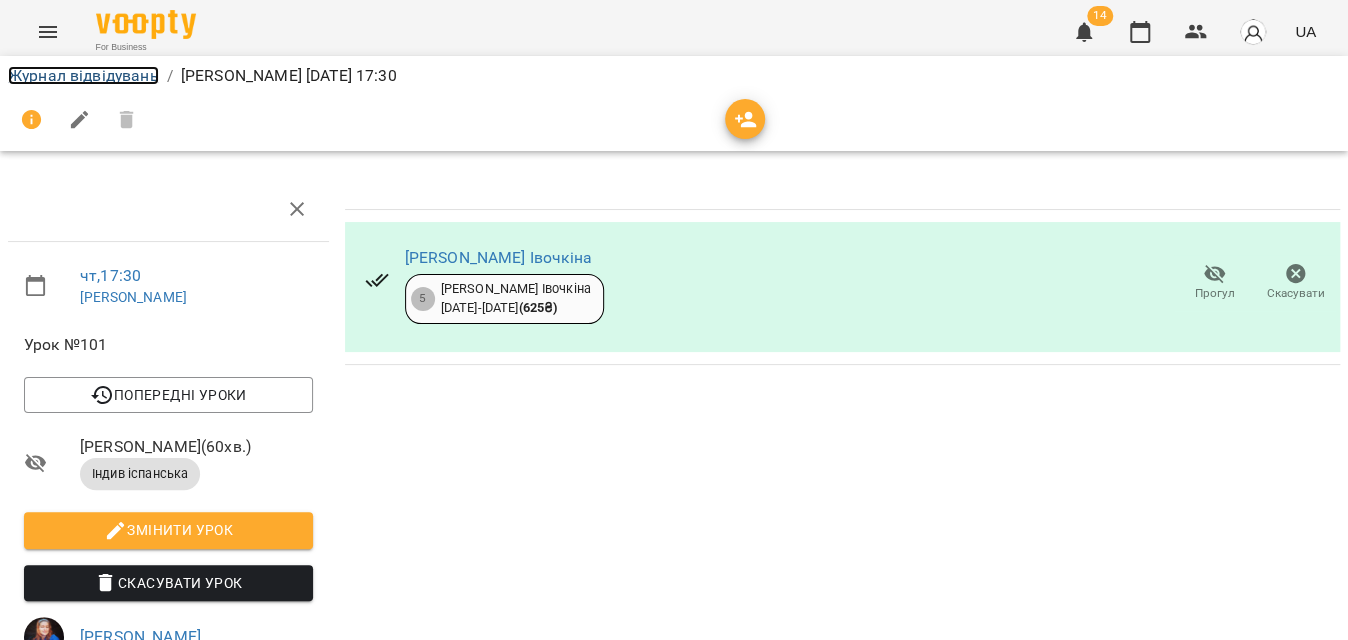 click on "Журнал відвідувань" at bounding box center (83, 75) 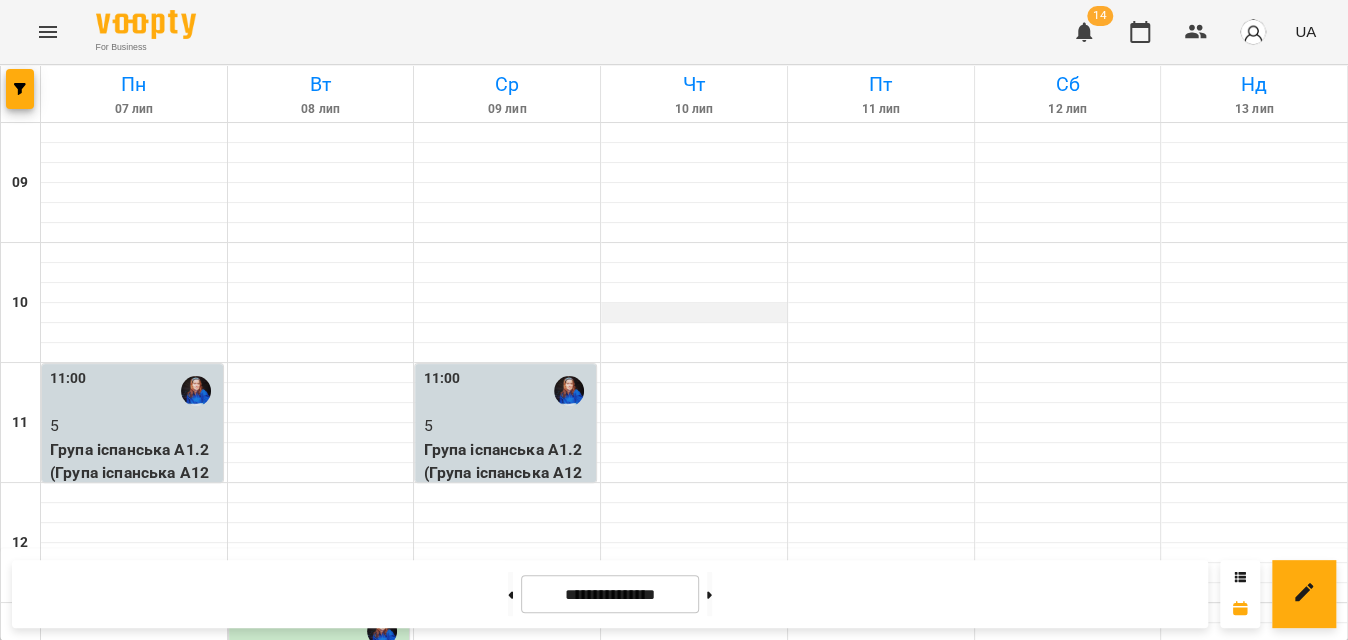 scroll, scrollTop: 1090, scrollLeft: 0, axis: vertical 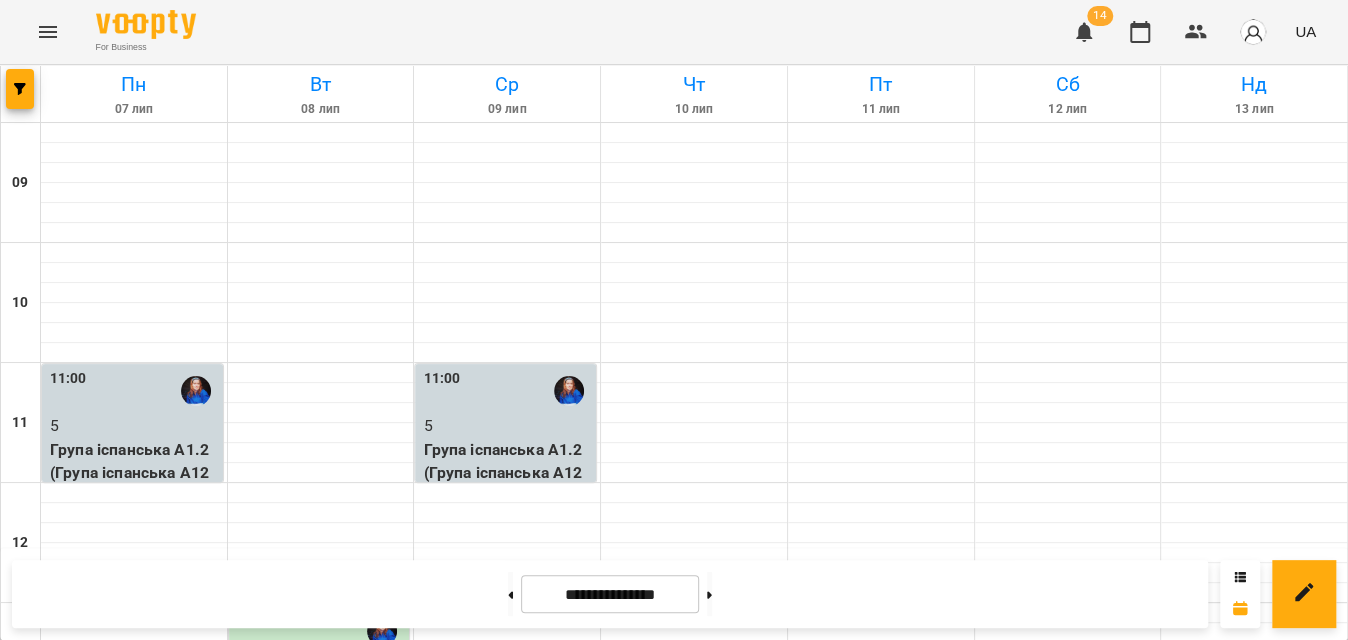 click on "19:00" at bounding box center (694, 1351) 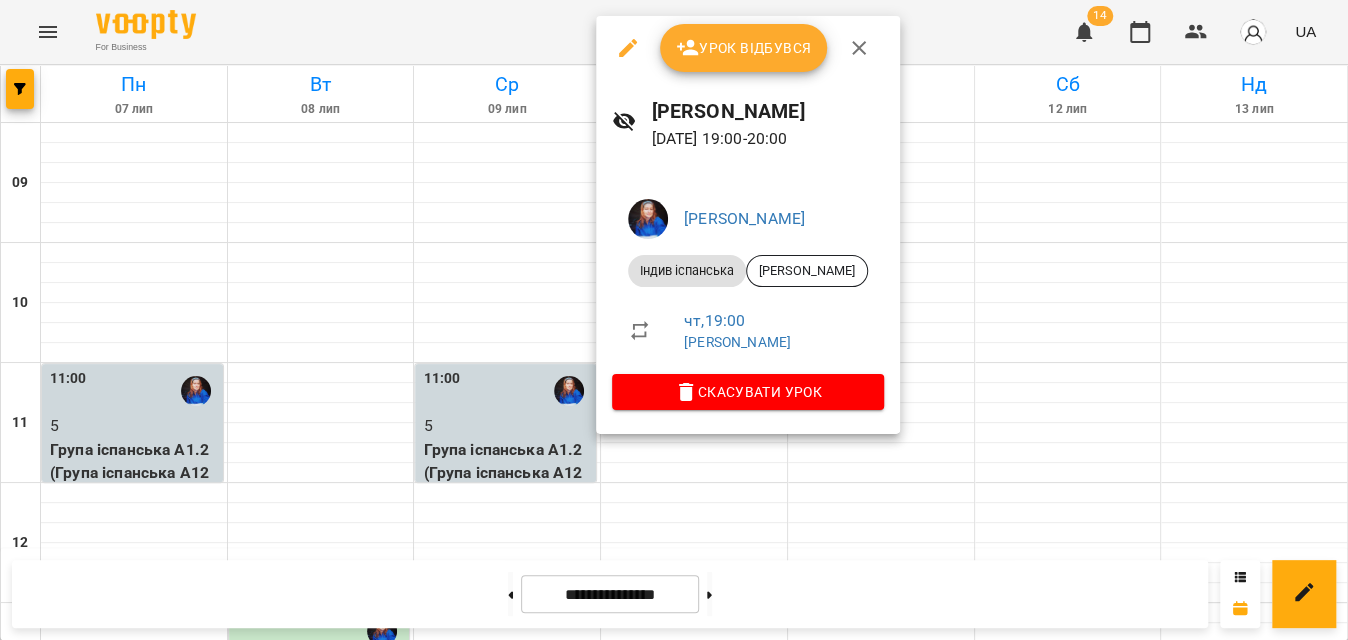 click on "Урок відбувся" at bounding box center (744, 48) 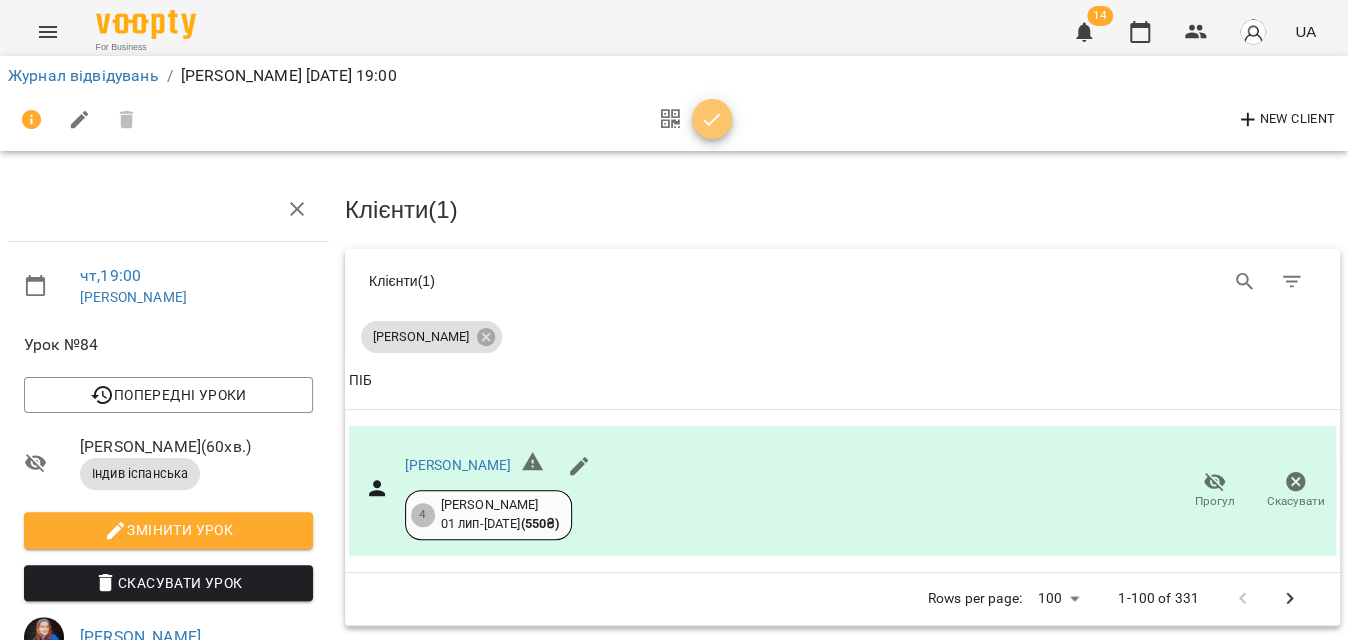 click 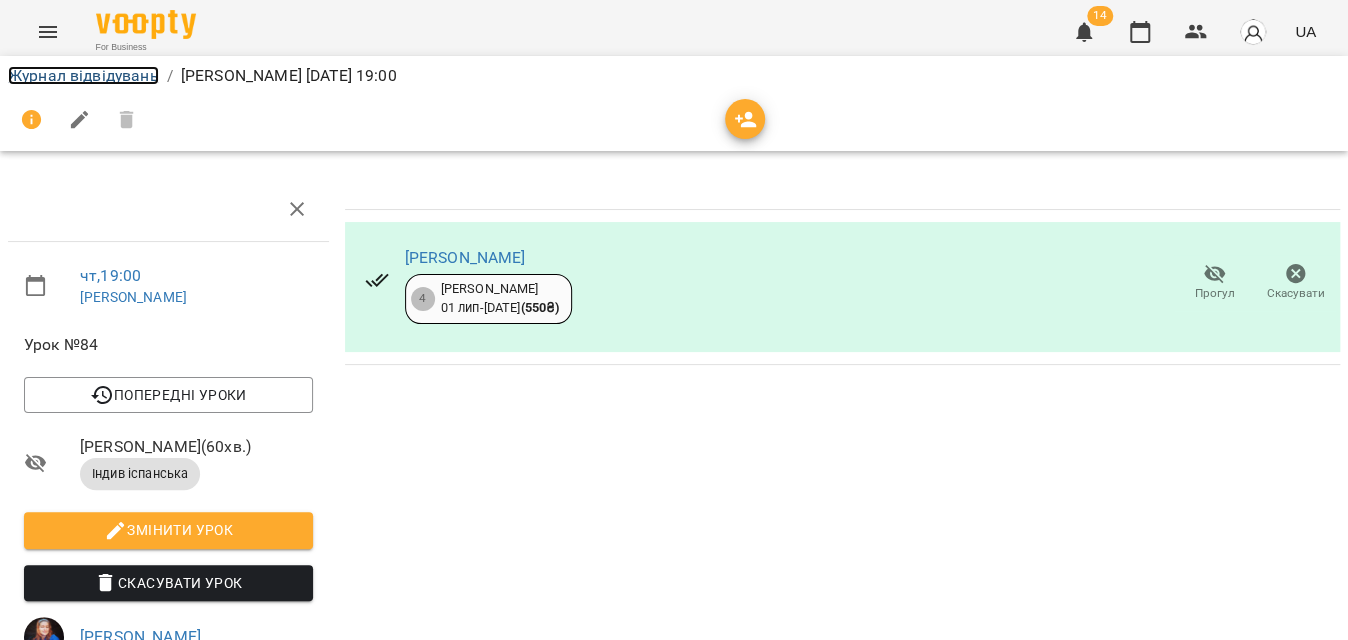 click on "Журнал відвідувань" at bounding box center (83, 75) 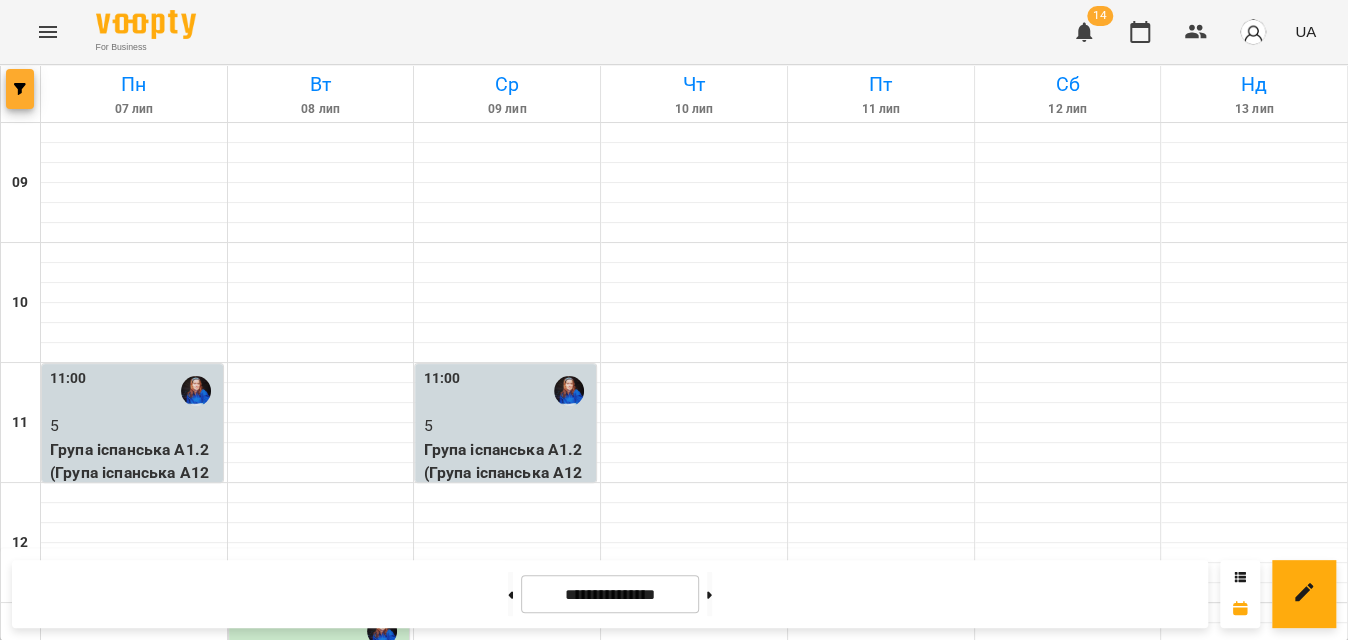 click at bounding box center [20, 89] 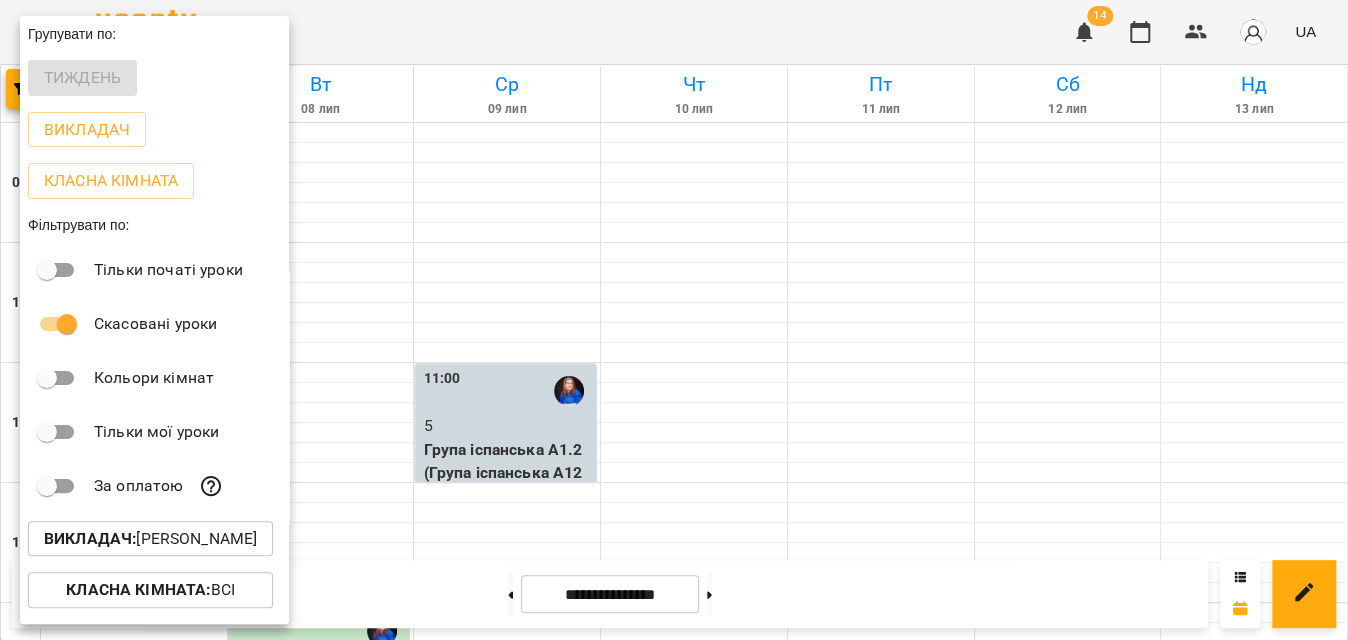 click on "Викладач :  [PERSON_NAME]" at bounding box center [150, 539] 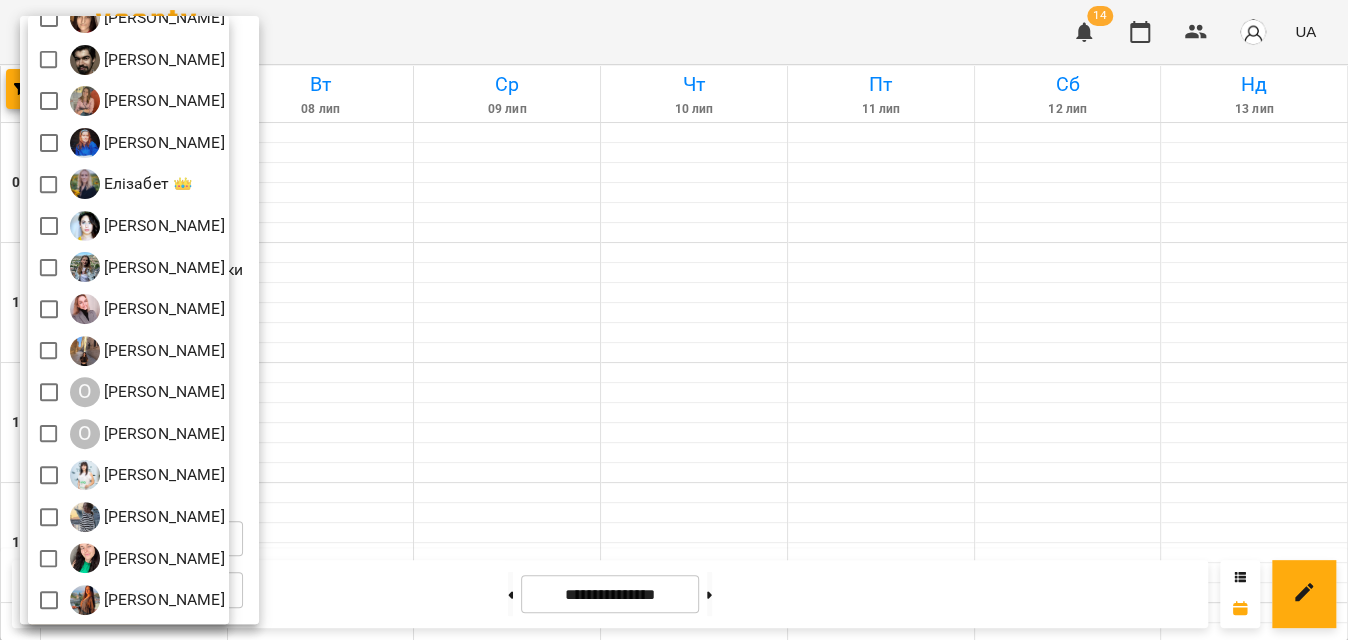 scroll, scrollTop: 0, scrollLeft: 0, axis: both 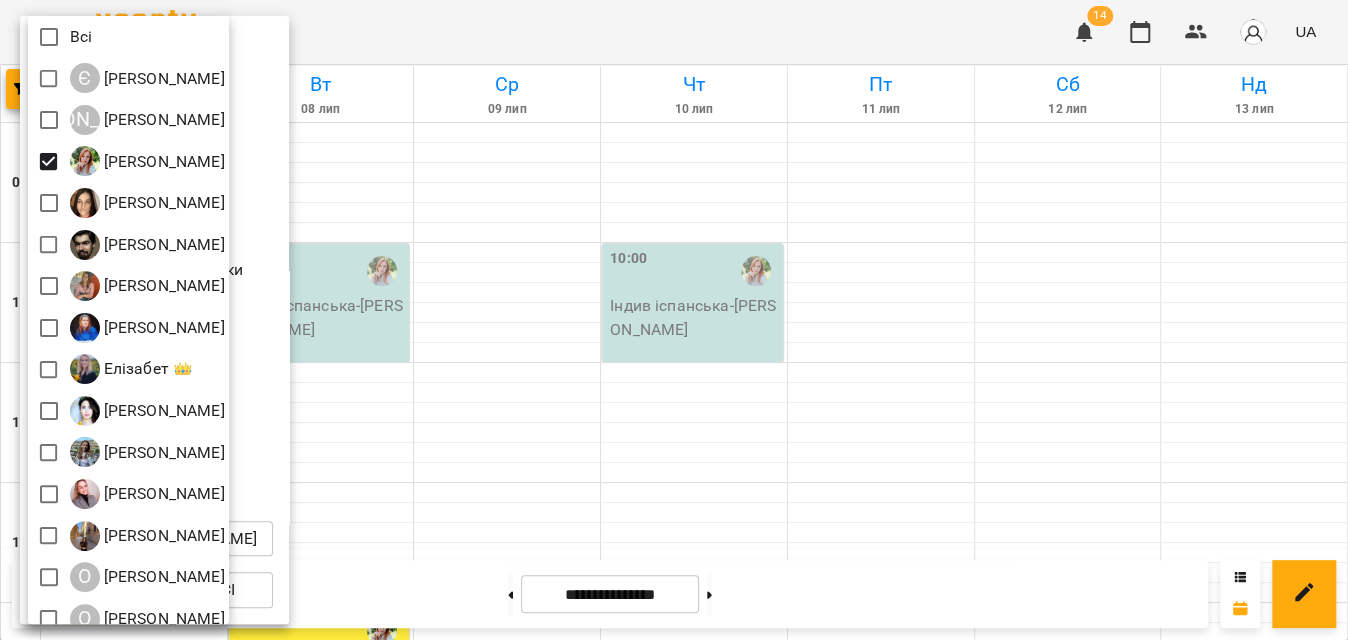click at bounding box center (674, 320) 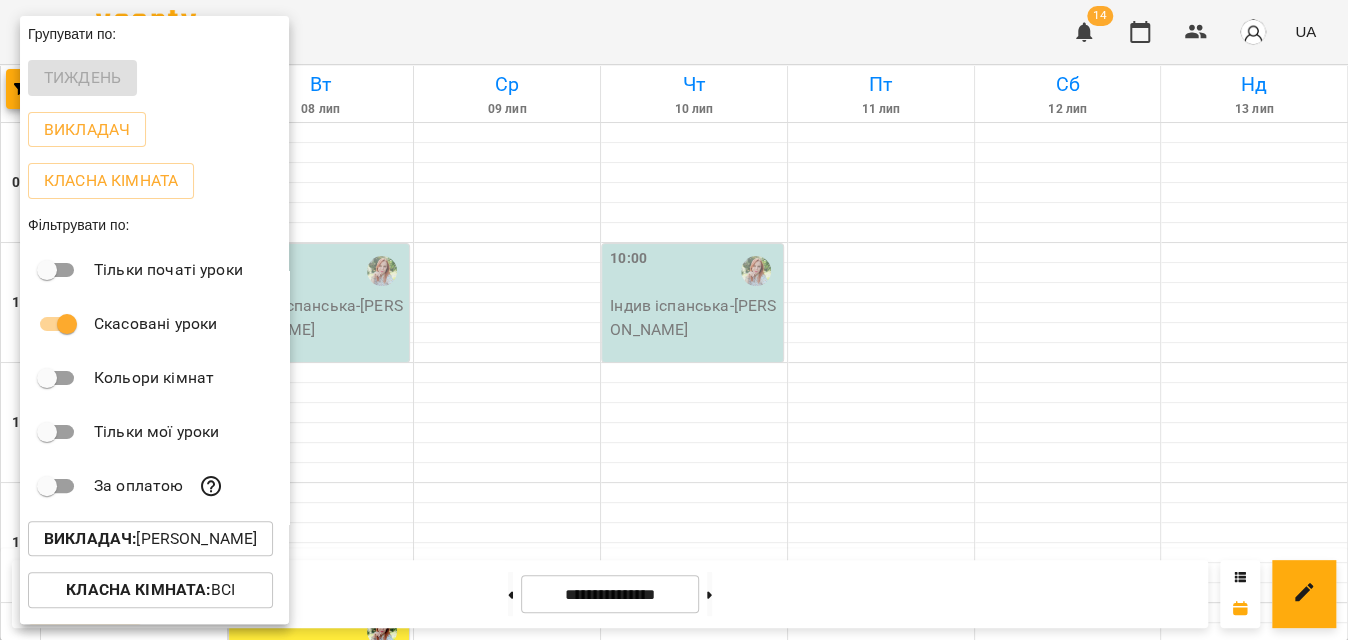 click at bounding box center [674, 320] 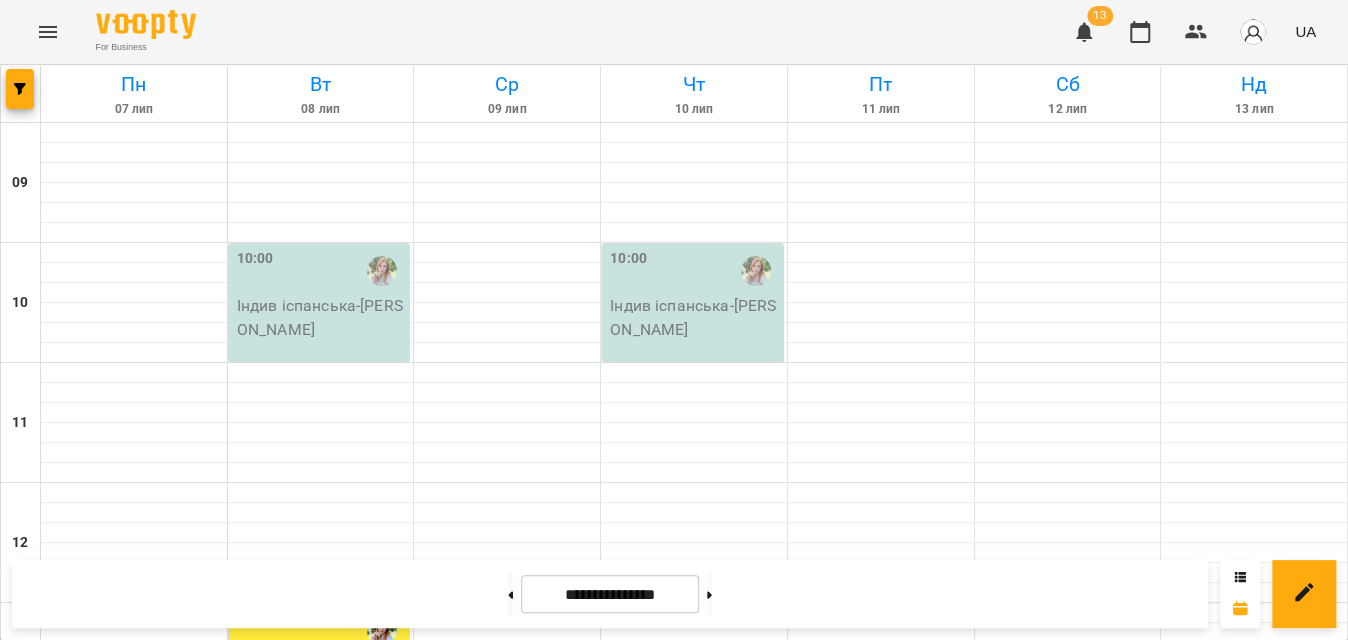 scroll, scrollTop: 363, scrollLeft: 0, axis: vertical 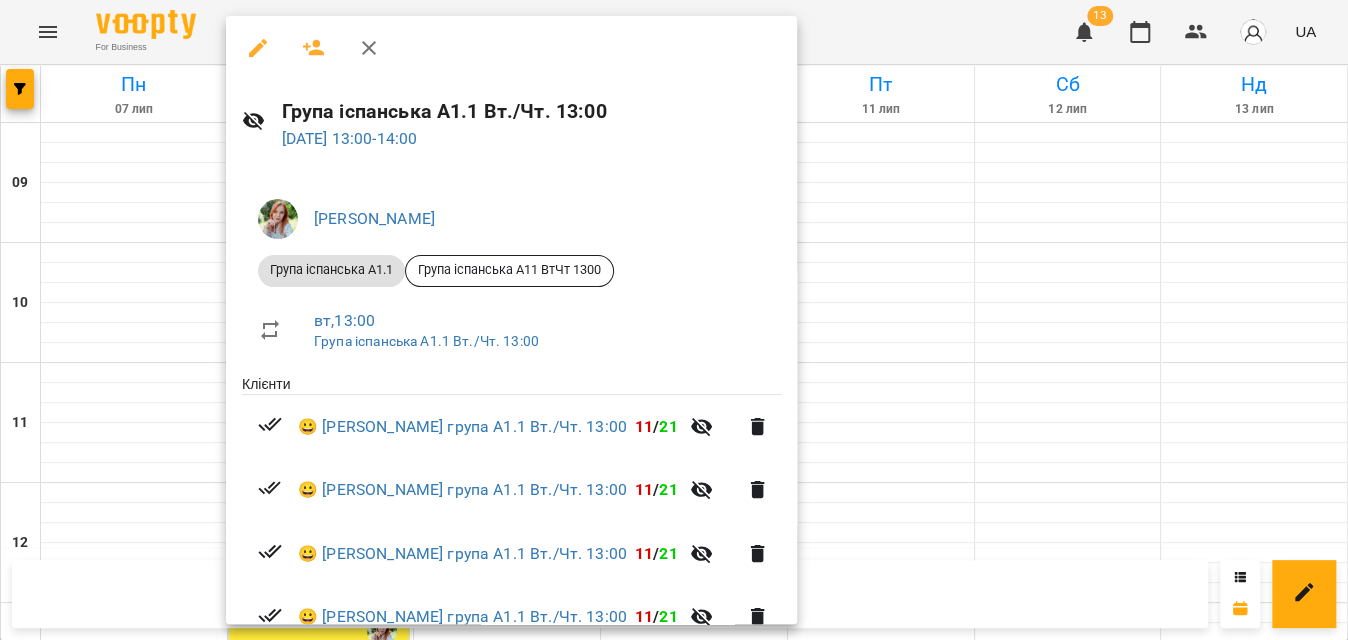click on "Група іспанська А1.1 Вт./Чт. 13:00 [DATE] 13:00  -  14:00" at bounding box center (511, 123) 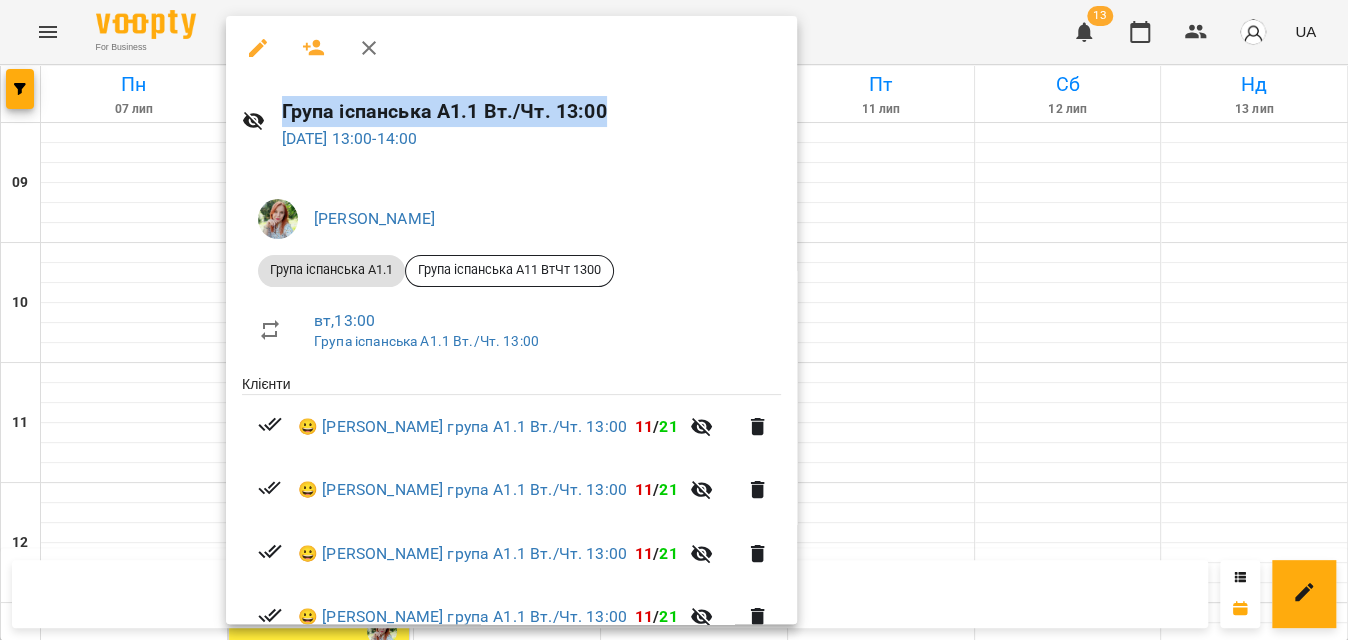 drag, startPoint x: 282, startPoint y: 106, endPoint x: 619, endPoint y: 126, distance: 337.59296 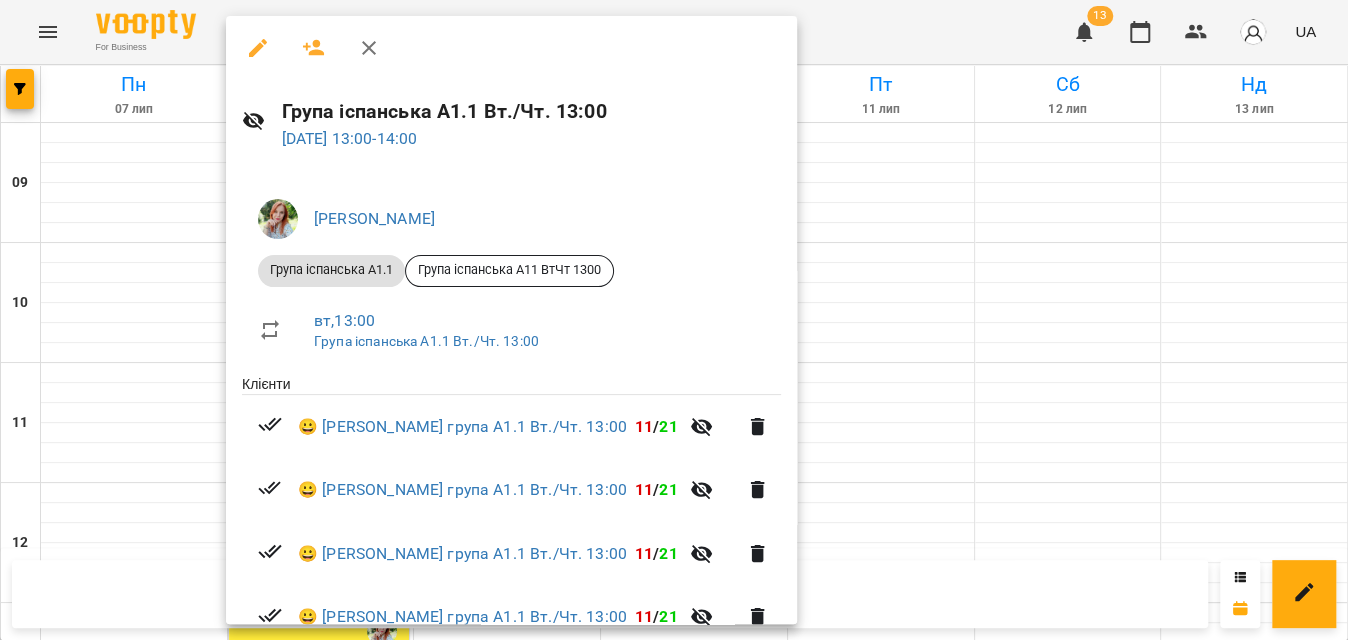 click at bounding box center (674, 320) 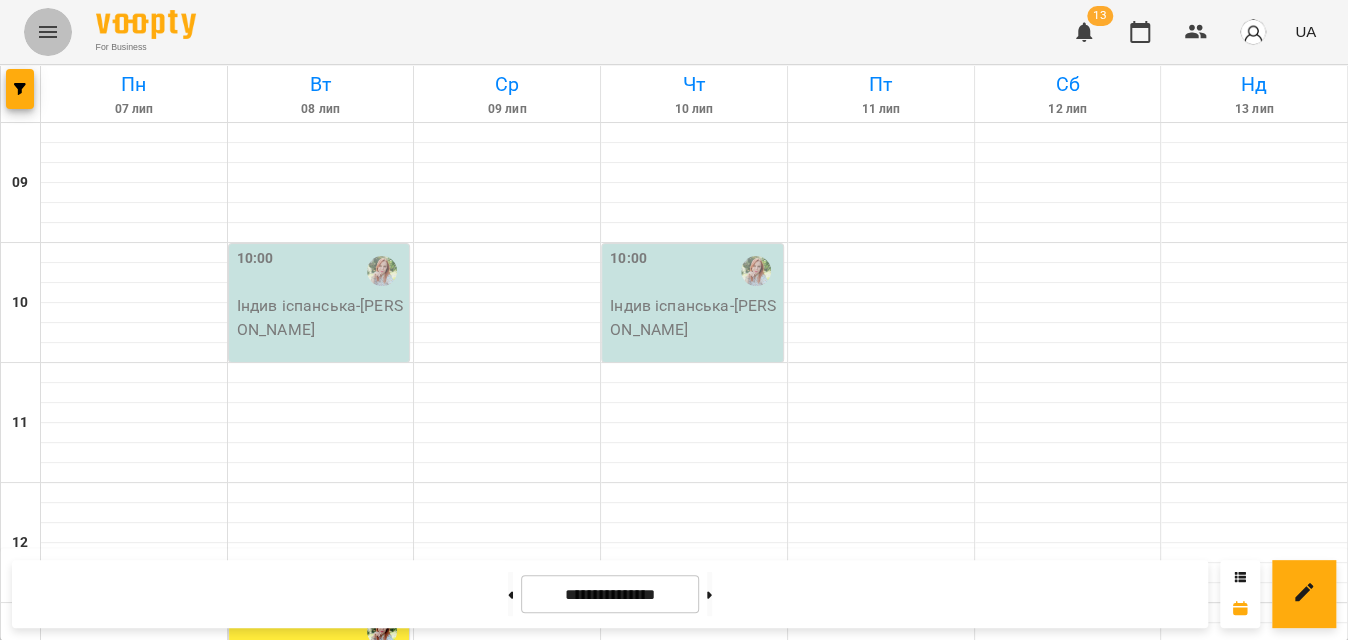click 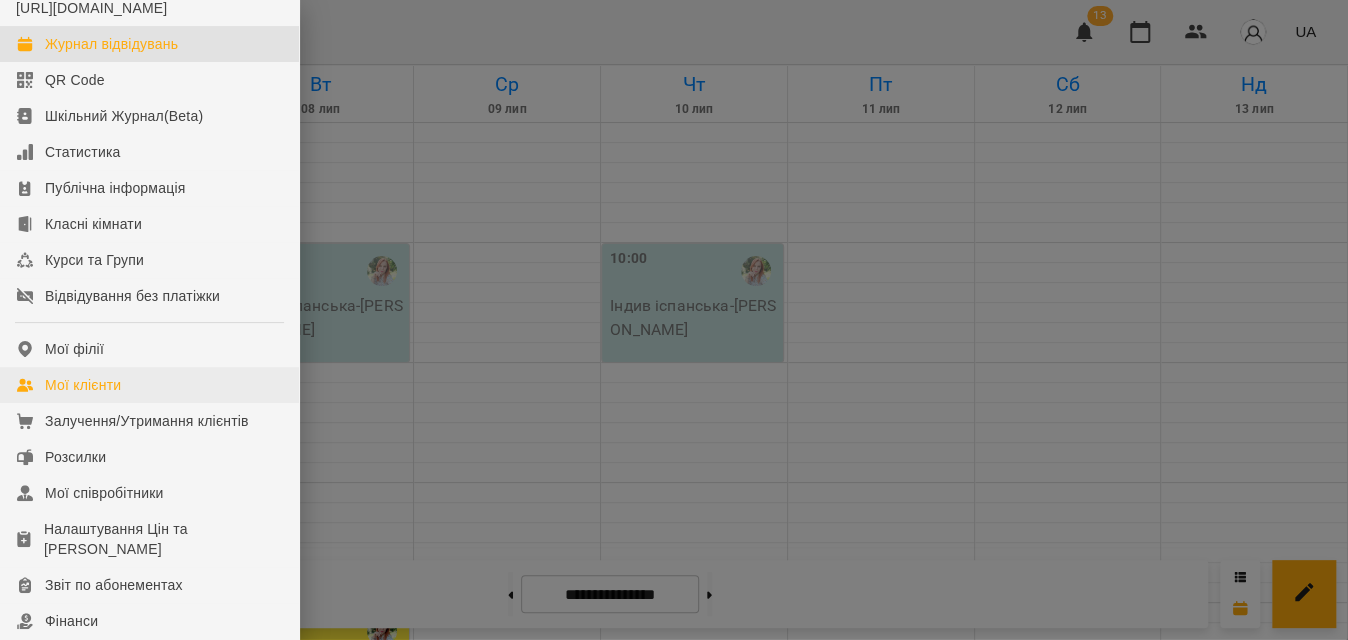 scroll, scrollTop: 90, scrollLeft: 0, axis: vertical 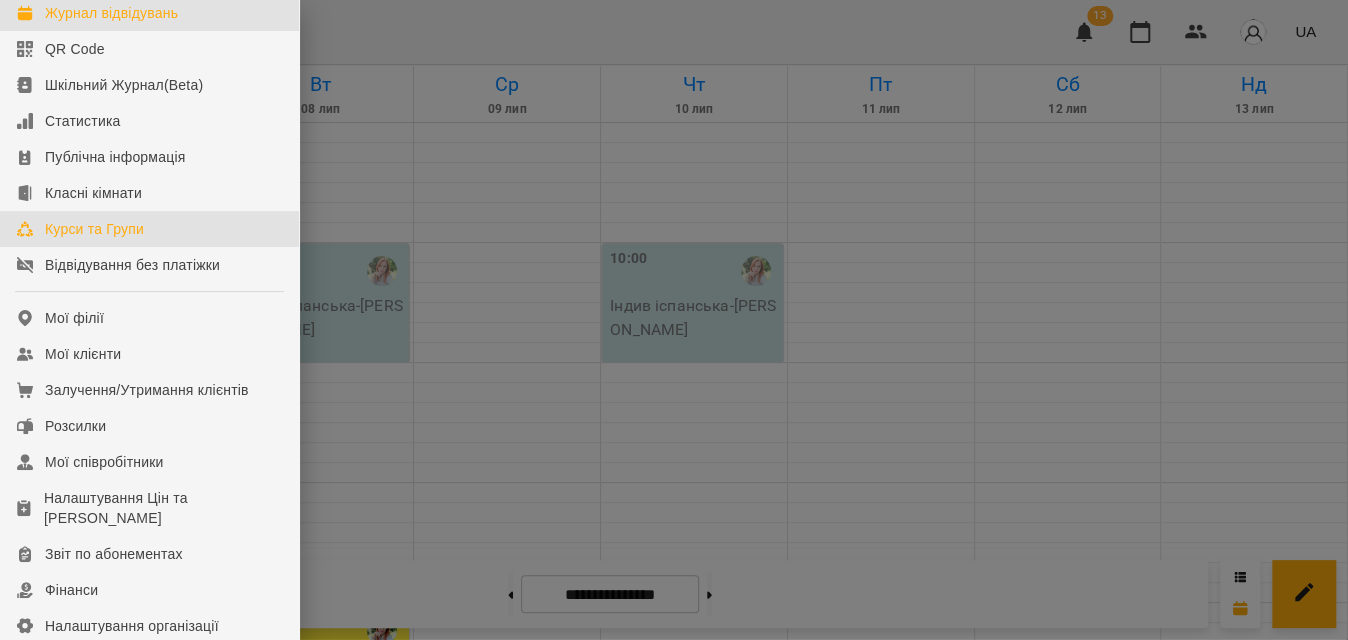 click on "Курси та Групи" at bounding box center (149, 229) 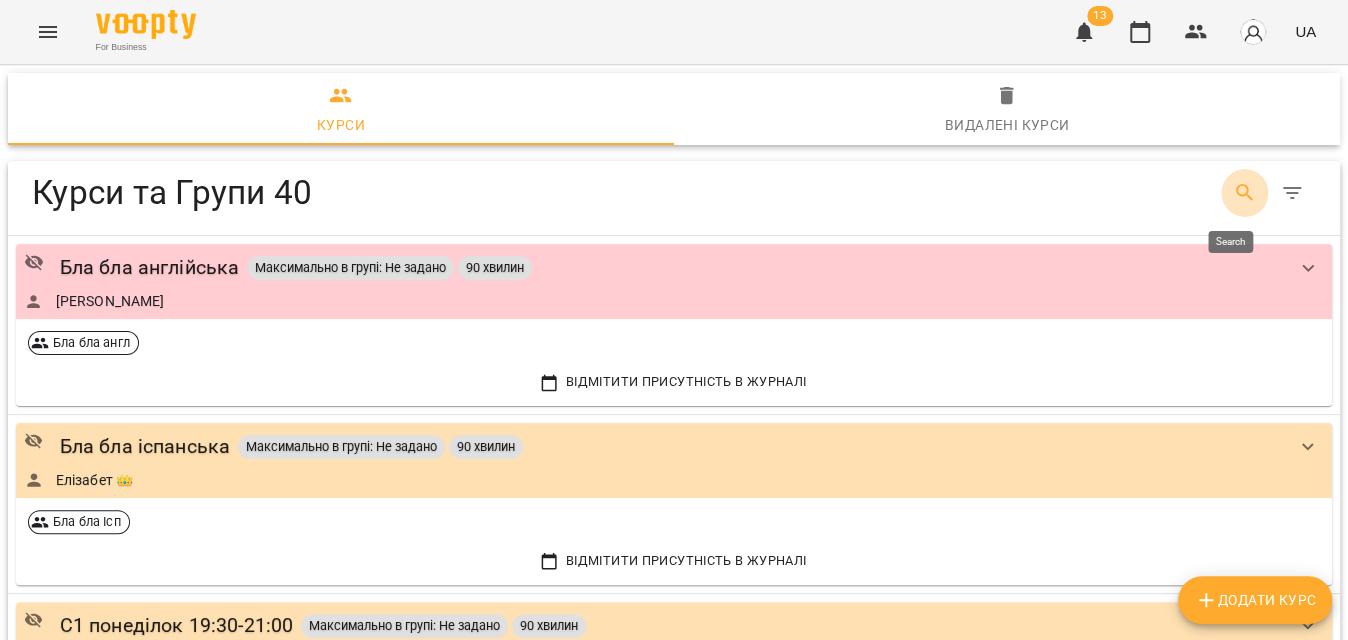 click at bounding box center [1245, 193] 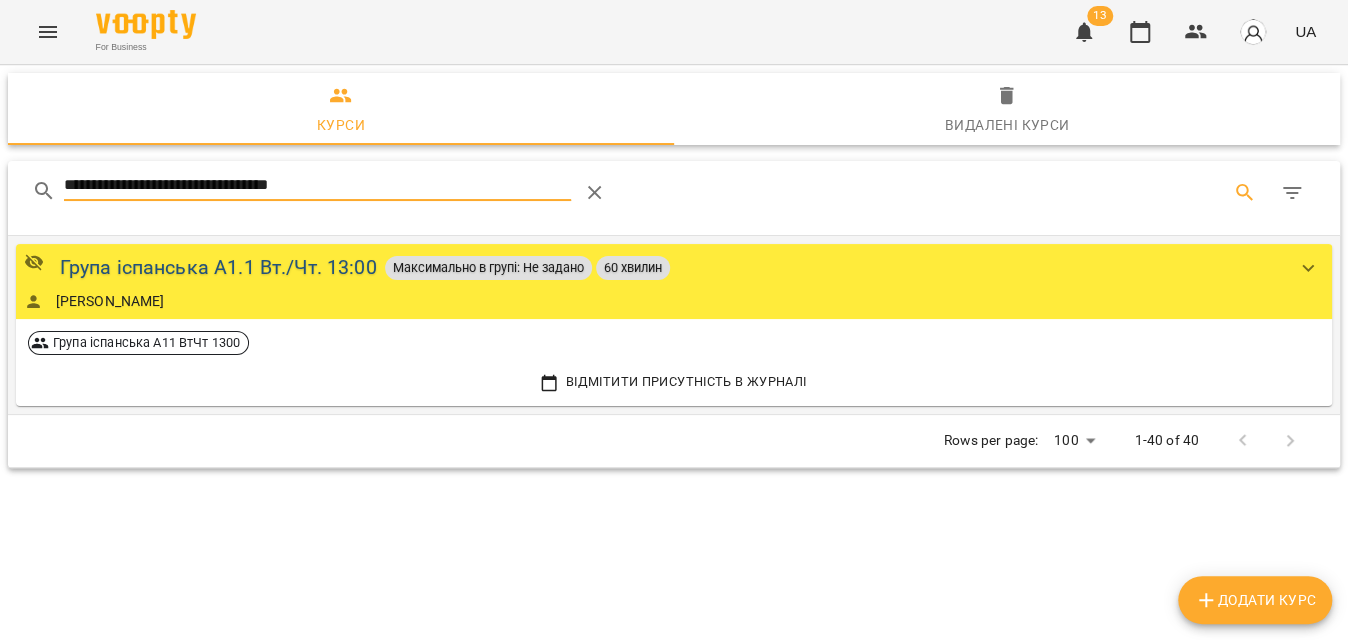 type on "**********" 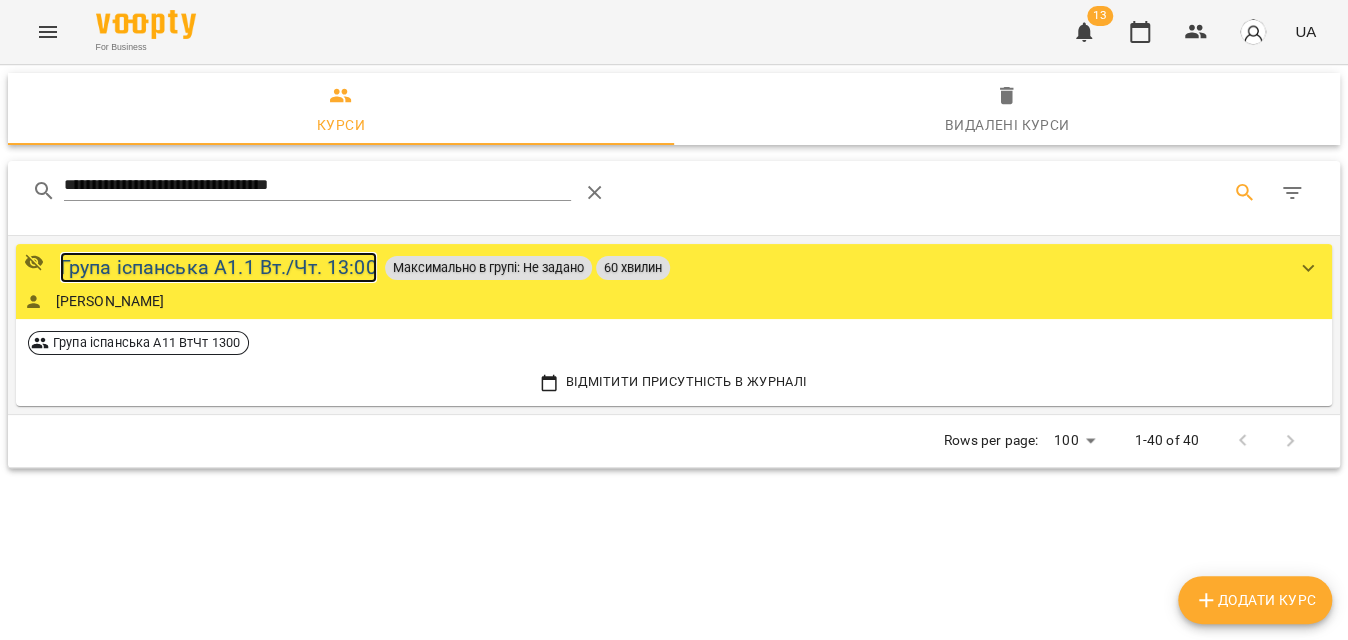 click on "Група іспанська А1.1 Вт./Чт. 13:00" at bounding box center (218, 267) 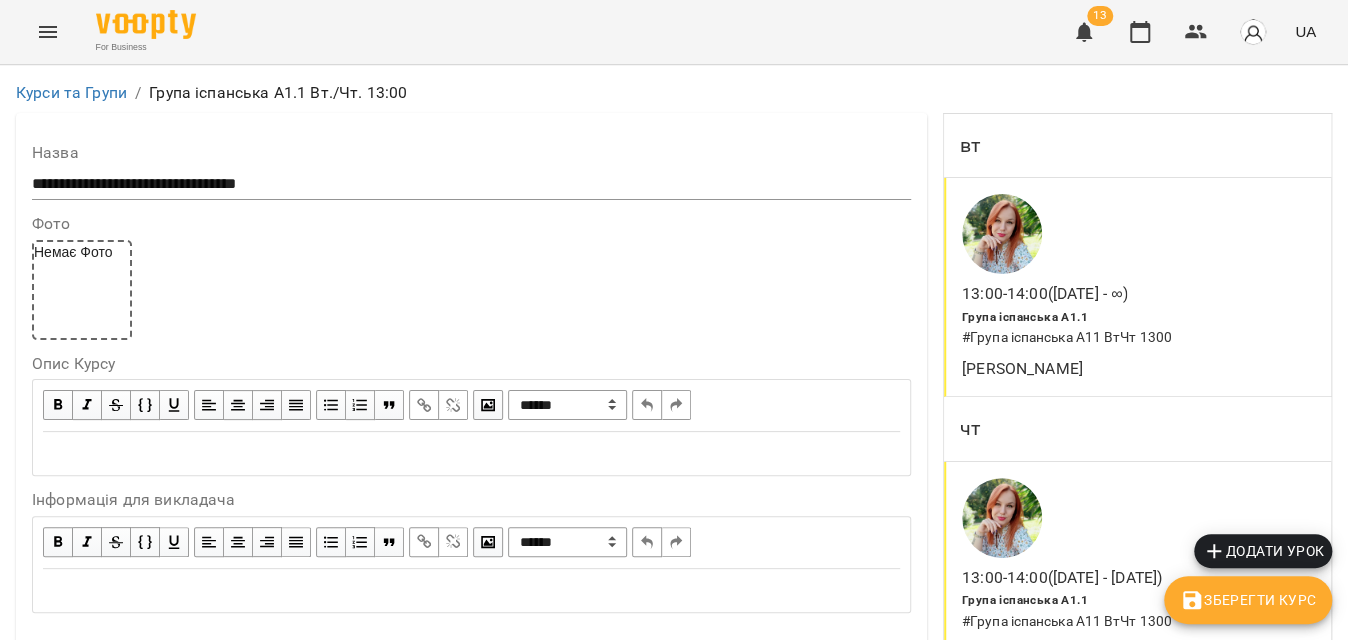 scroll, scrollTop: 454, scrollLeft: 0, axis: vertical 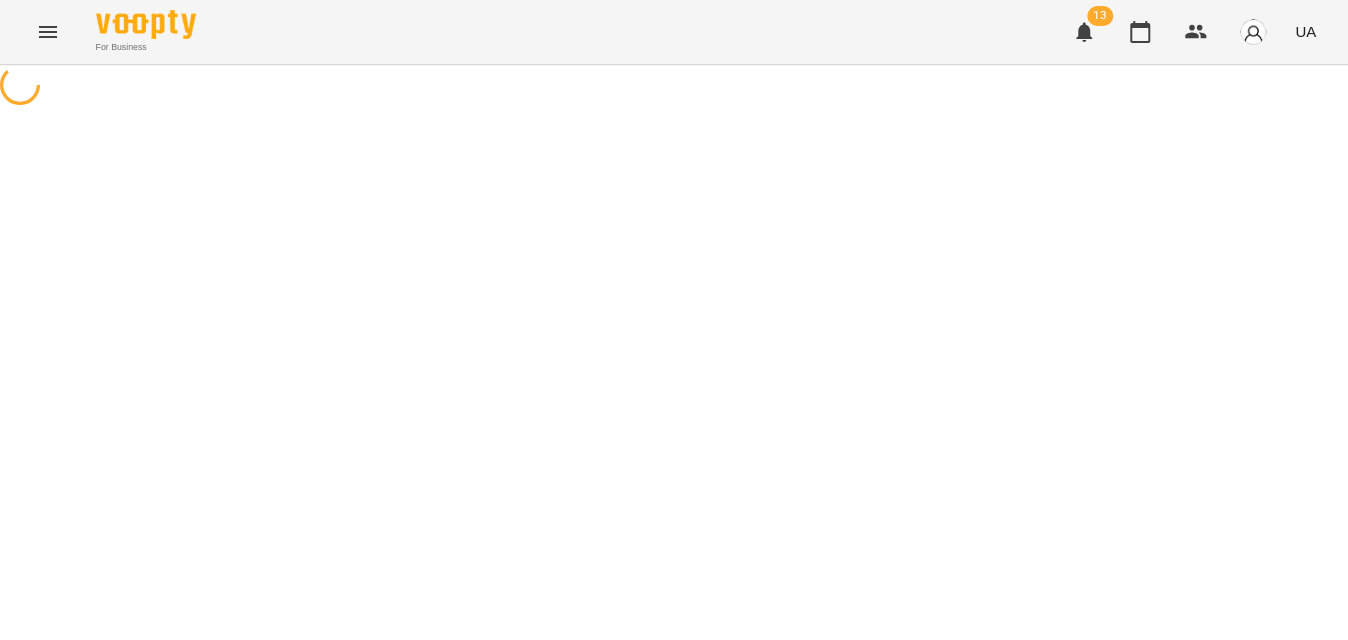select on "*" 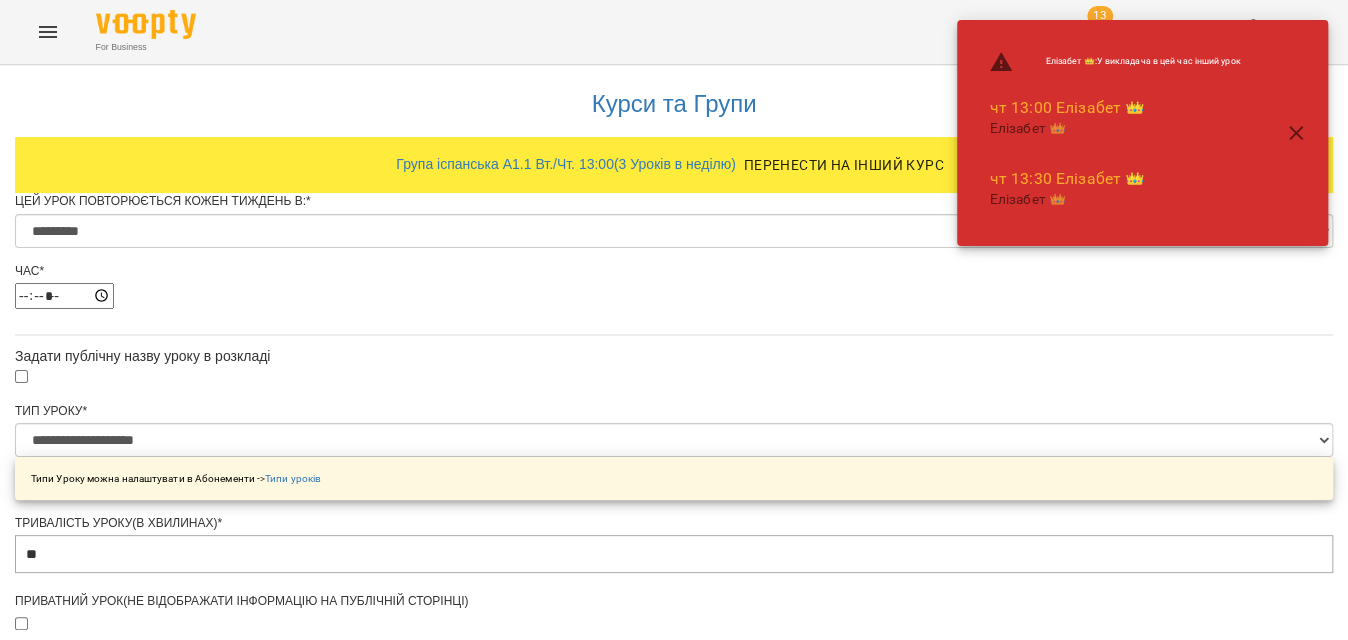 scroll, scrollTop: 1037, scrollLeft: 0, axis: vertical 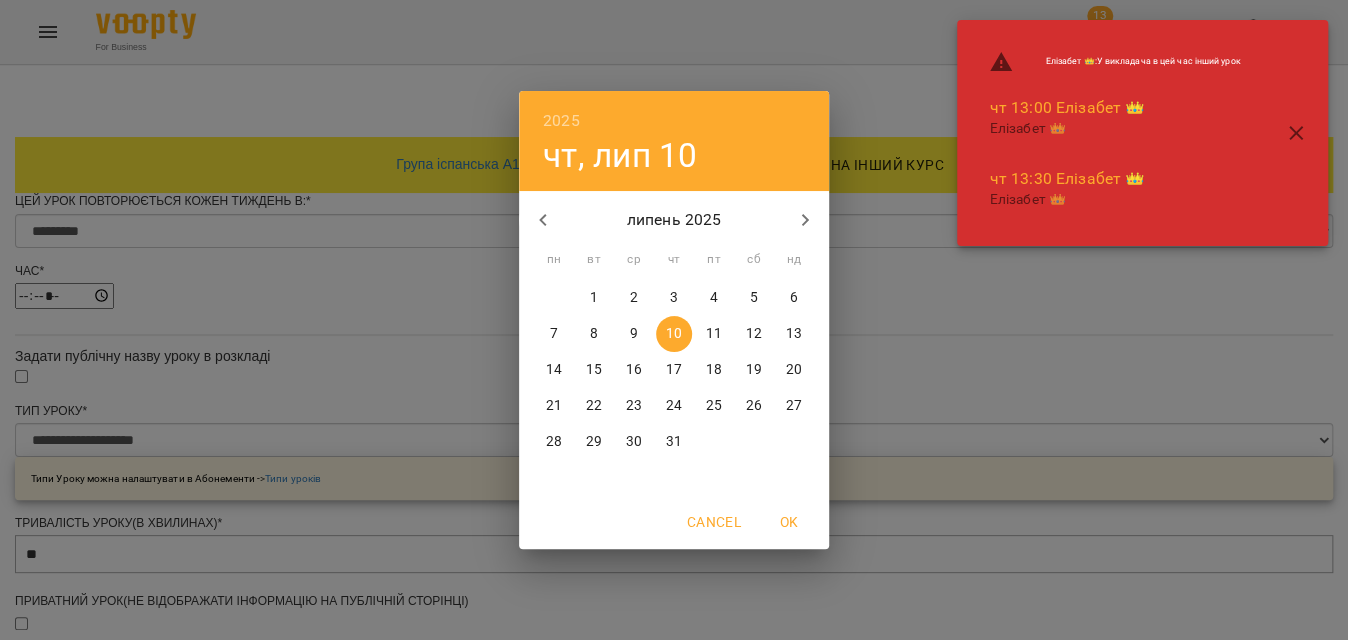 click on "6" at bounding box center [794, 298] 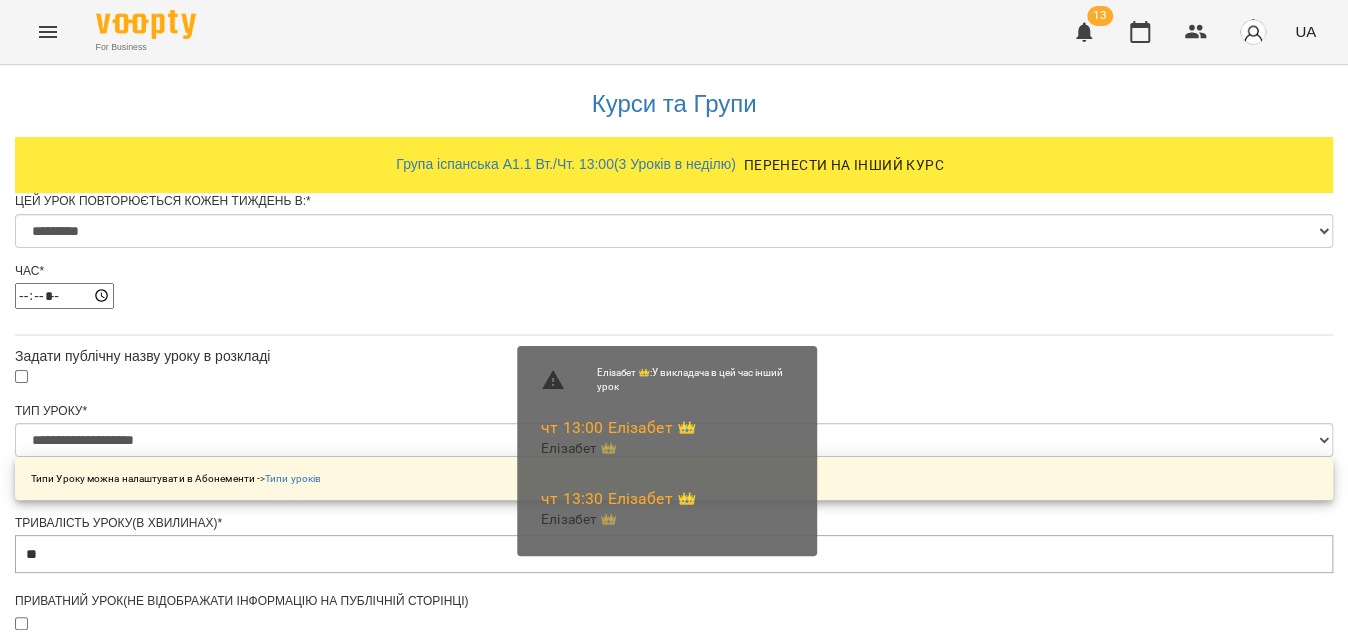 click on "Зберегти" at bounding box center [674, 1535] 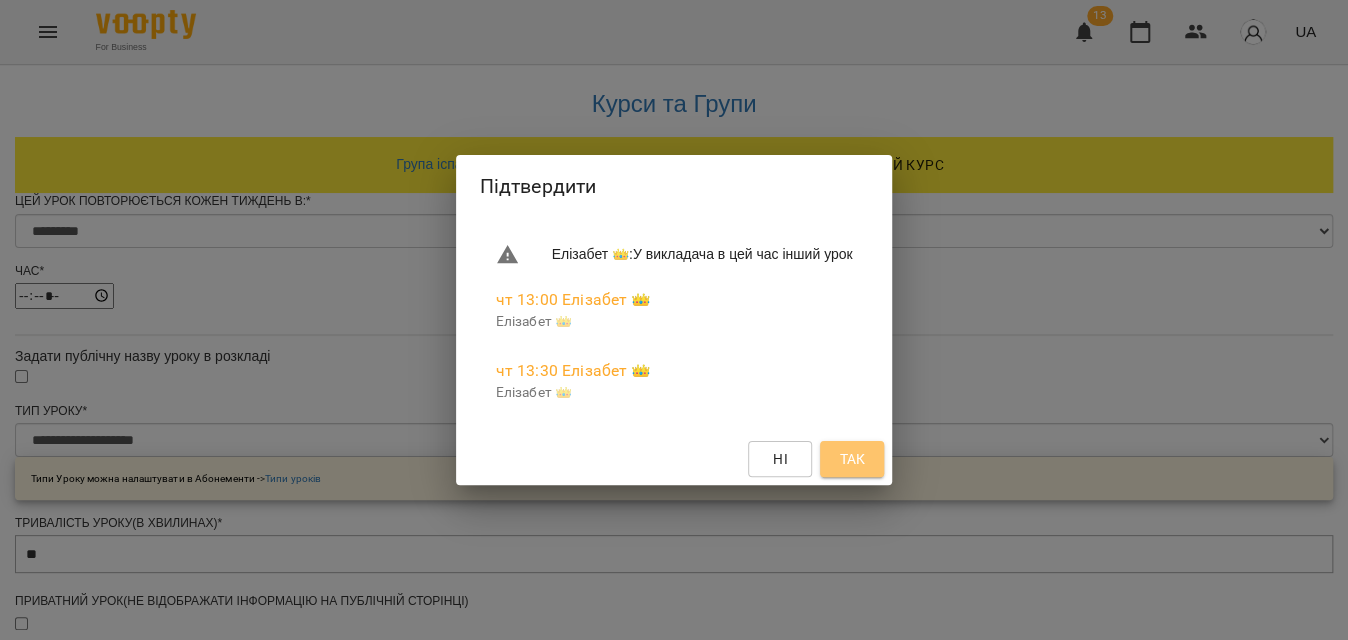 click on "Так" at bounding box center (852, 459) 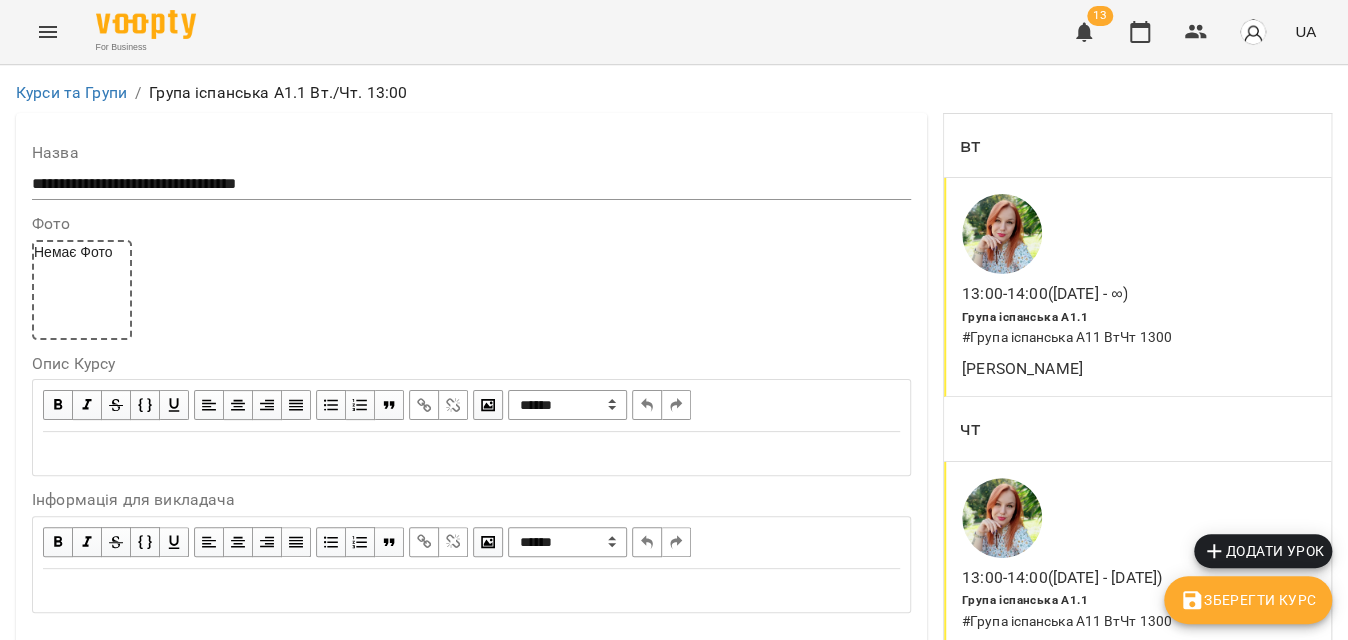 scroll, scrollTop: 454, scrollLeft: 0, axis: vertical 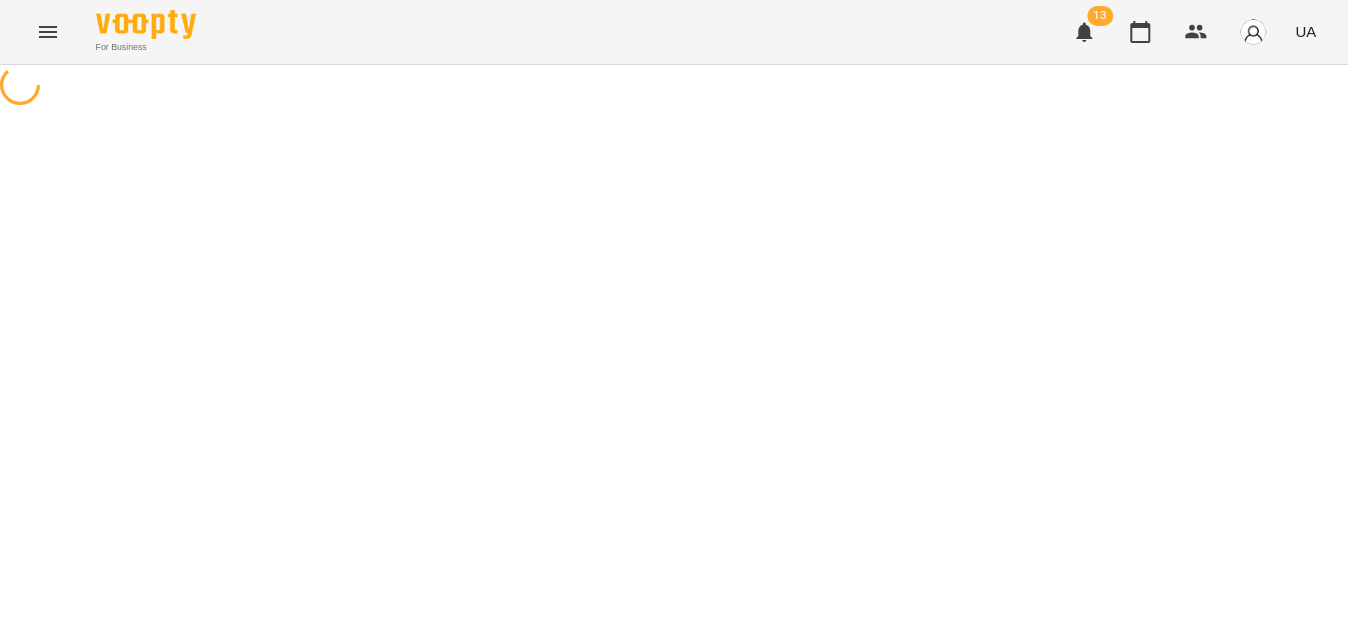 select on "**********" 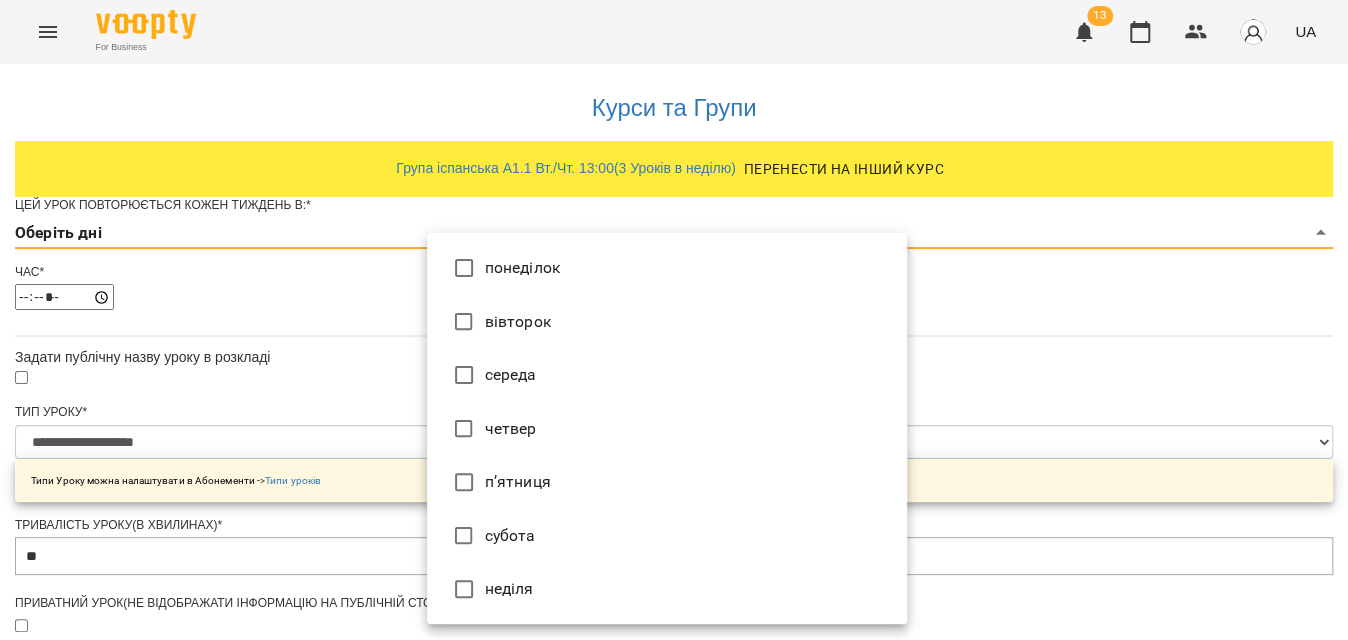 click on "**********" at bounding box center (674, 691) 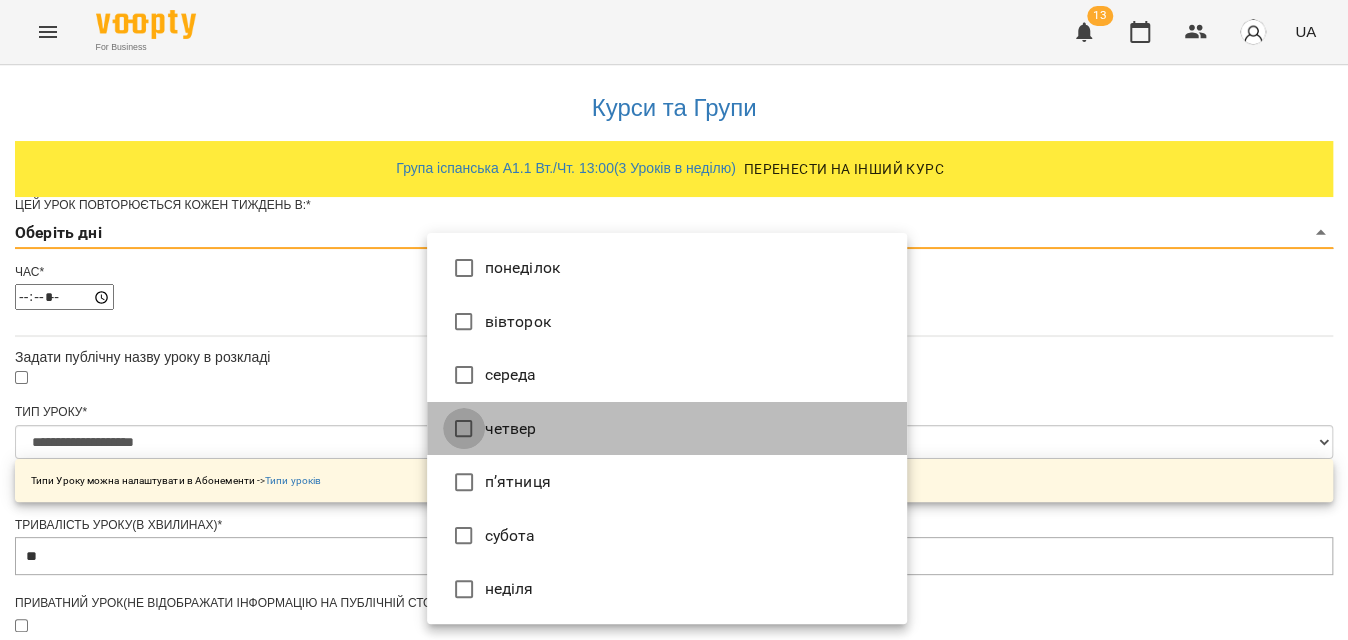 type on "*" 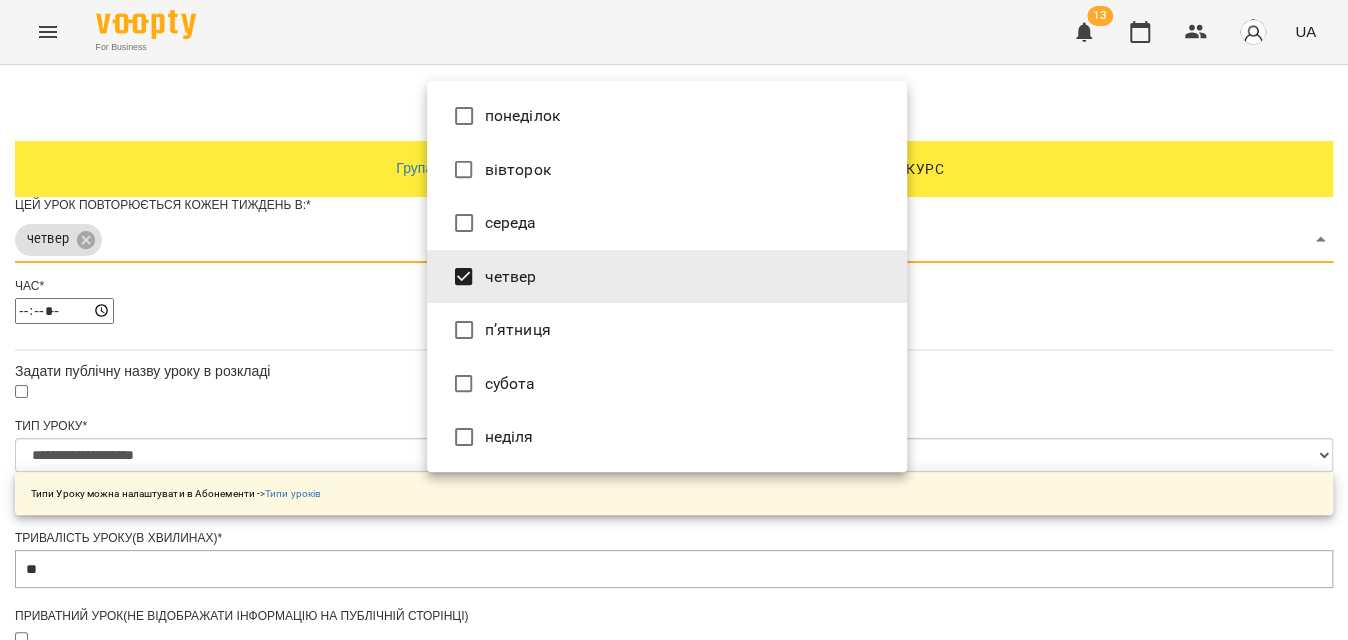 click at bounding box center (674, 320) 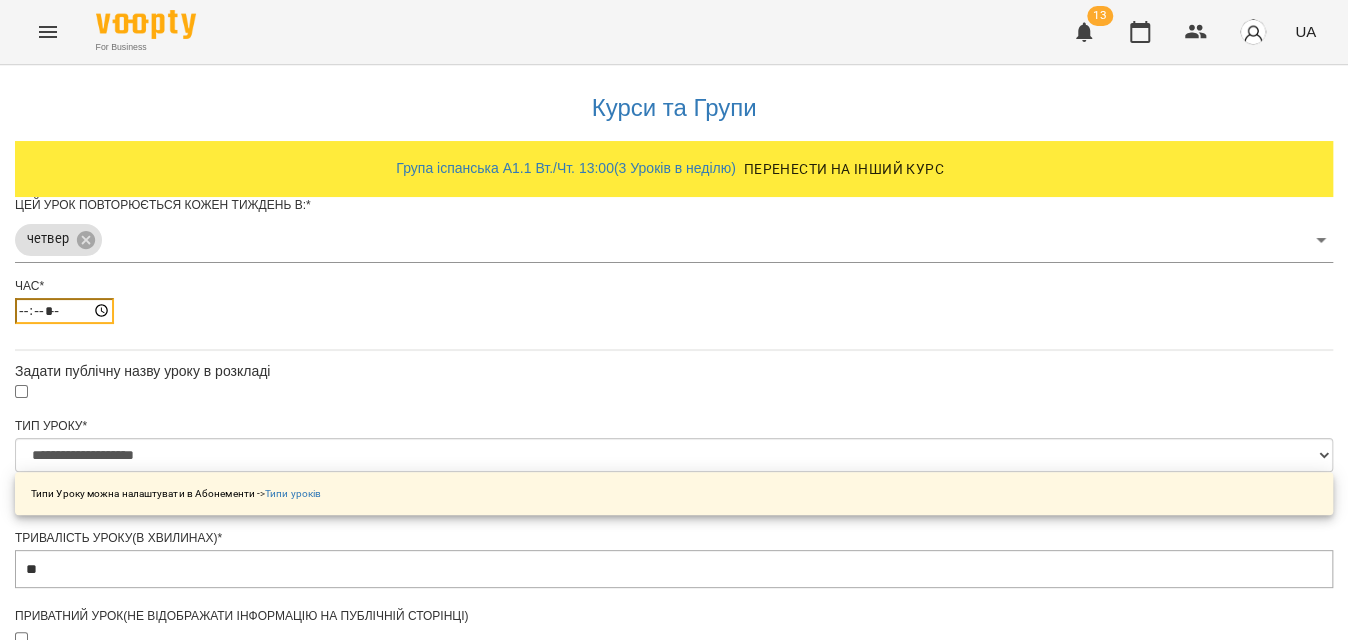 click on "*****" at bounding box center (64, 311) 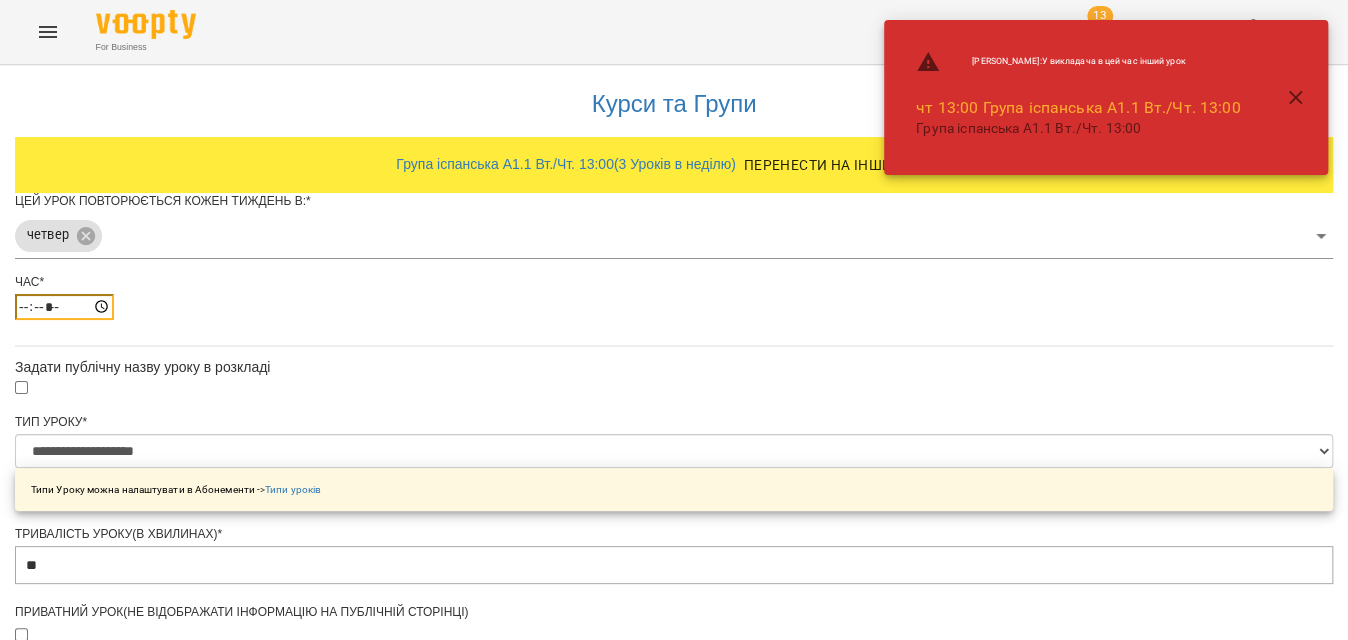scroll, scrollTop: 818, scrollLeft: 0, axis: vertical 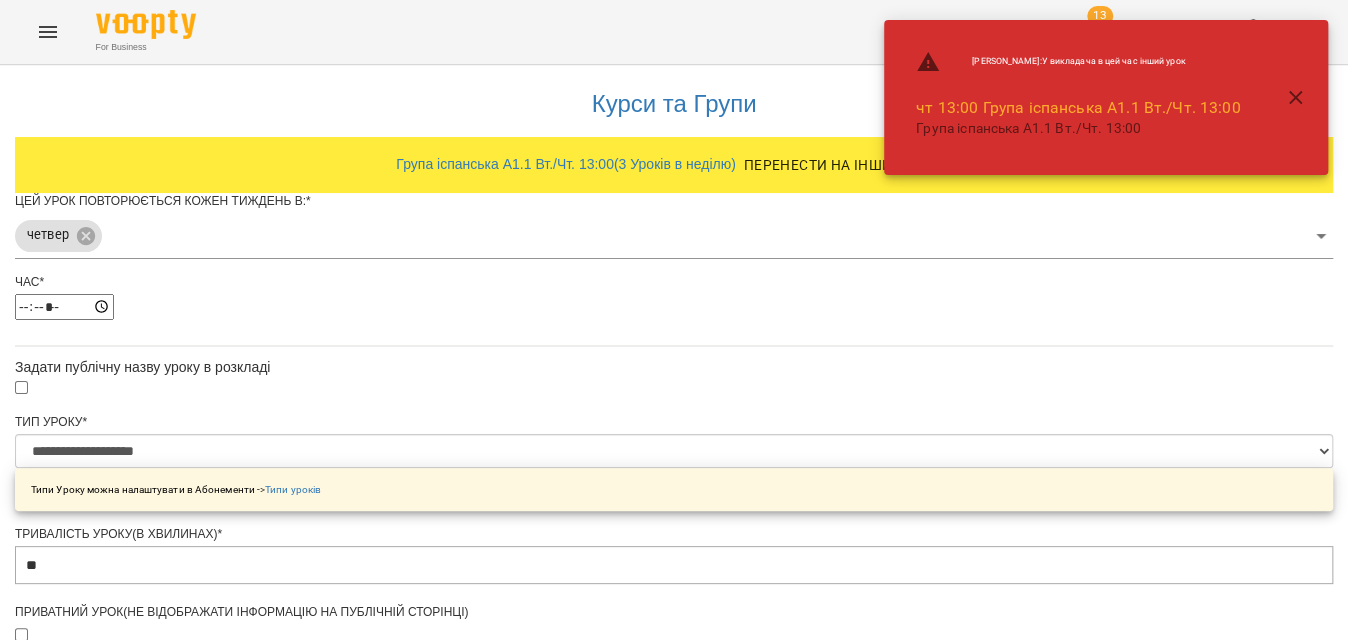 click on "**********" at bounding box center [108, 1317] 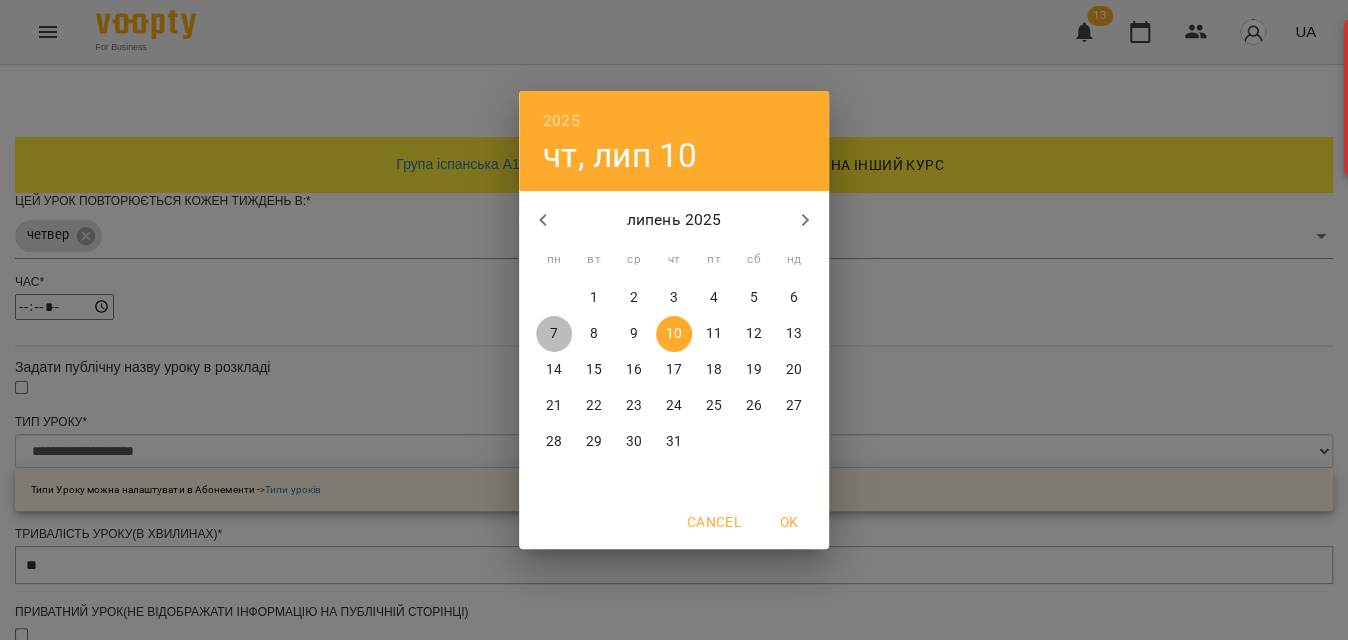 click on "7" at bounding box center (554, 334) 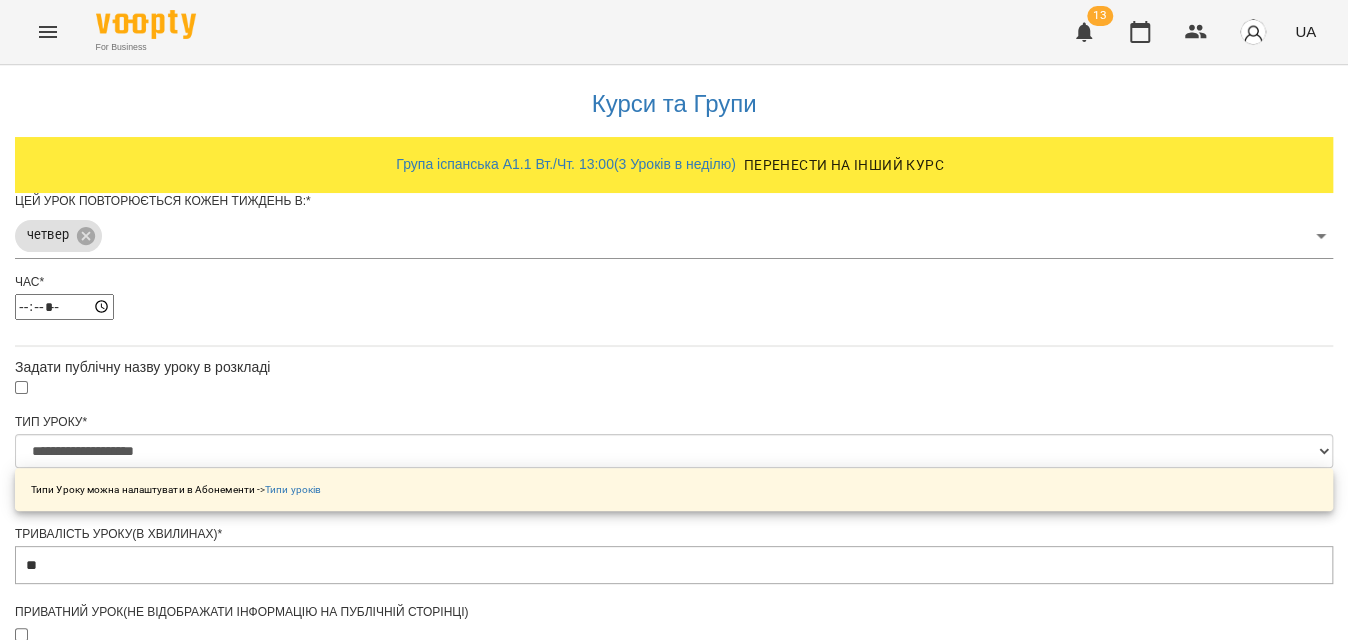 scroll, scrollTop: 912, scrollLeft: 0, axis: vertical 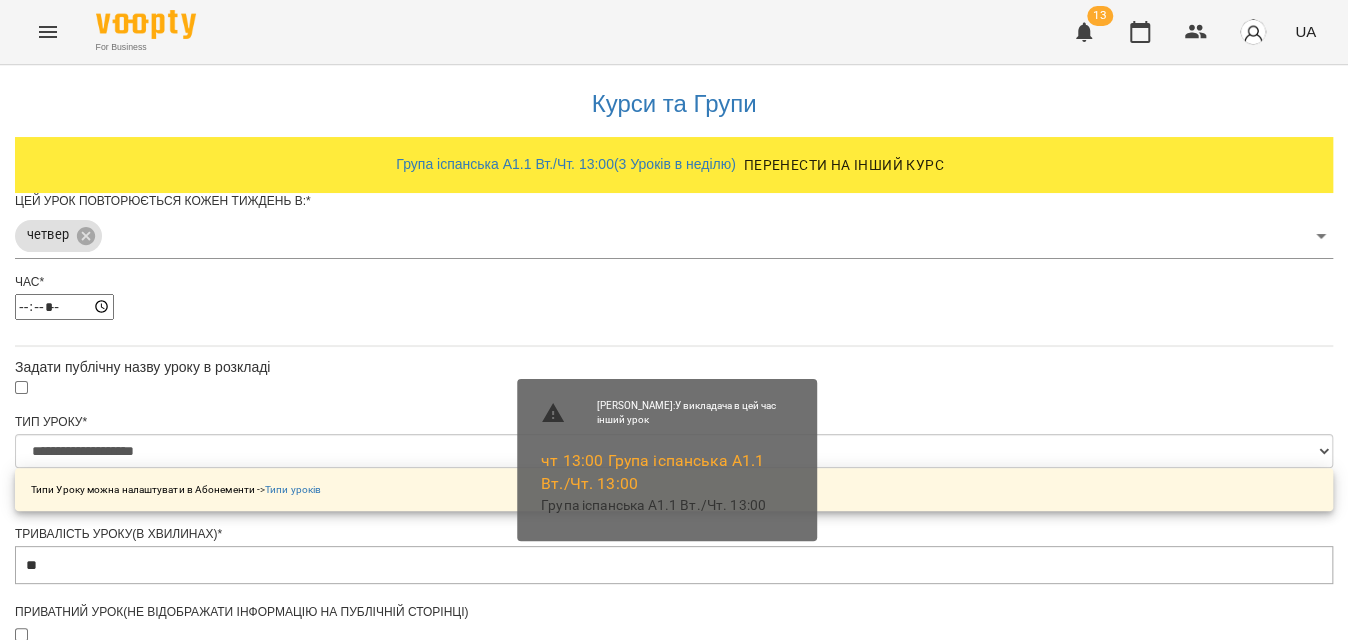 click on "Зберегти" at bounding box center [674, 1420] 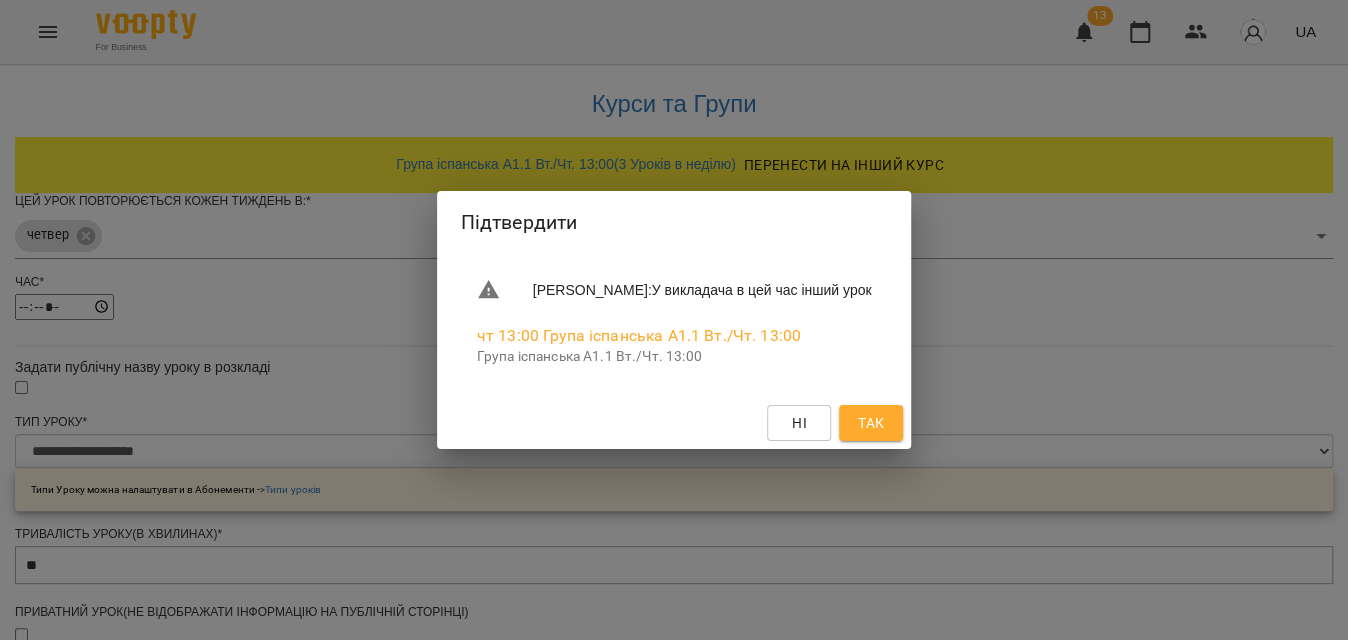 click on "Так" at bounding box center [871, 423] 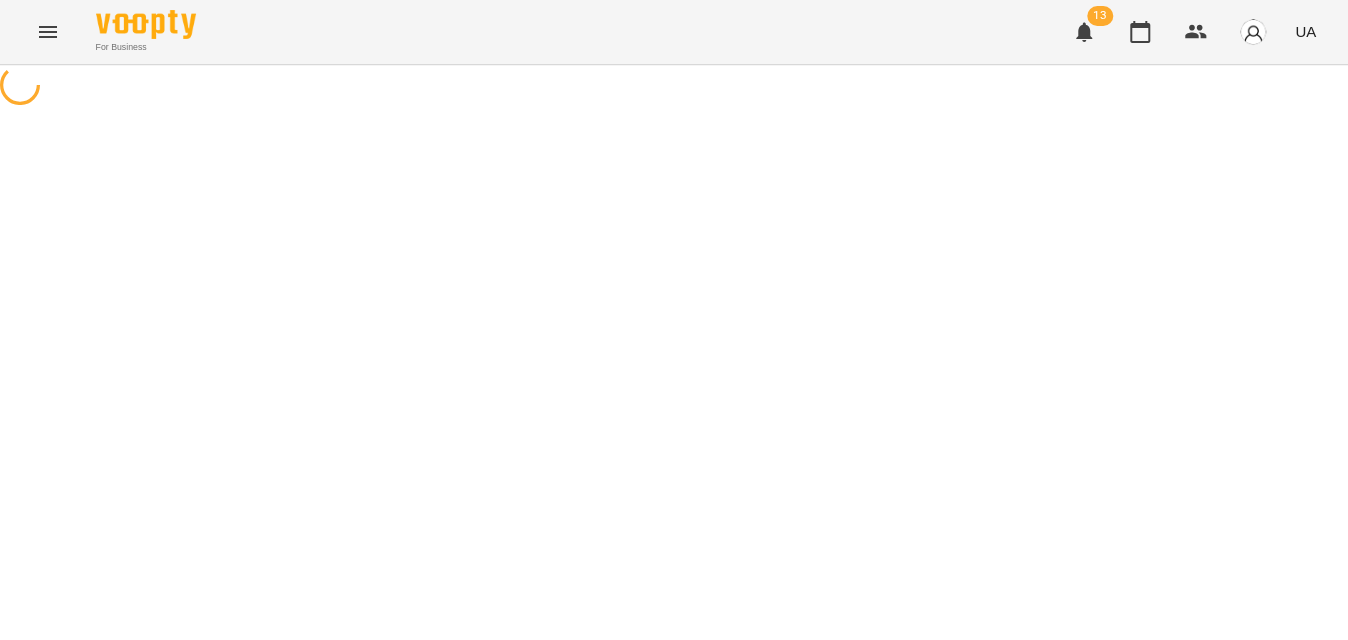 scroll, scrollTop: 0, scrollLeft: 0, axis: both 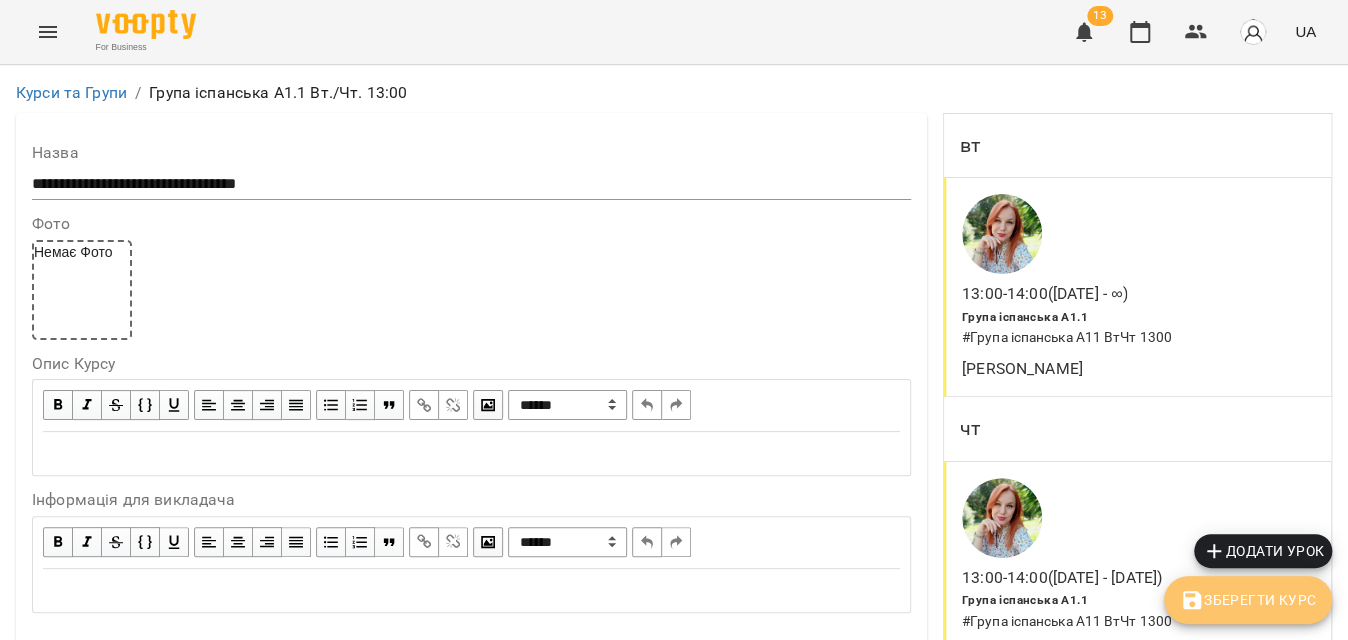 click on "Зберегти Курс" at bounding box center (1248, 600) 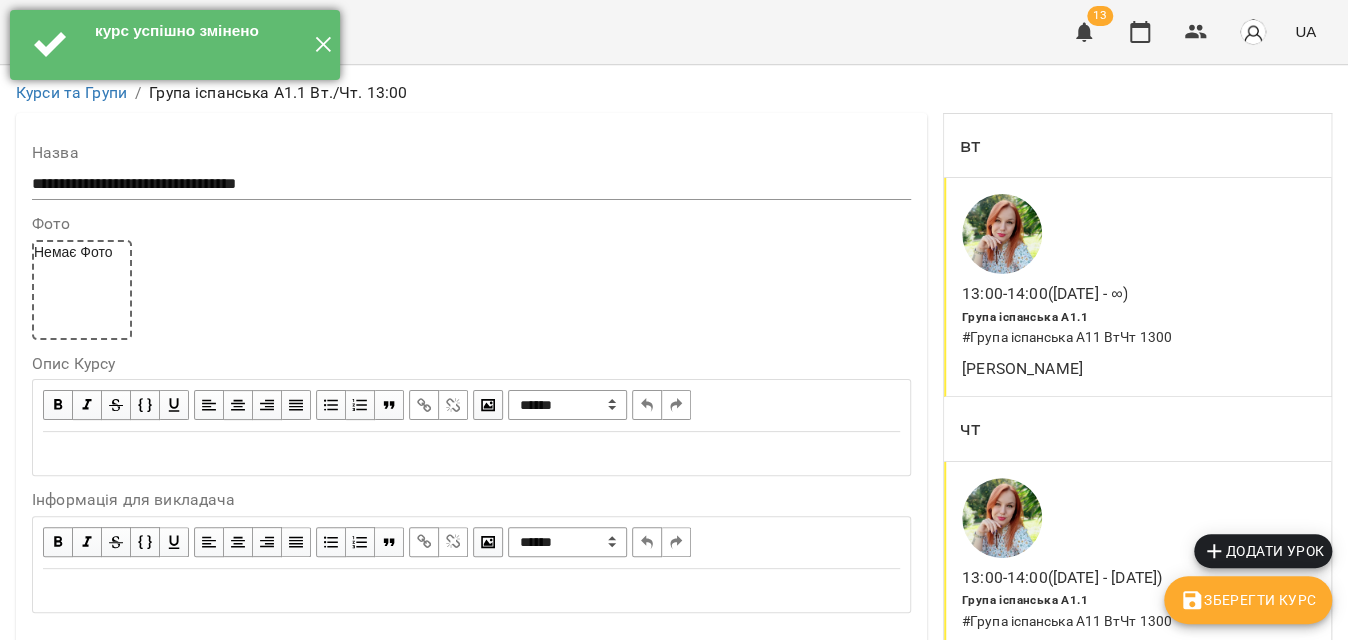 click on "✕" at bounding box center (323, 45) 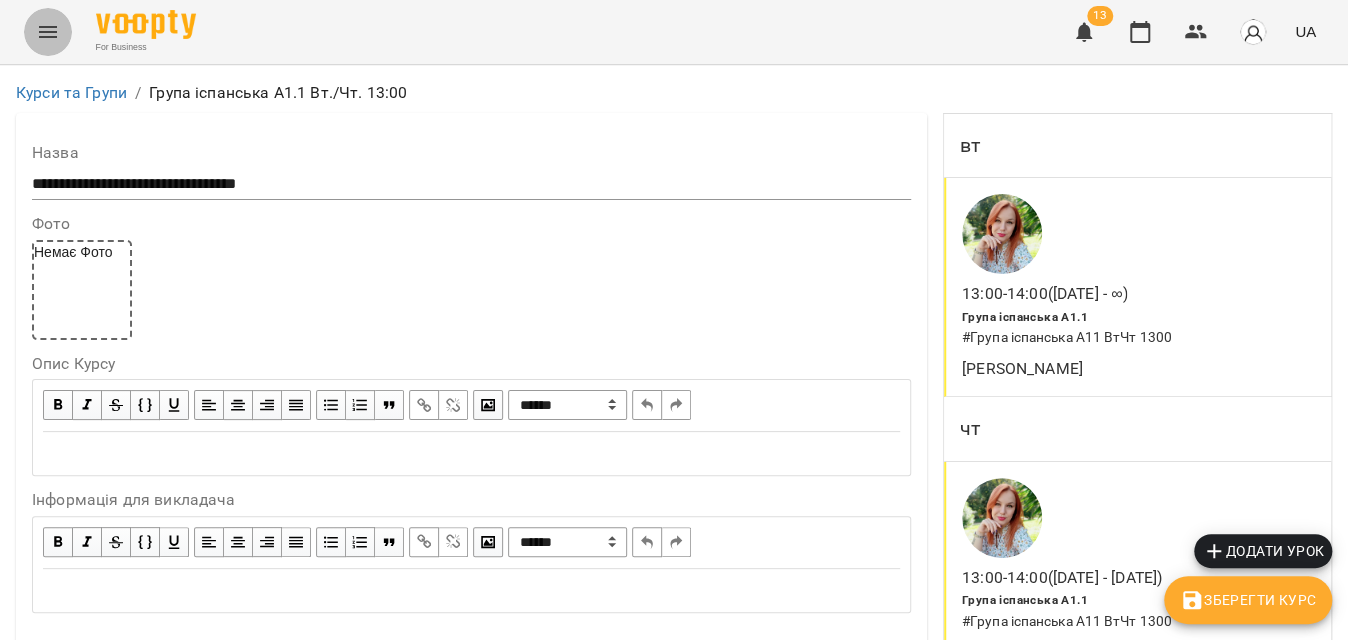 click at bounding box center [48, 32] 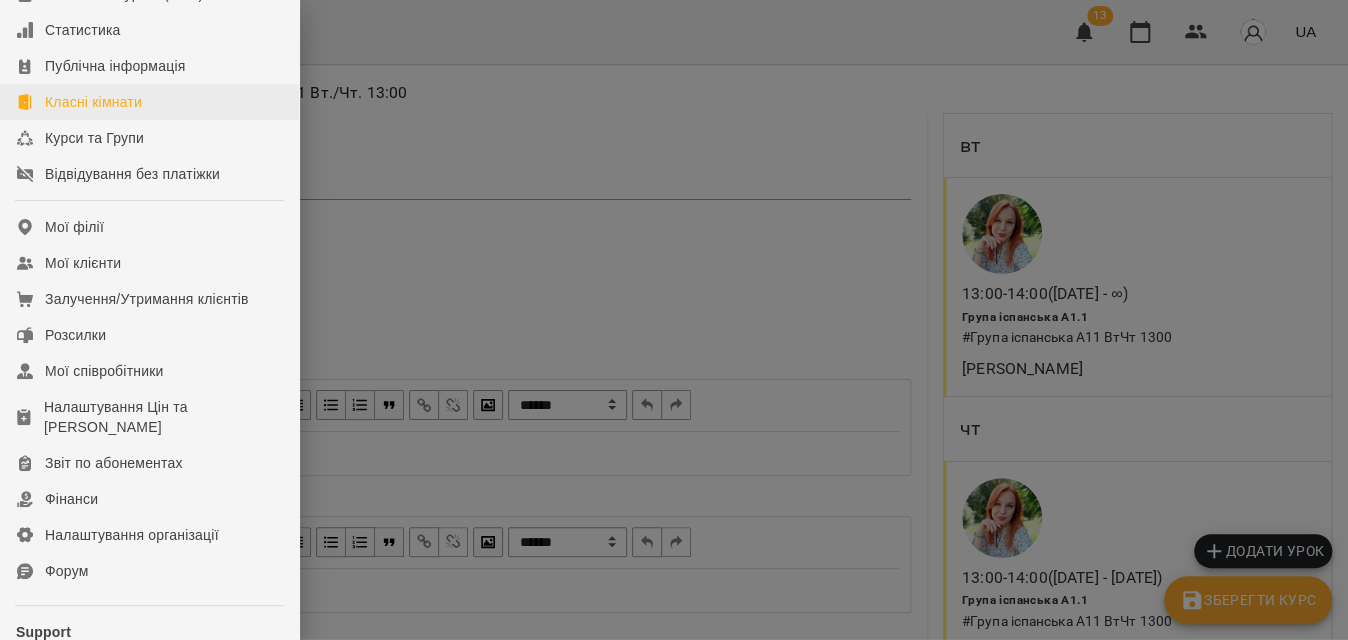scroll, scrollTop: 0, scrollLeft: 0, axis: both 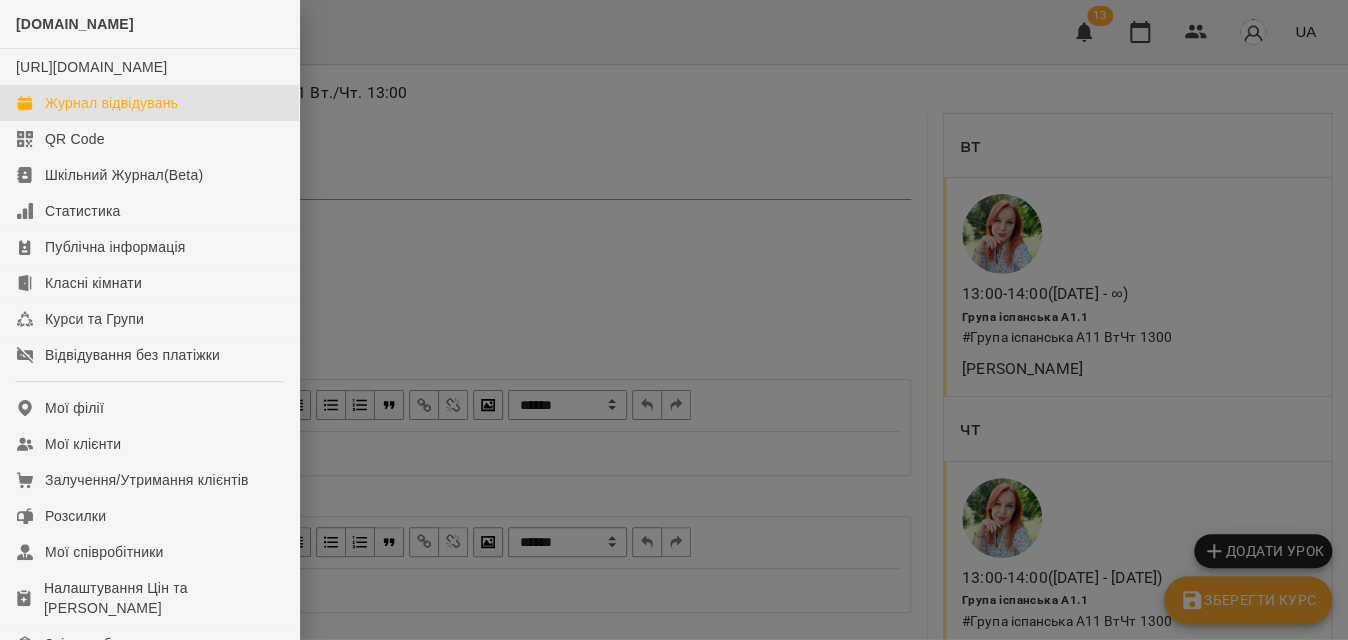 click on "Журнал відвідувань" at bounding box center (111, 103) 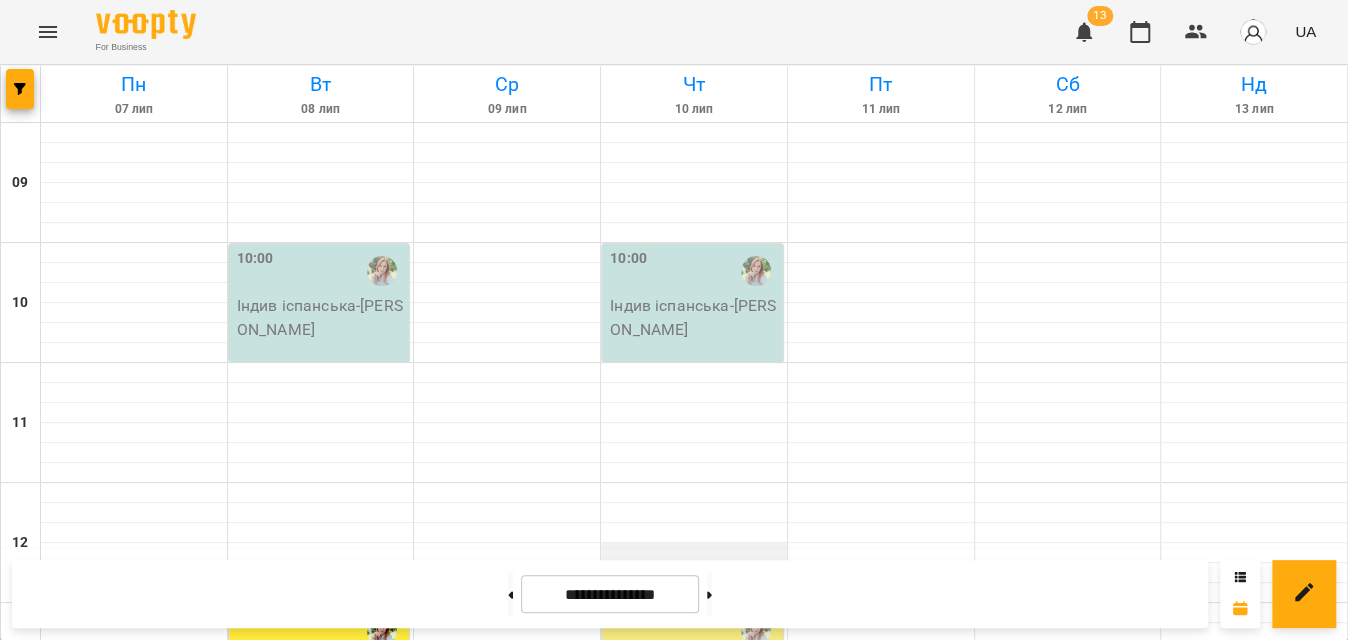 scroll, scrollTop: 272, scrollLeft: 0, axis: vertical 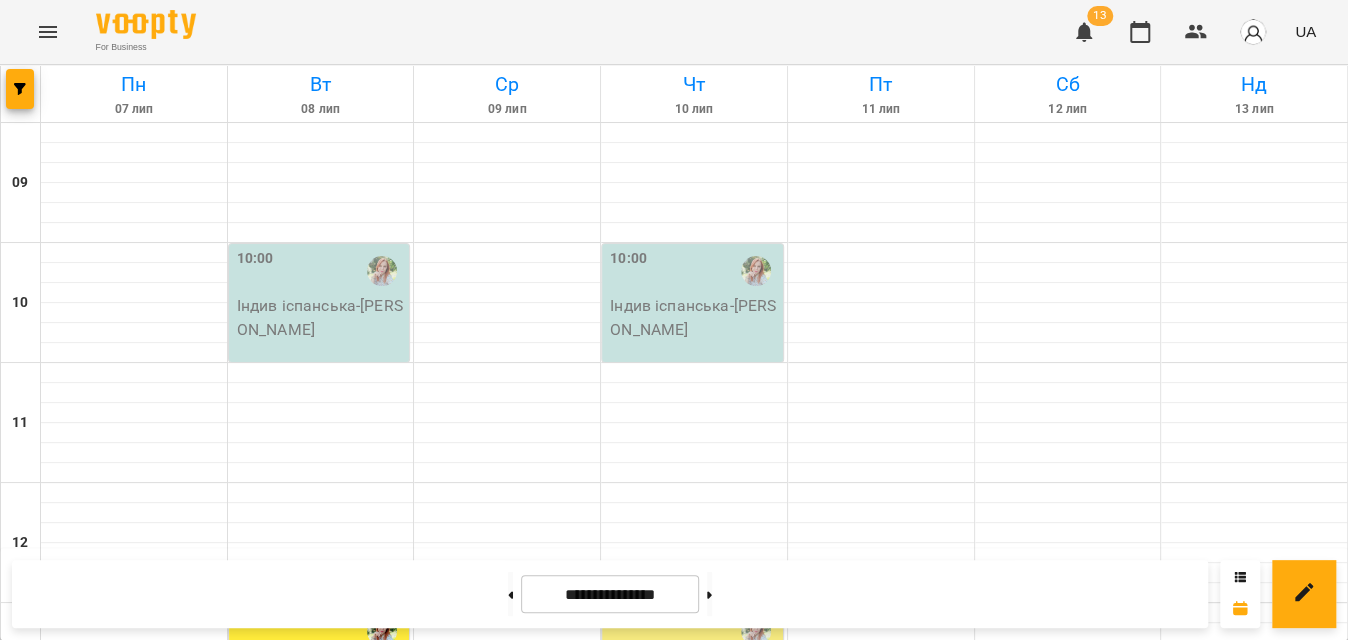 click on "13:00" at bounding box center (694, 631) 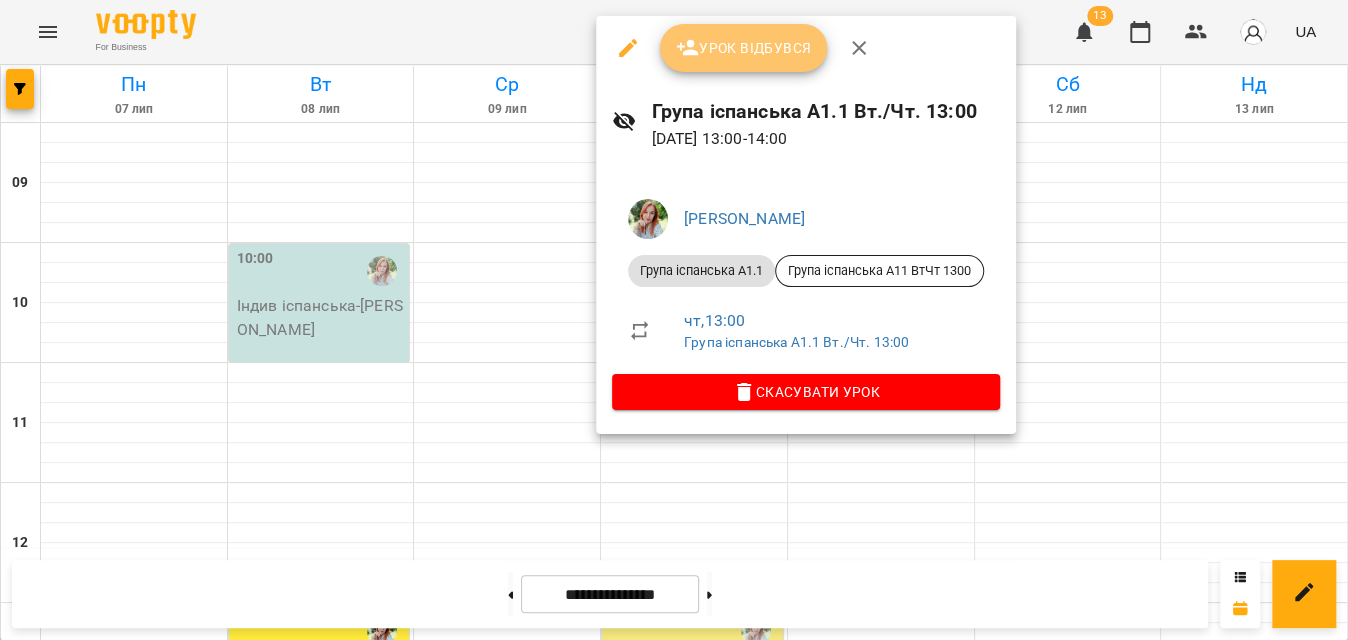 click on "Урок відбувся" at bounding box center (744, 48) 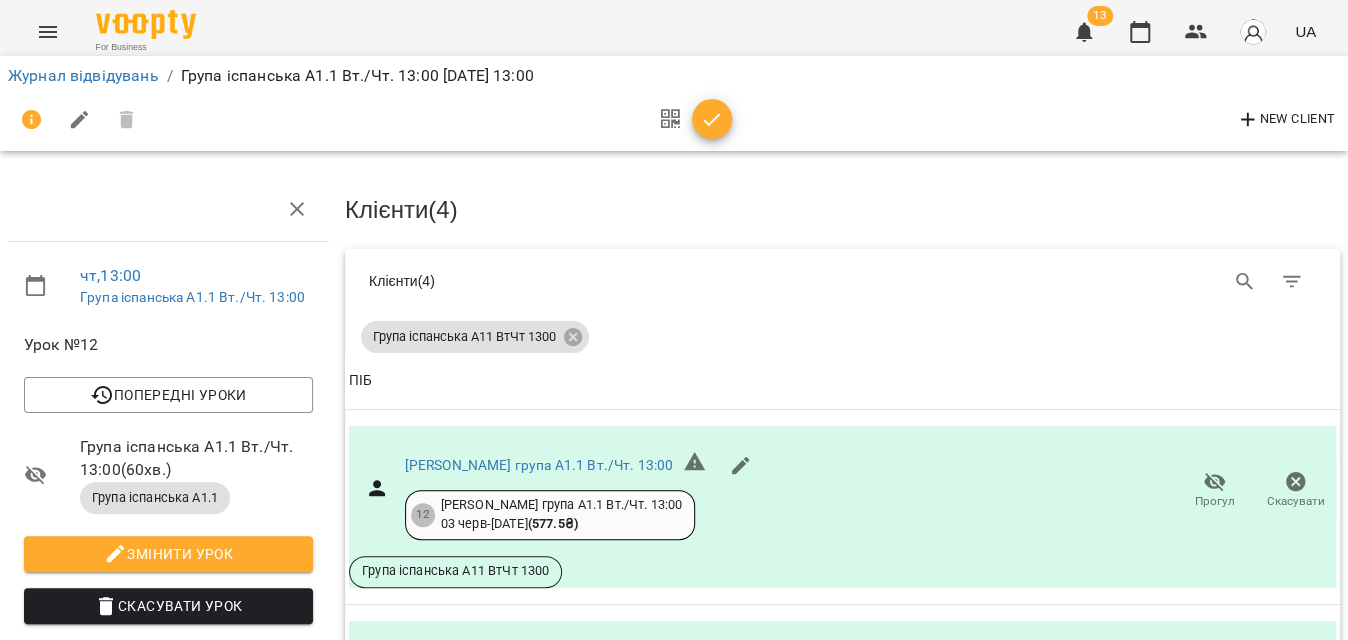 click 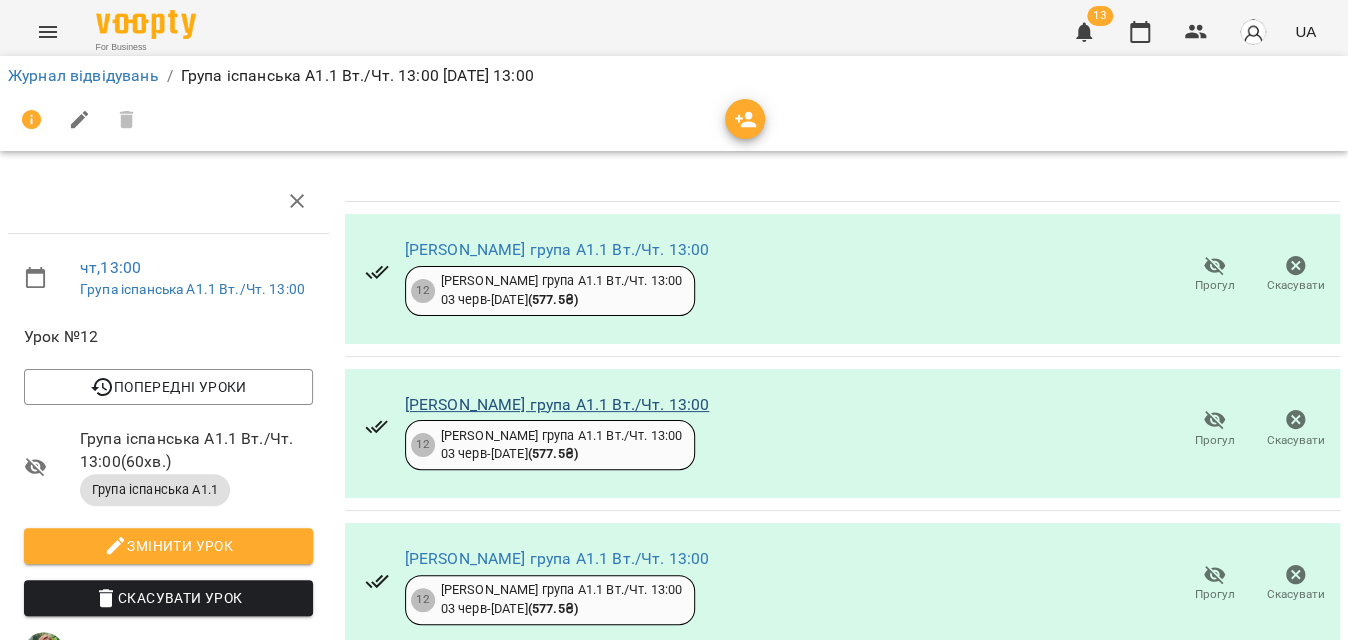 scroll, scrollTop: 244, scrollLeft: 0, axis: vertical 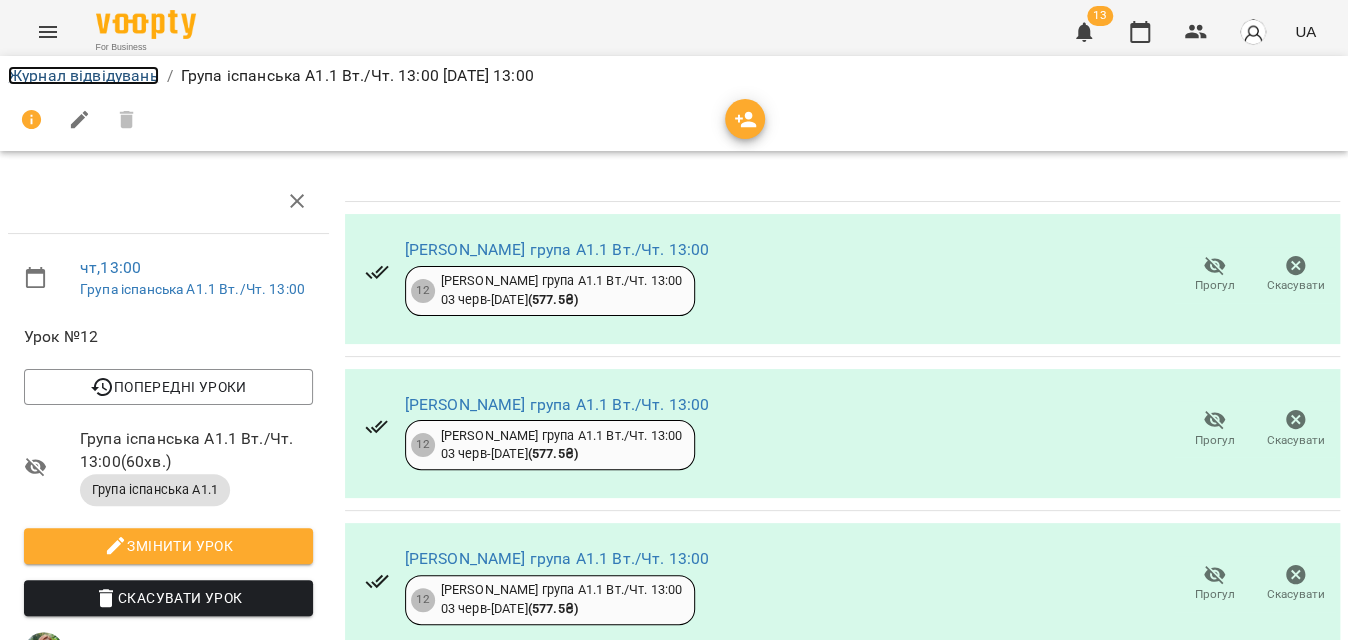 click on "Журнал відвідувань" at bounding box center [83, 75] 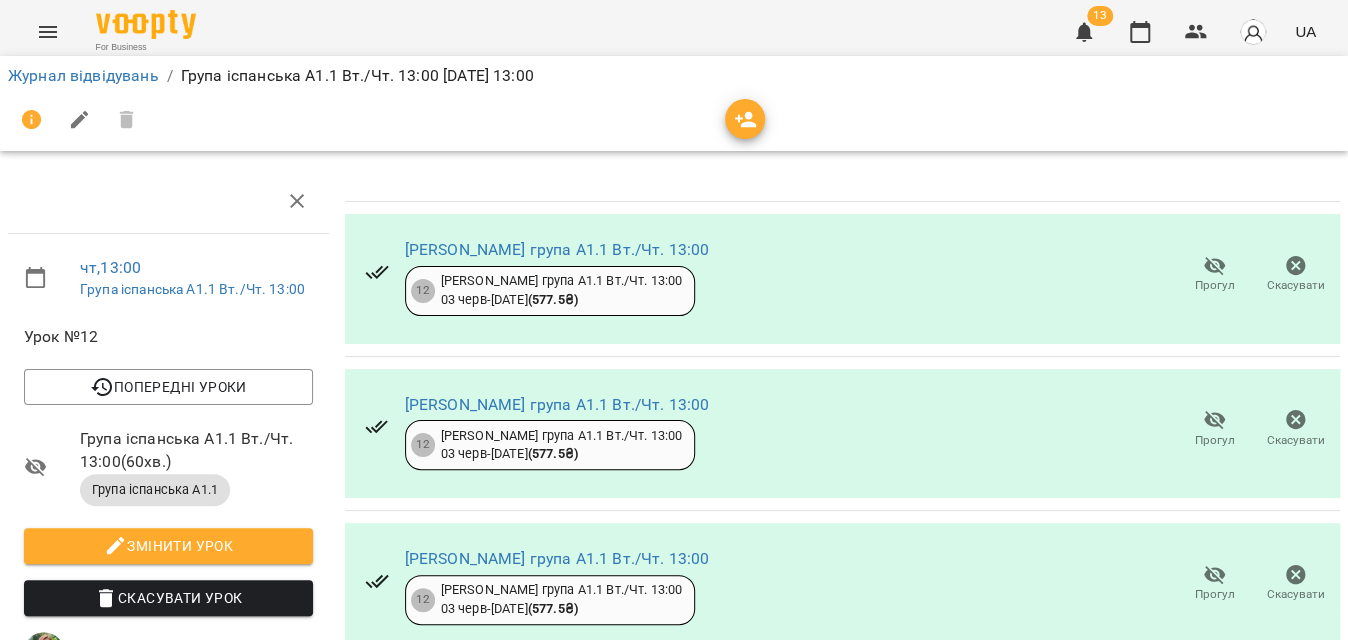 scroll, scrollTop: 0, scrollLeft: 0, axis: both 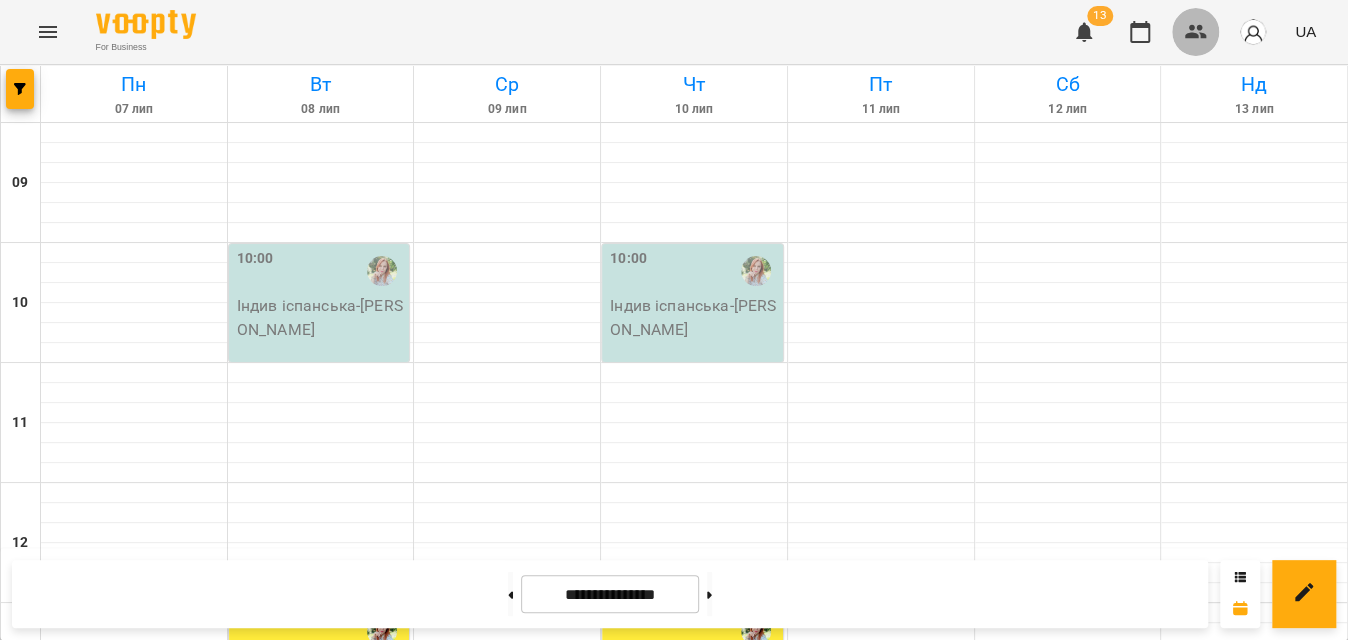 click at bounding box center (1196, 32) 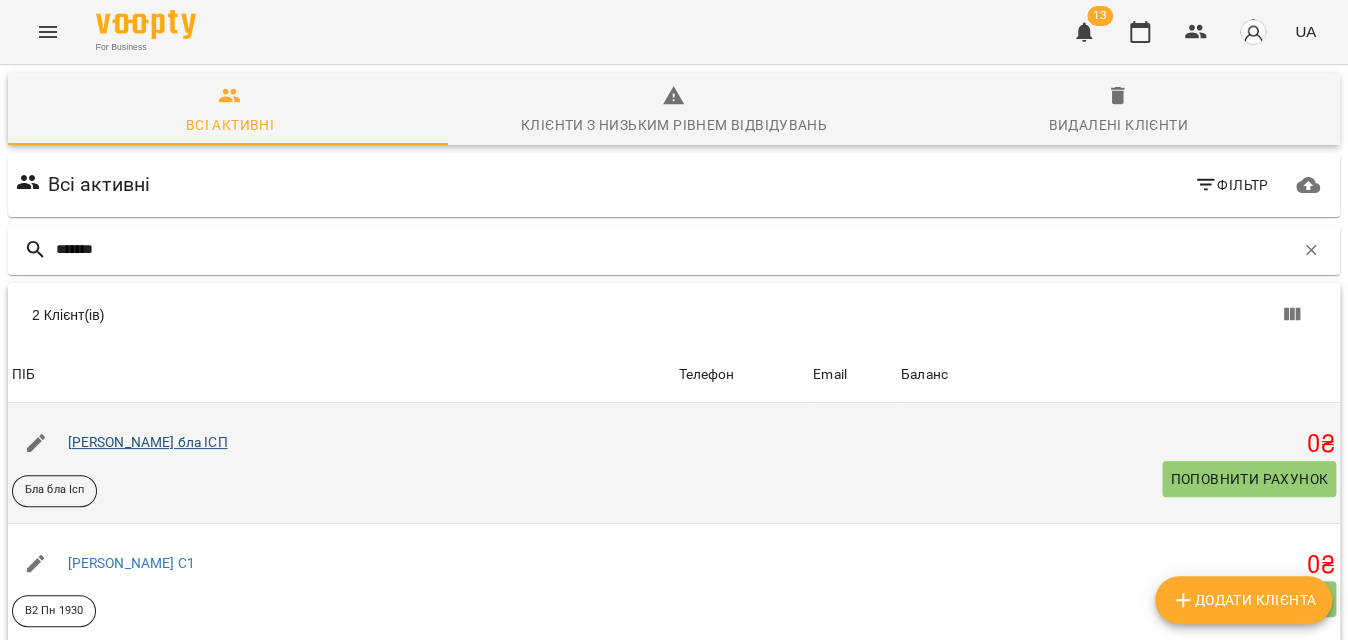 type on "*******" 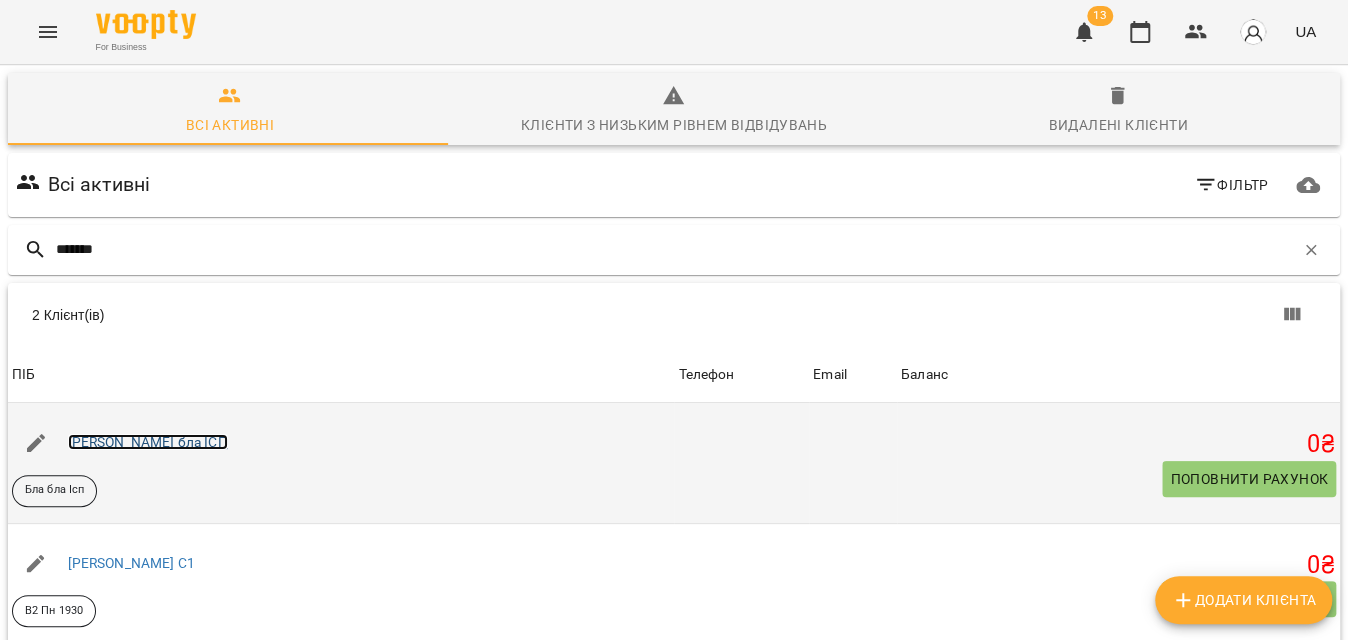 click on "[PERSON_NAME] бла ІСП" at bounding box center [148, 442] 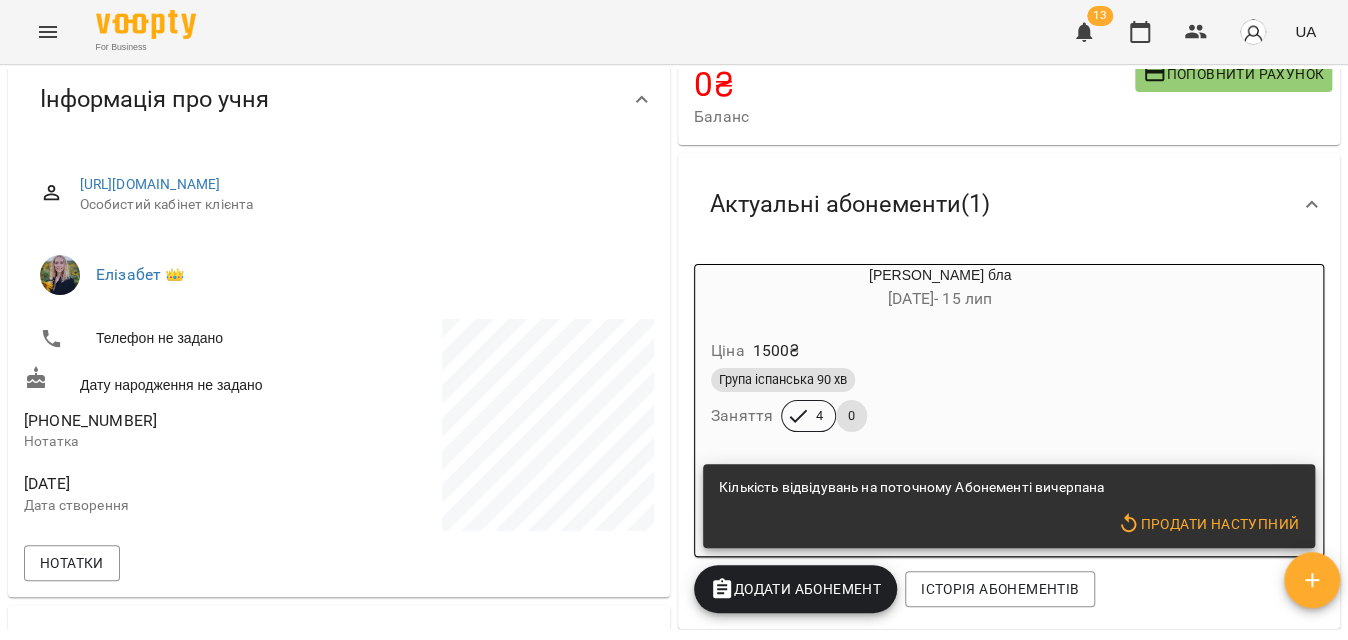 scroll, scrollTop: 181, scrollLeft: 0, axis: vertical 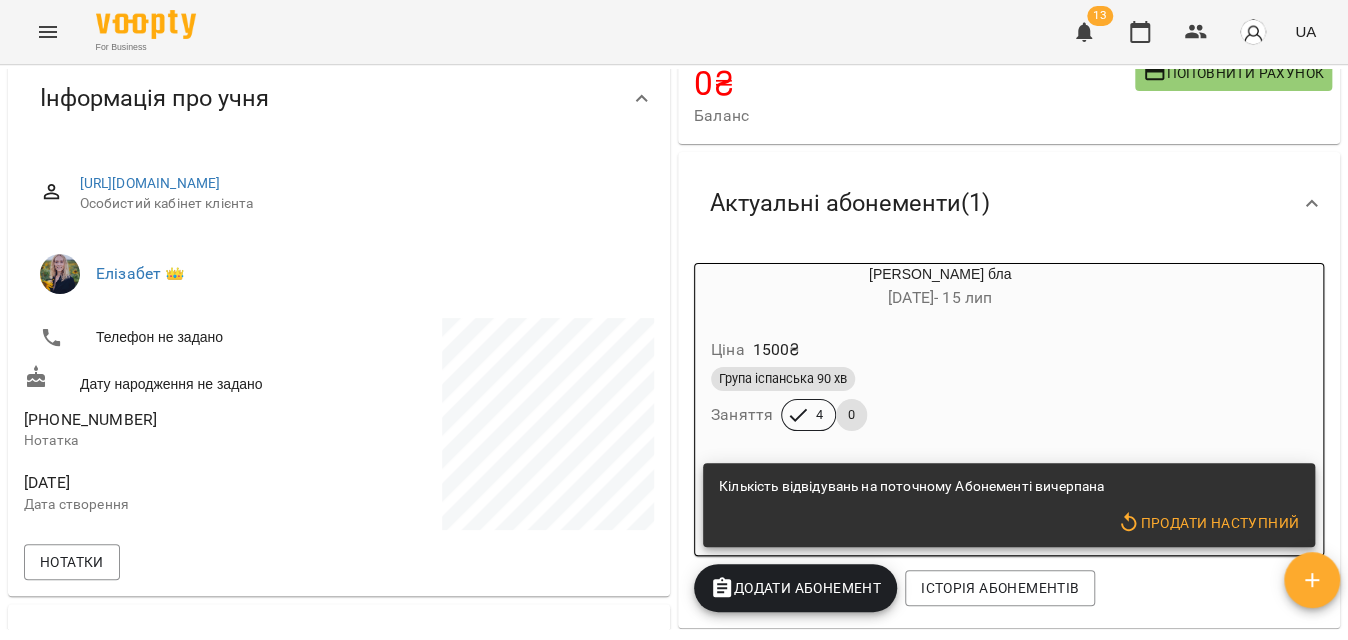 click on "Група іспанська 90 хв" at bounding box center (940, 379) 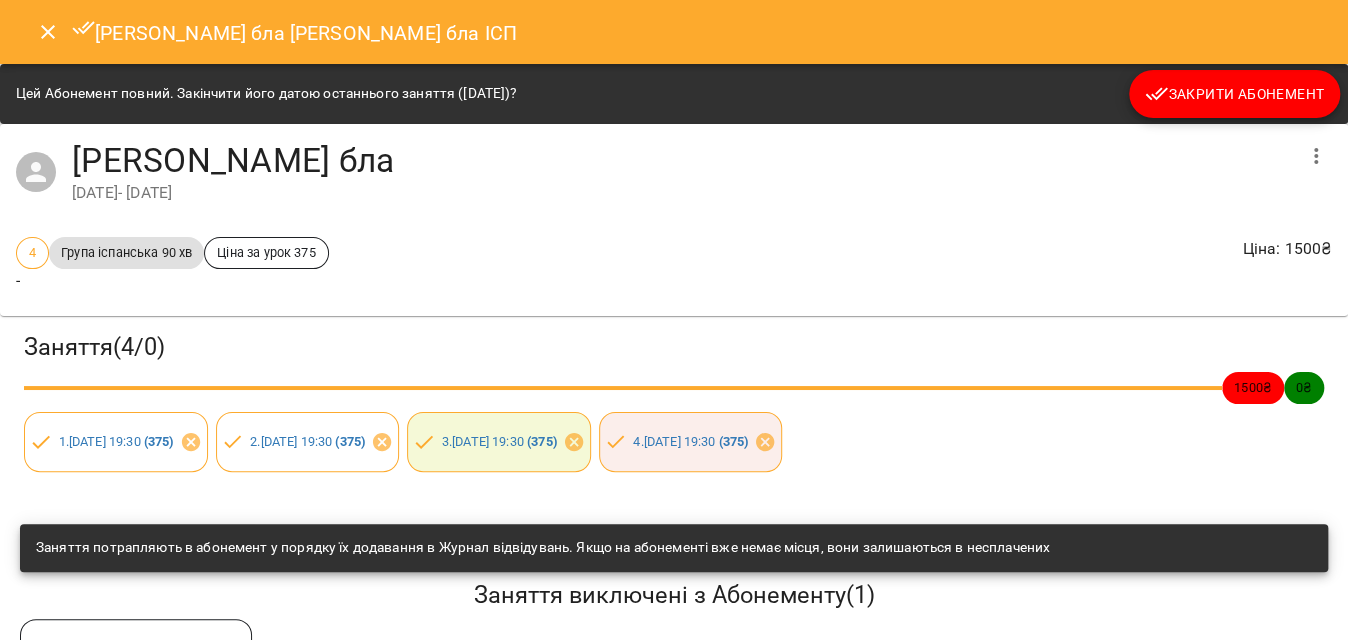 click on "Закрити Абонемент" at bounding box center (1234, 94) 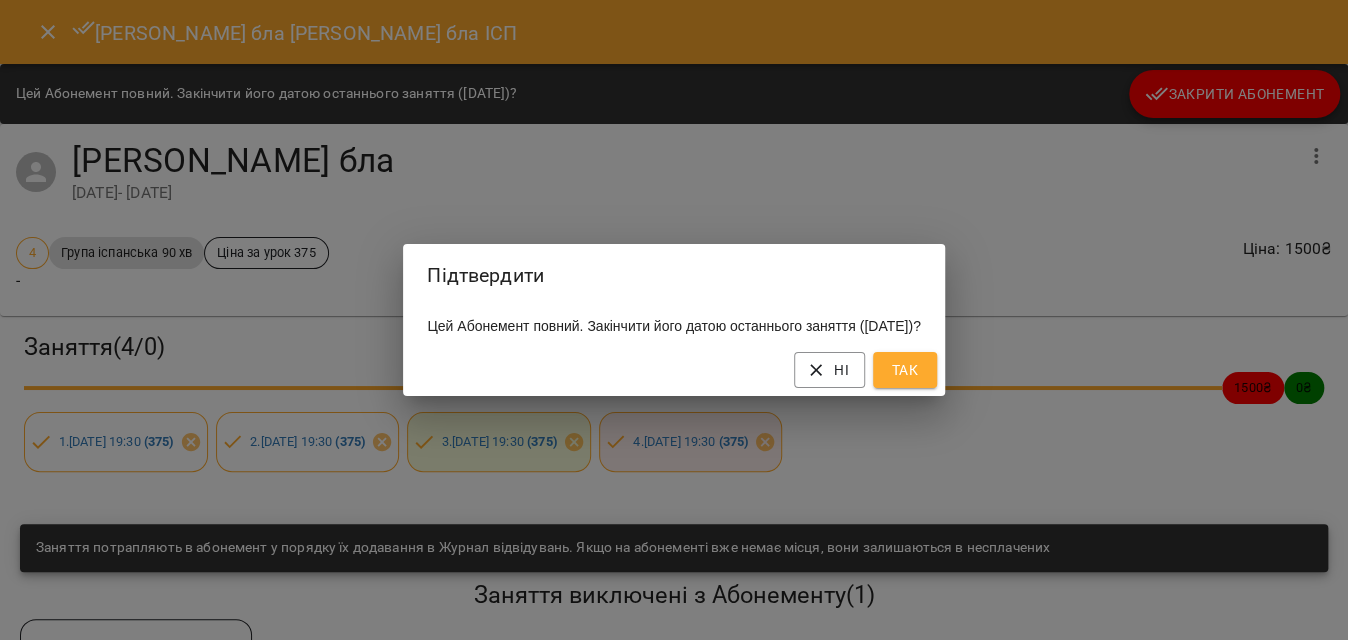 click on "Так" at bounding box center [905, 370] 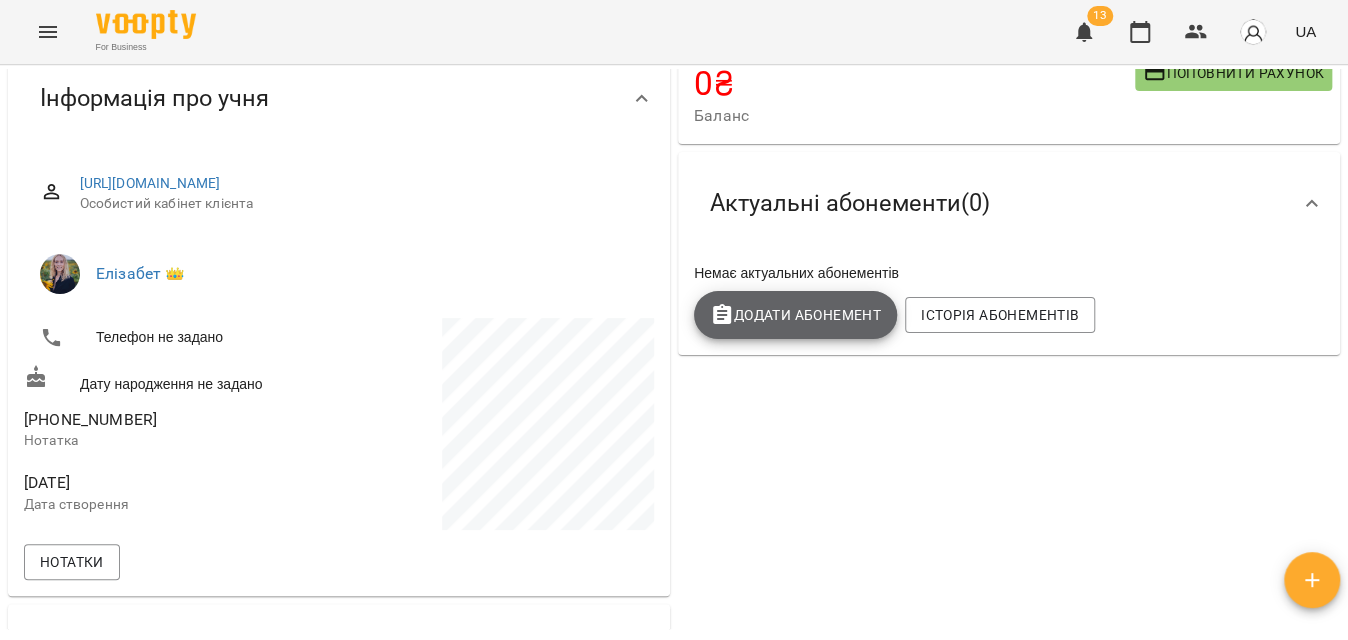 click on "Додати Абонемент" at bounding box center [795, 315] 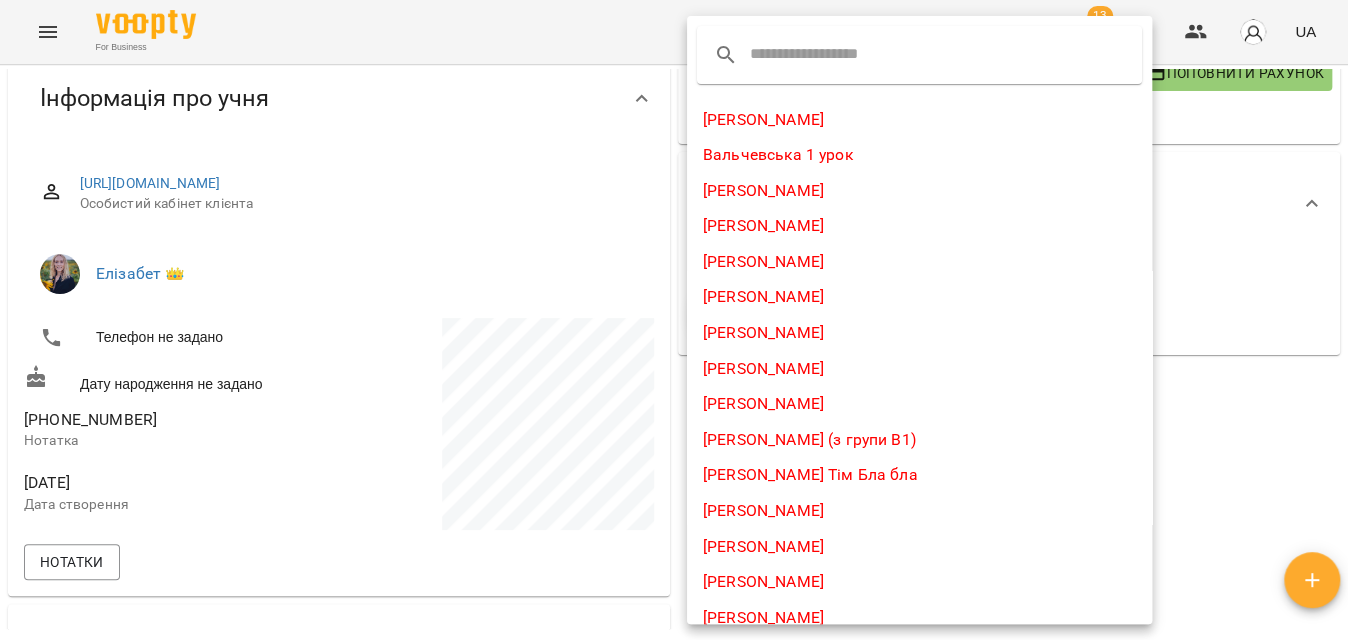 click at bounding box center (829, 55) 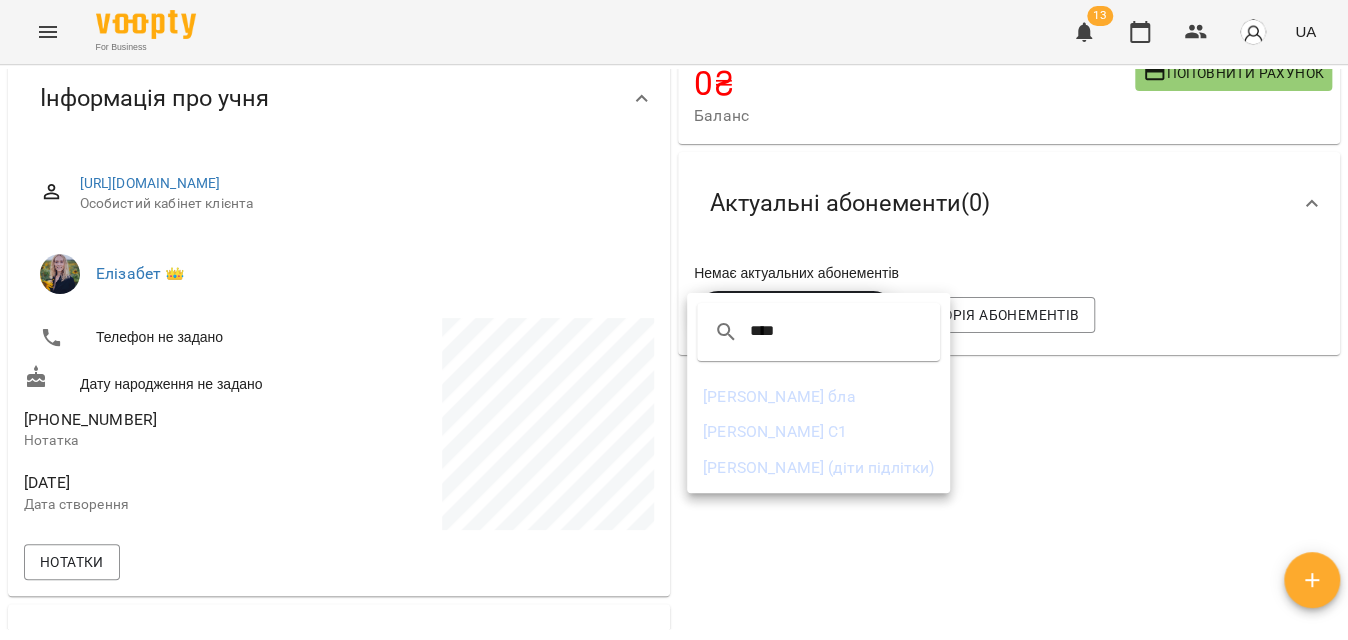 type on "****" 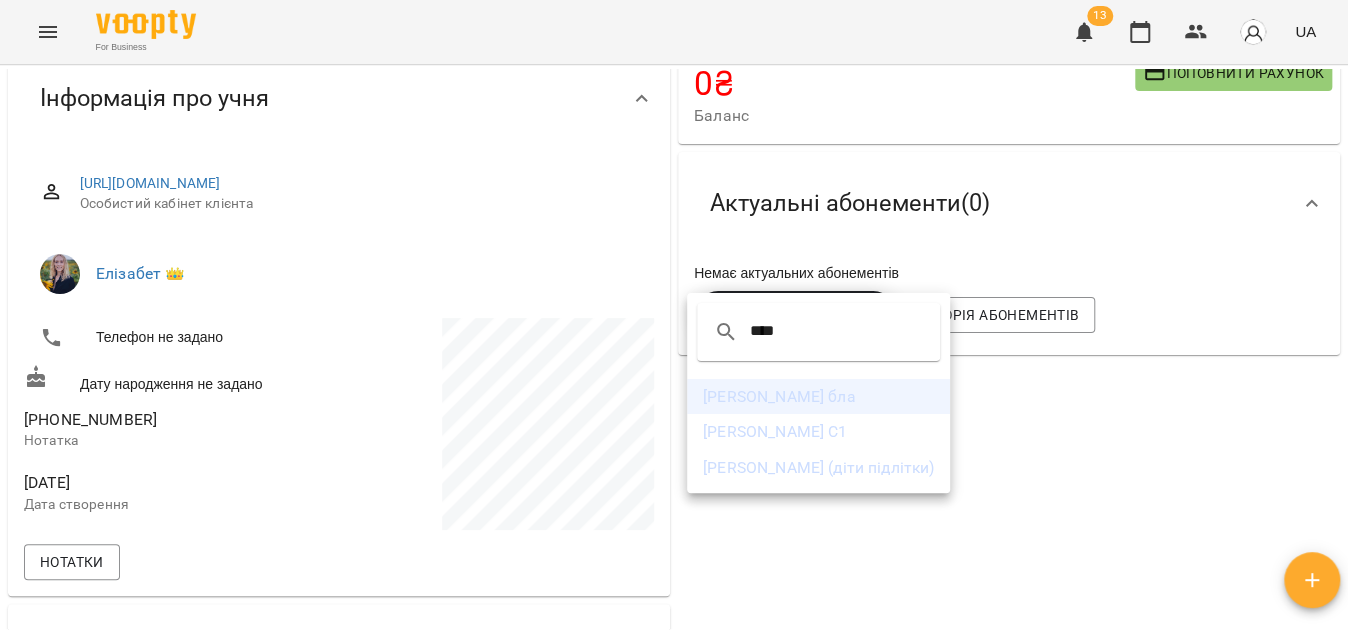 click on "[PERSON_NAME] бла" at bounding box center (818, 397) 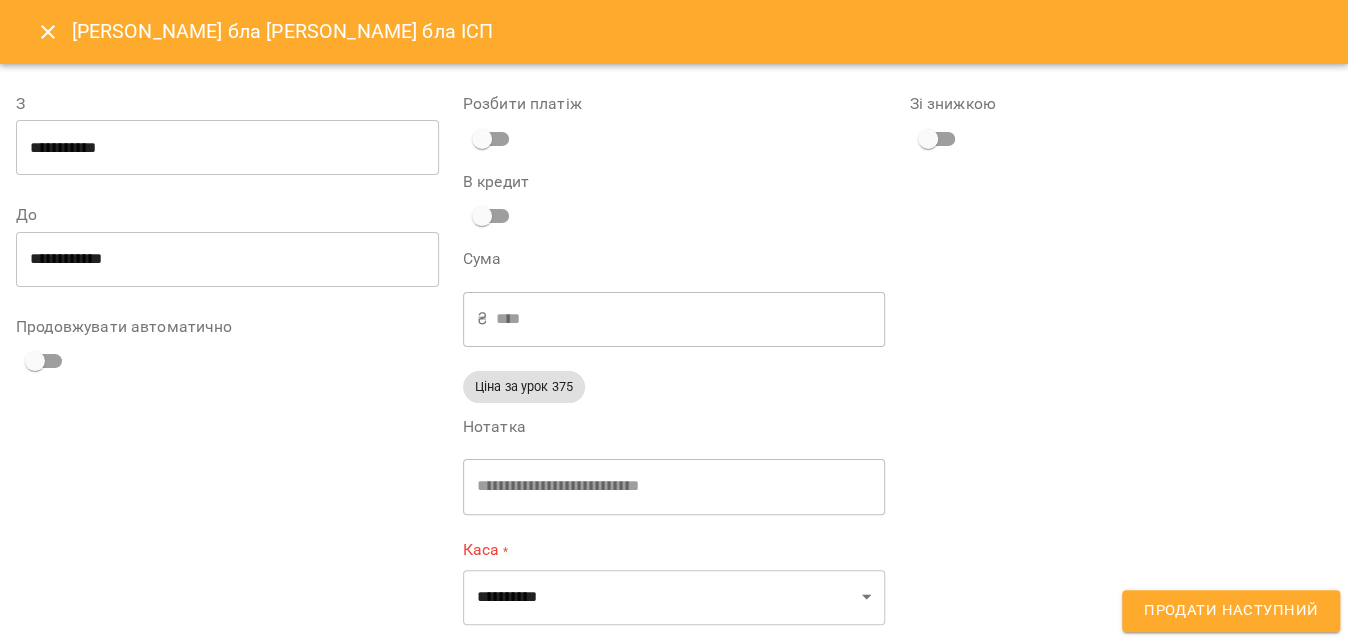 type on "**********" 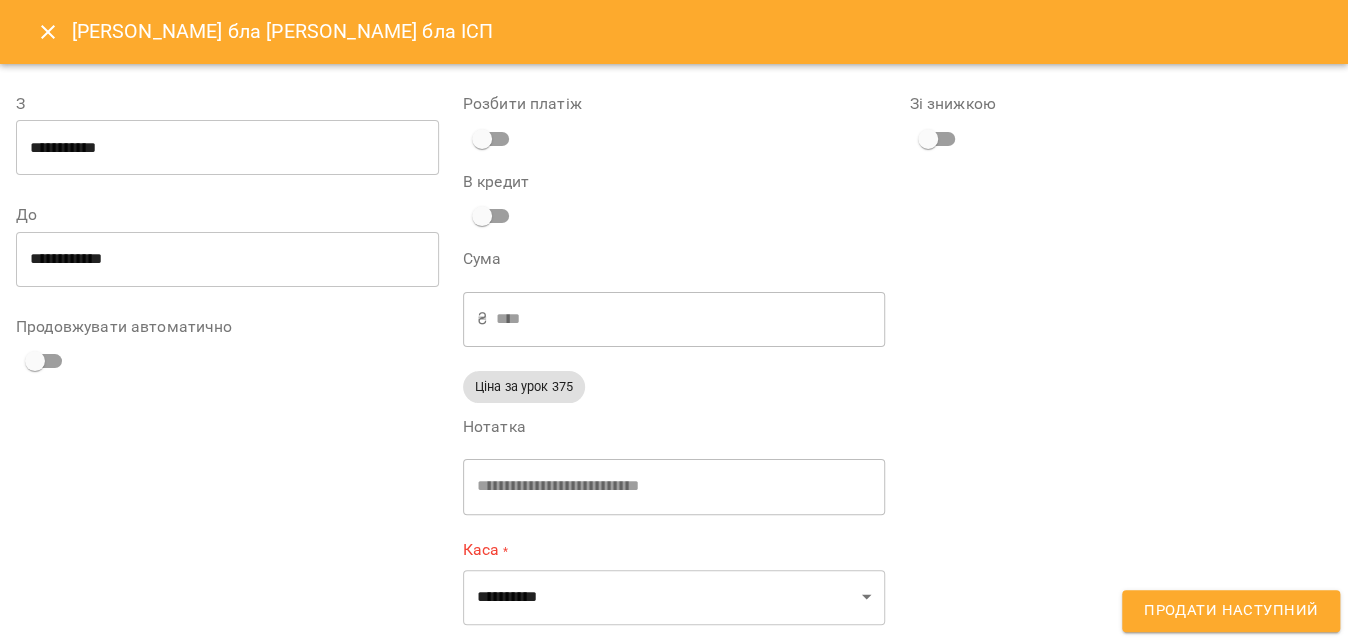 type on "**********" 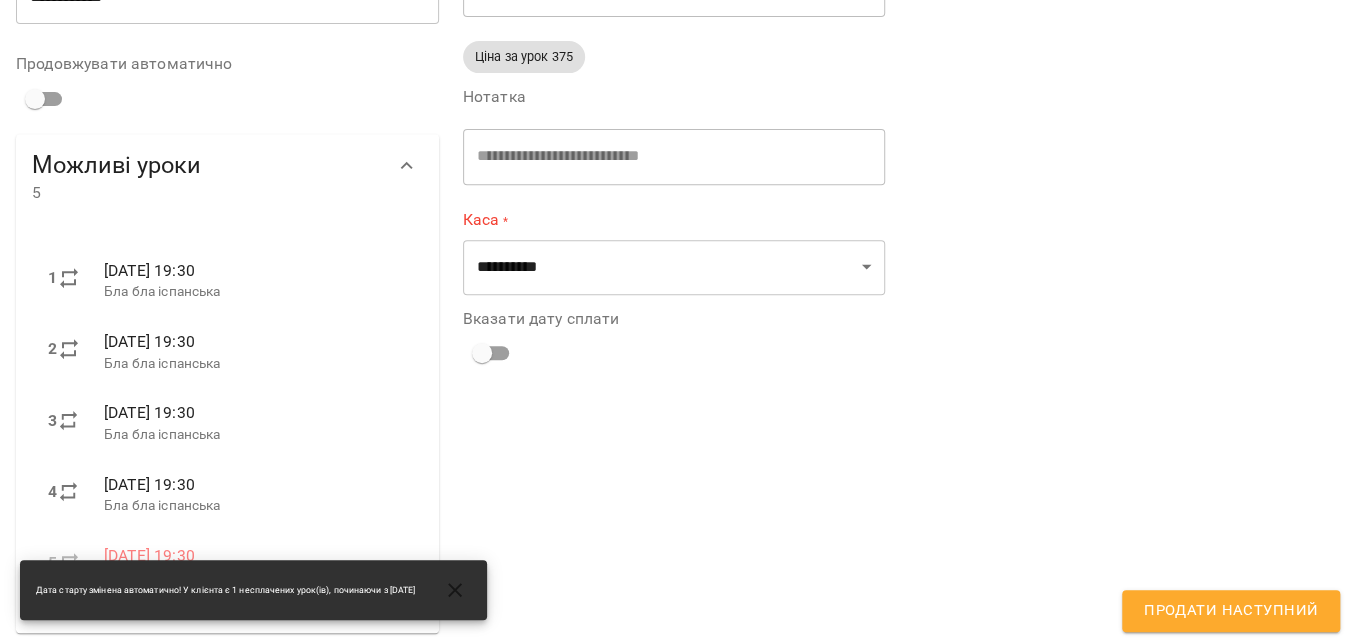 scroll, scrollTop: 338, scrollLeft: 0, axis: vertical 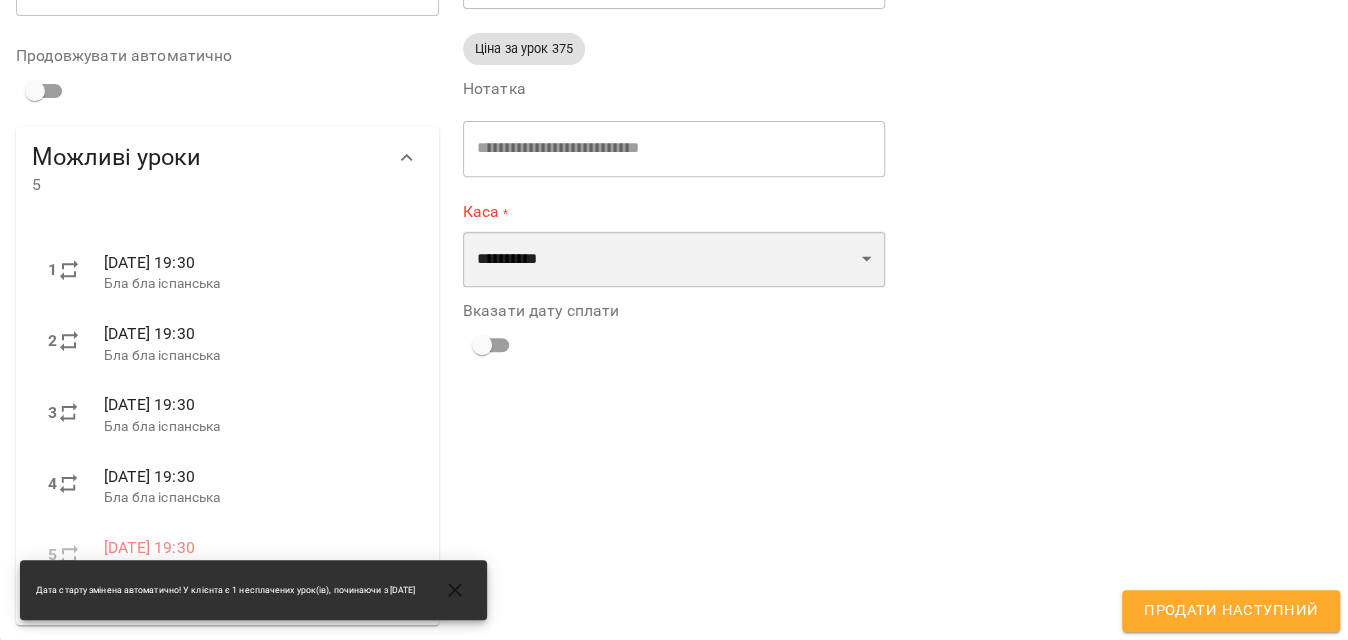 click on "**********" at bounding box center (674, 259) 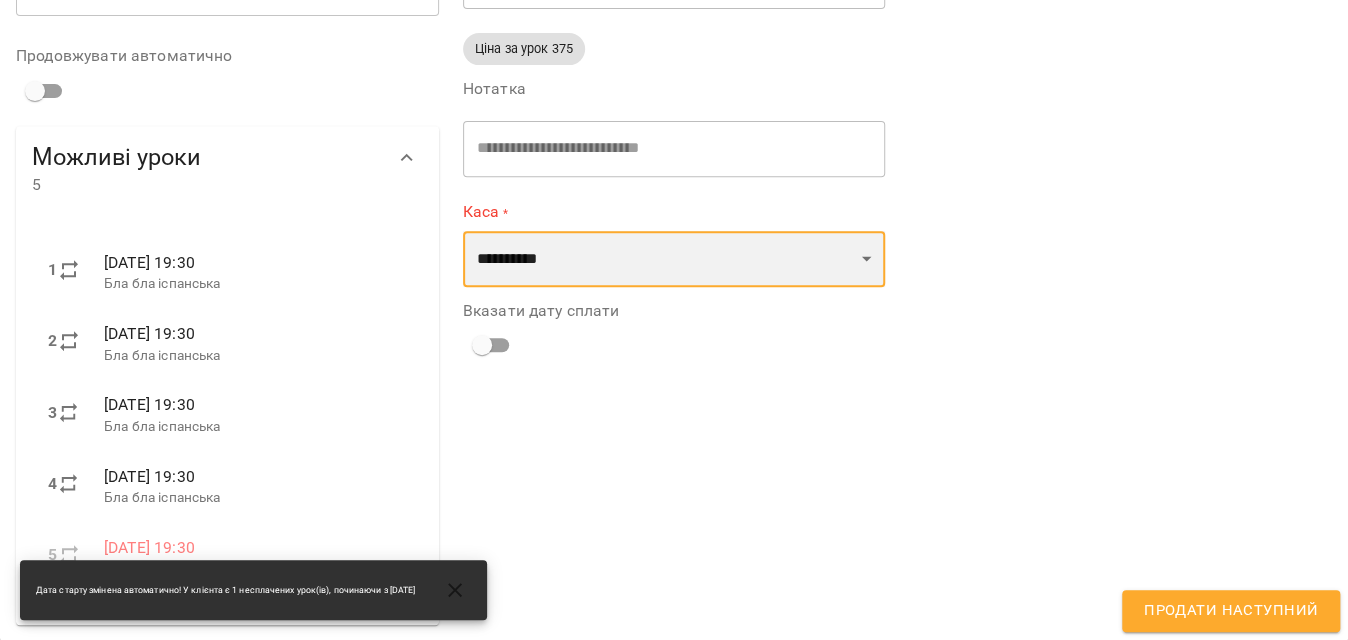 select on "****" 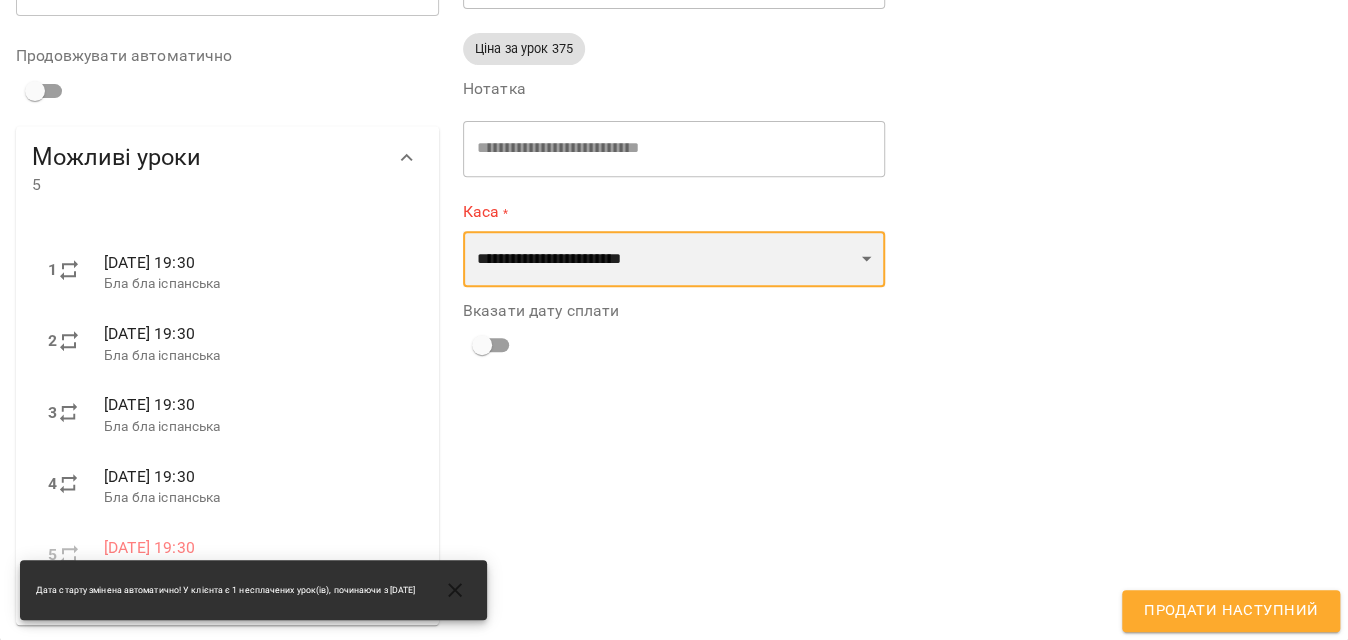 click on "**********" at bounding box center [674, 259] 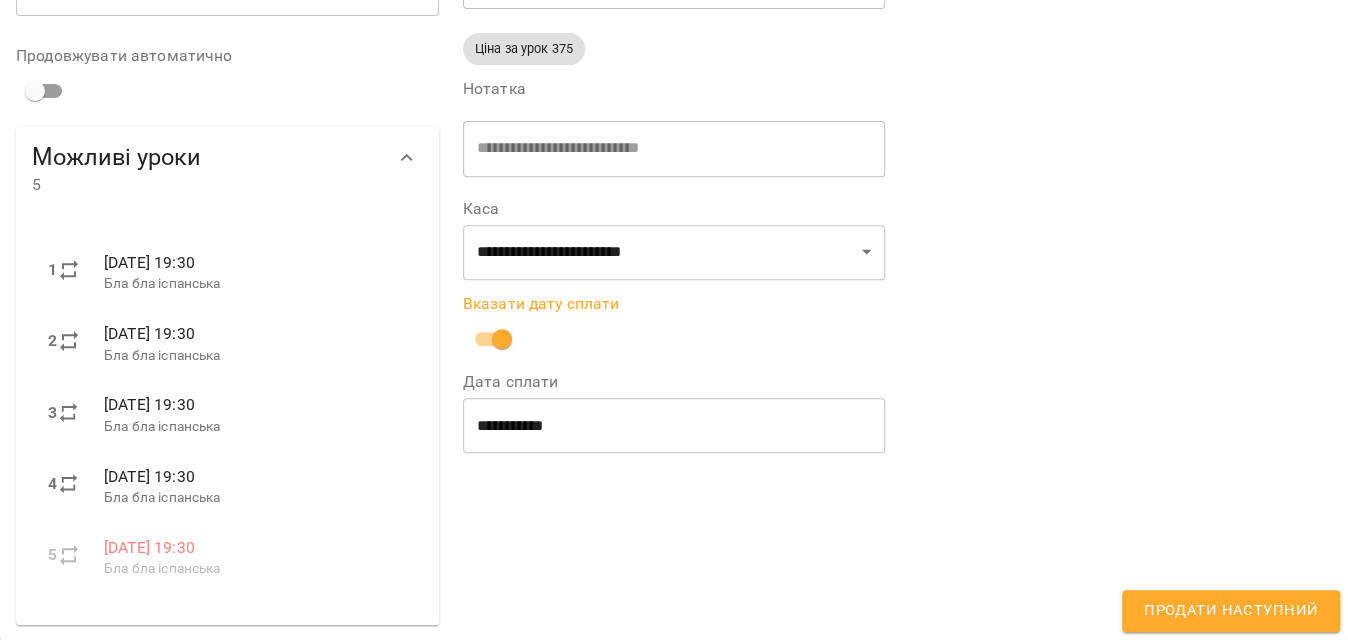 click on "Продати наступний" at bounding box center (1231, 611) 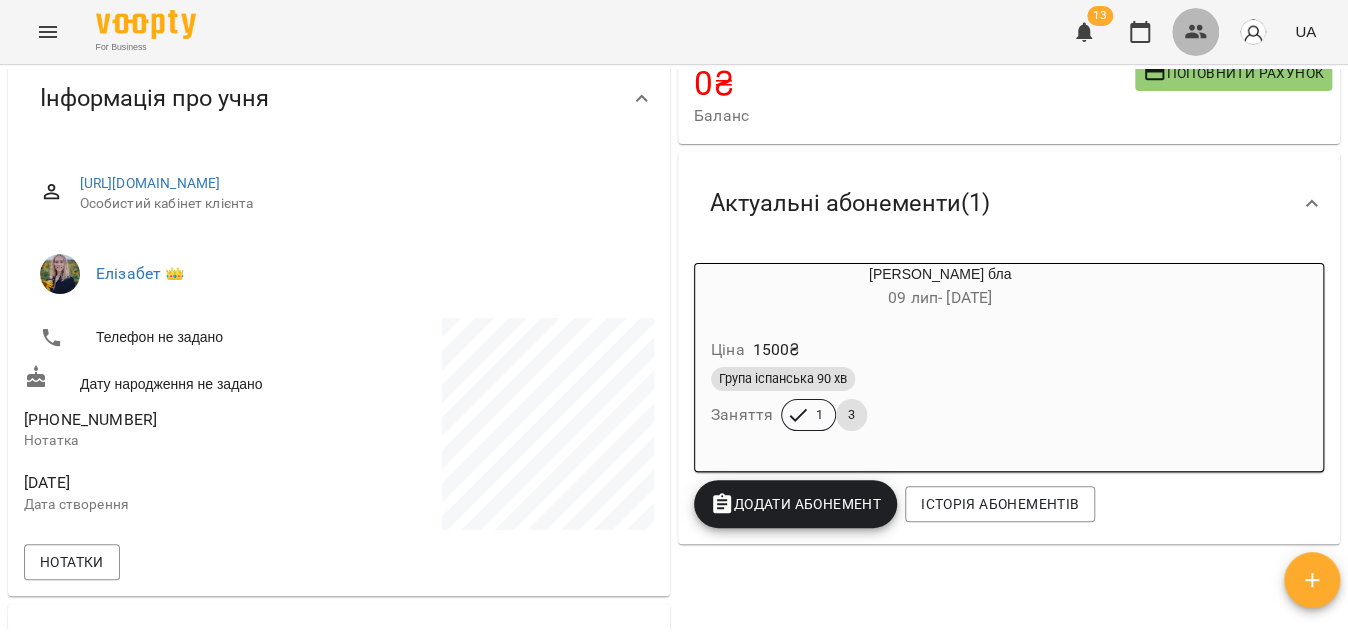 click 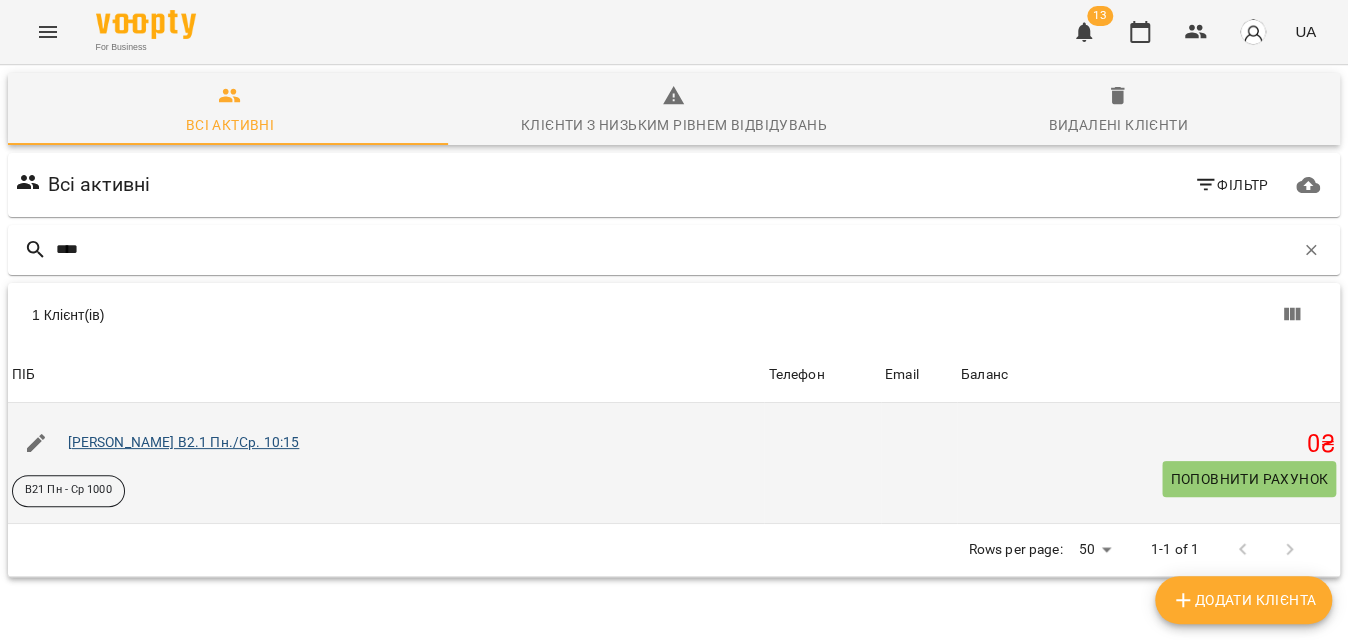 type on "****" 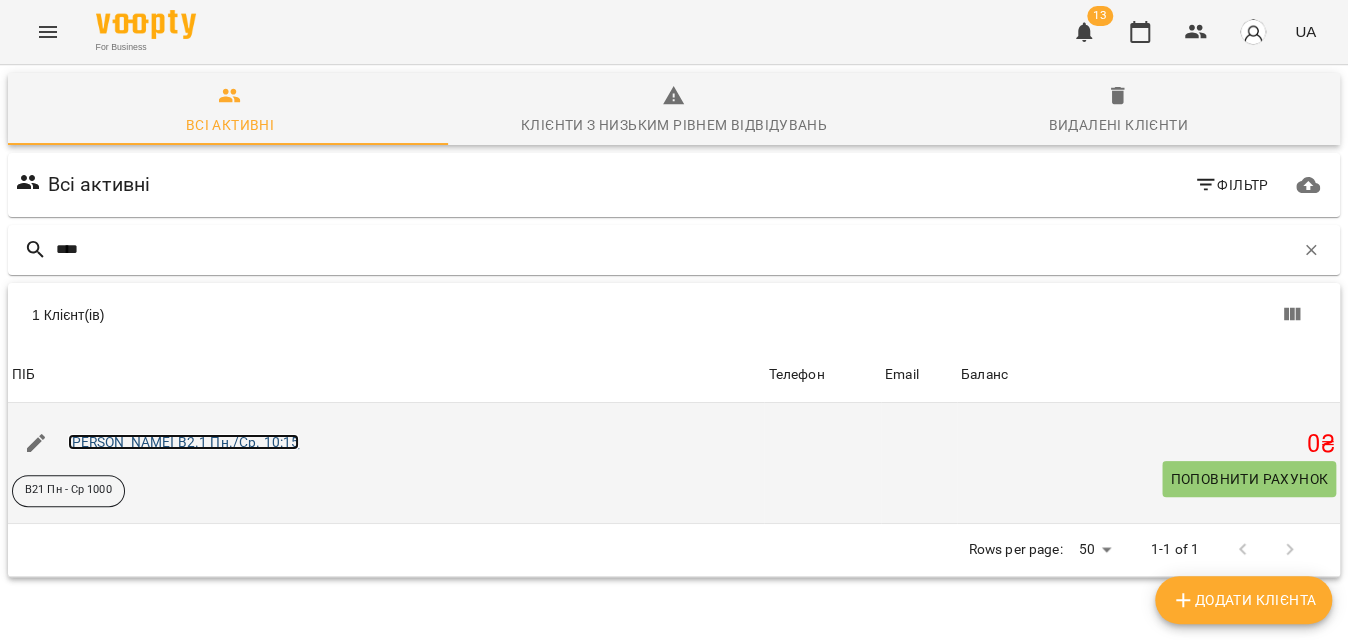 click on "[PERSON_NAME] В2.1 Пн./Ср. 10:15" at bounding box center (184, 442) 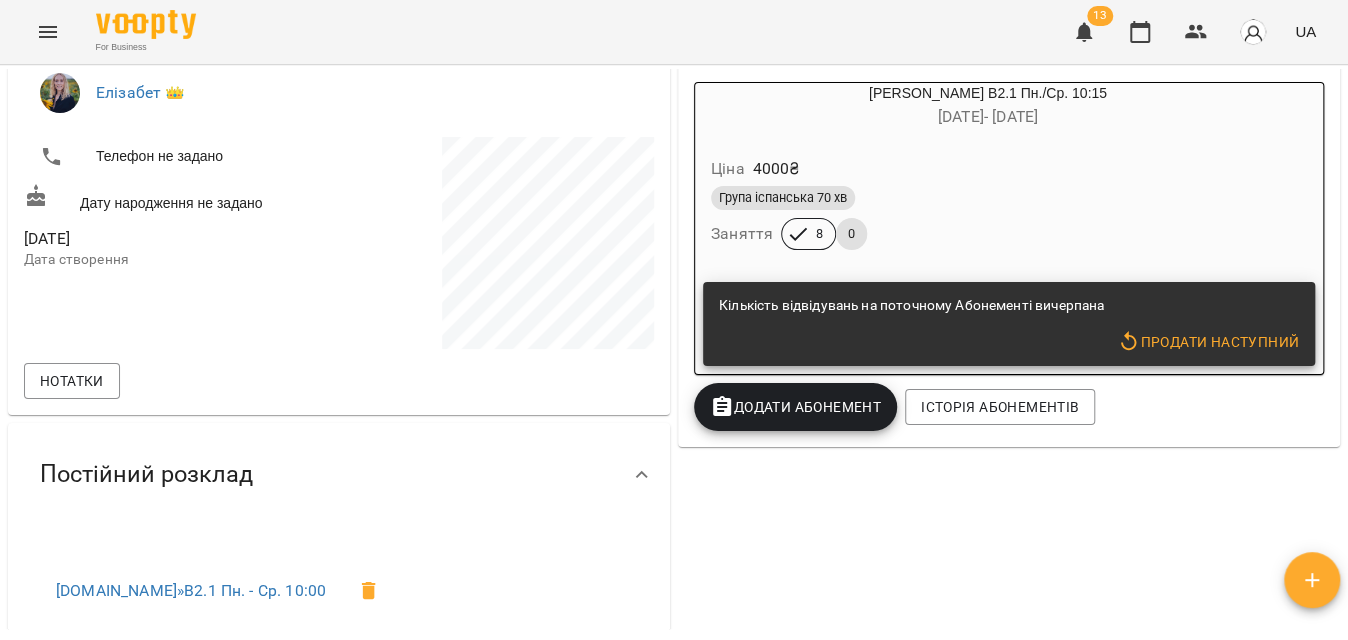 scroll, scrollTop: 363, scrollLeft: 0, axis: vertical 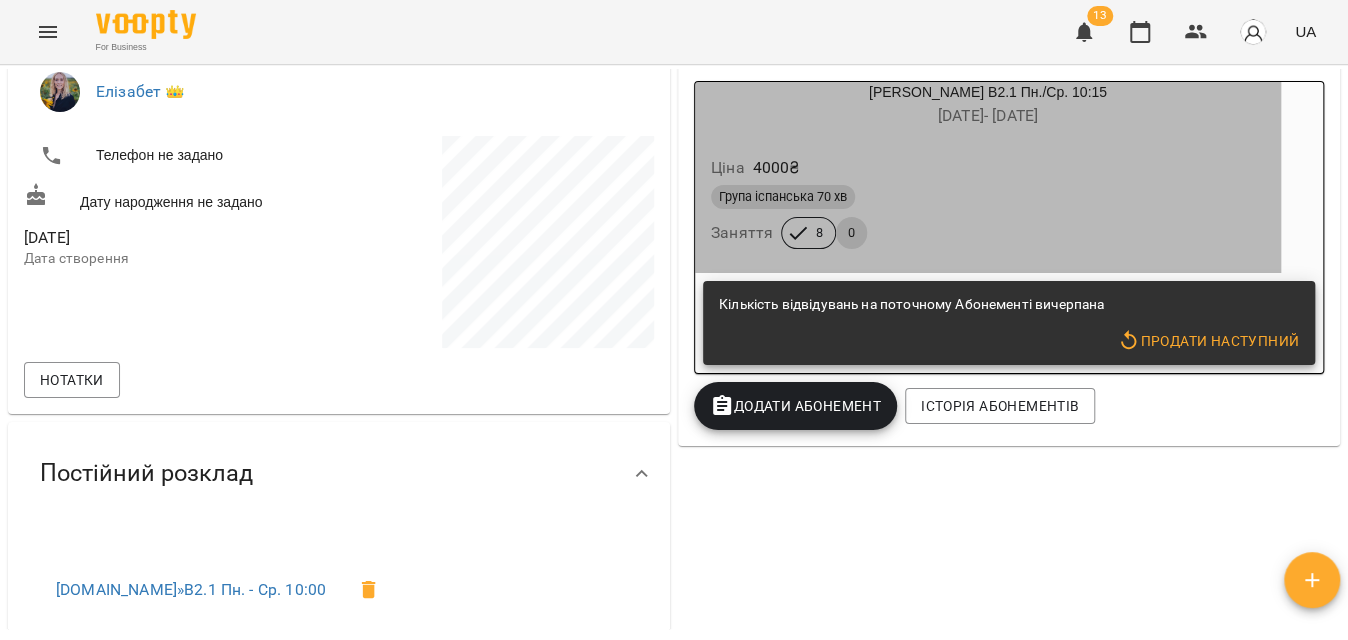 click on "Група іспанська 70 хв Заняття 8 0" at bounding box center [988, 217] 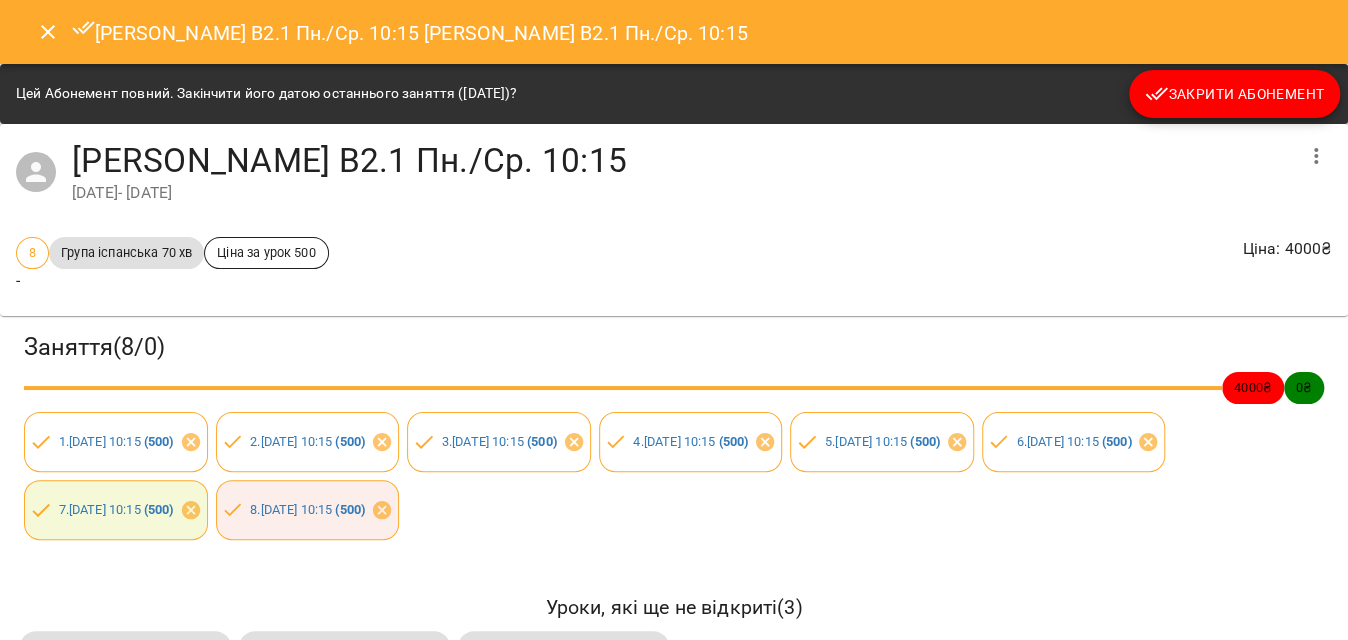click on "Закрити Абонемент" at bounding box center (1234, 94) 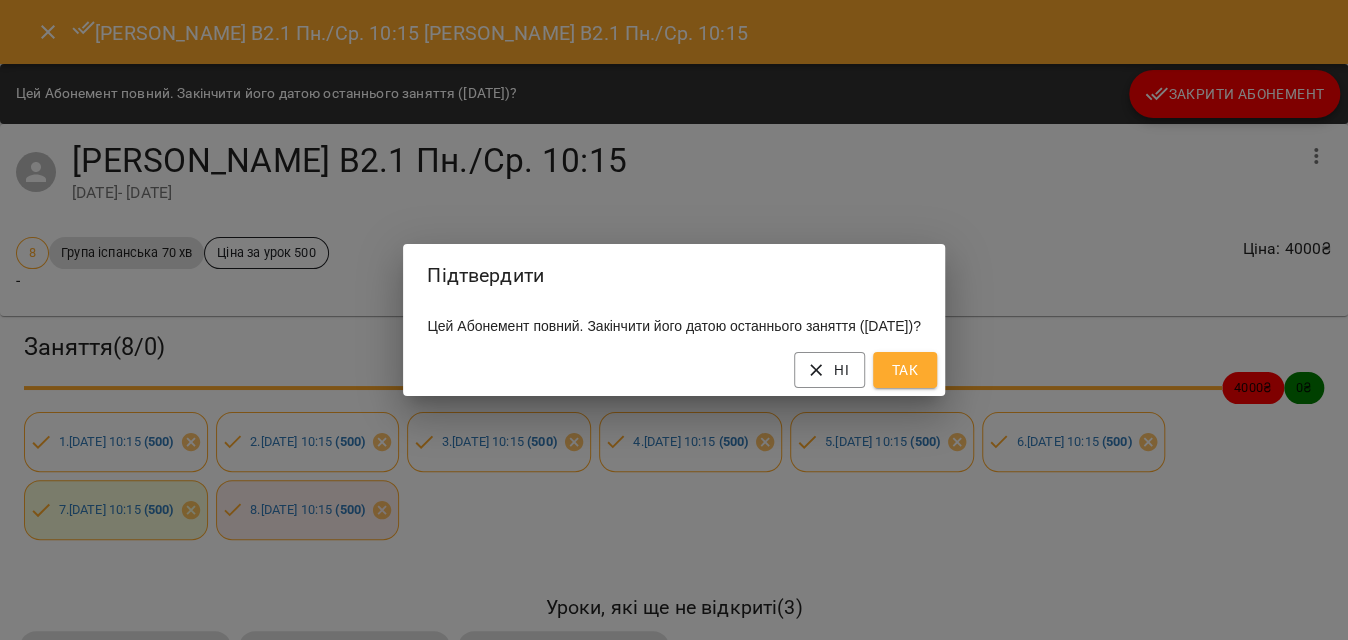 click on "Так" at bounding box center [905, 370] 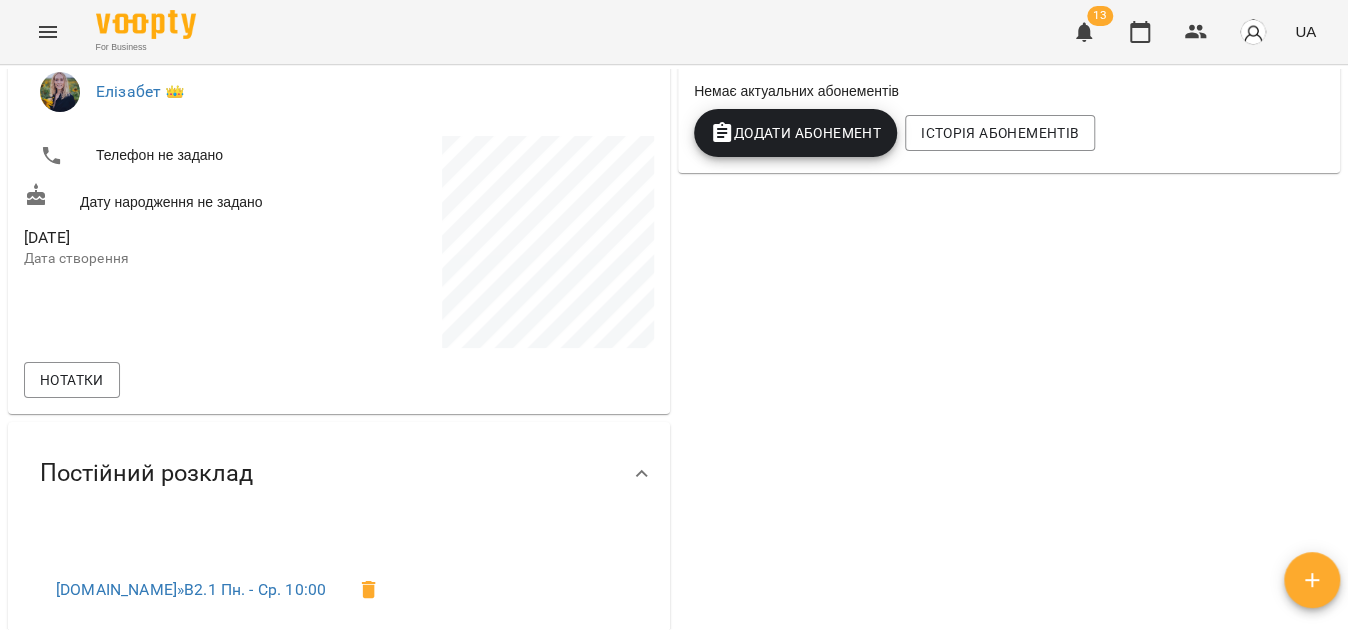 click on "Додати Абонемент" at bounding box center (795, 133) 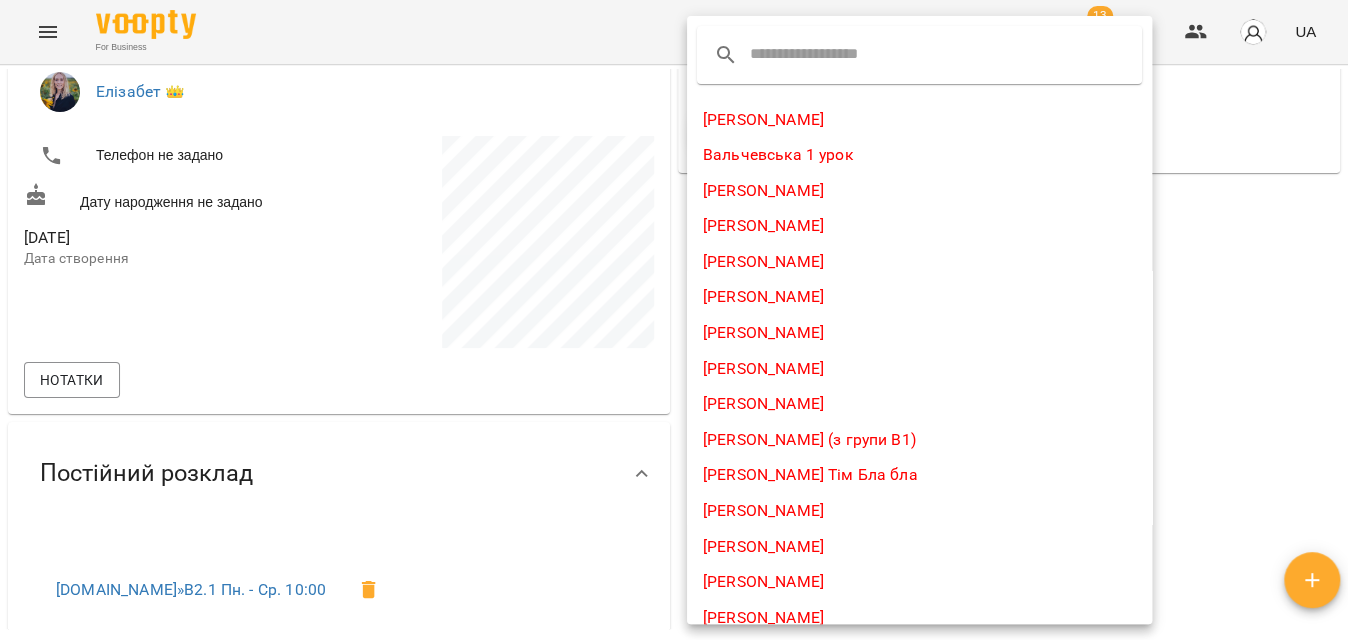 click at bounding box center (829, 55) 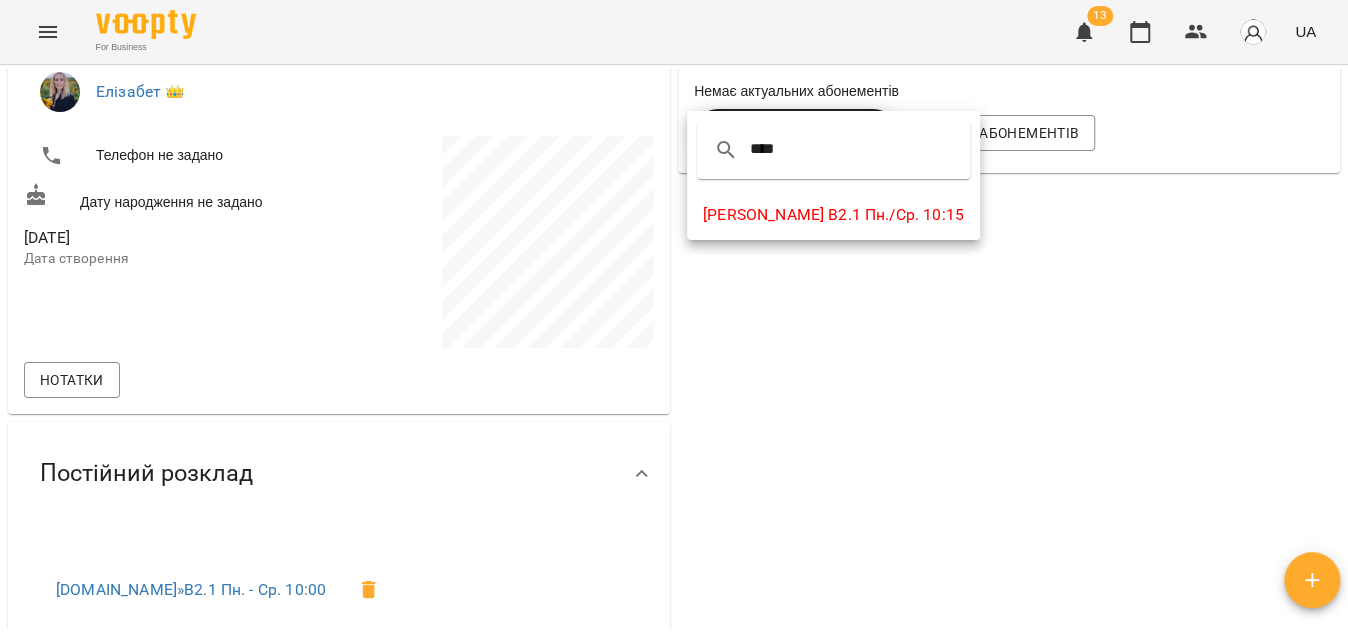 type on "****" 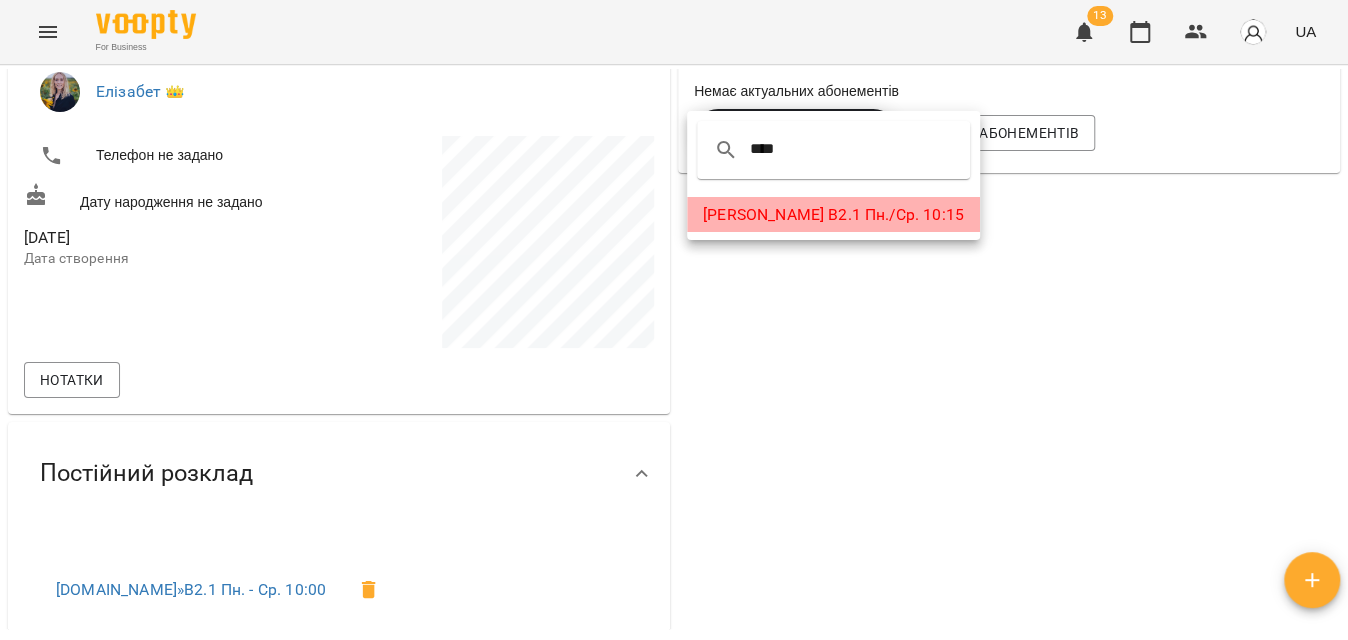 click on "[PERSON_NAME] В2.1 Пн./Ср. 10:15" at bounding box center [833, 215] 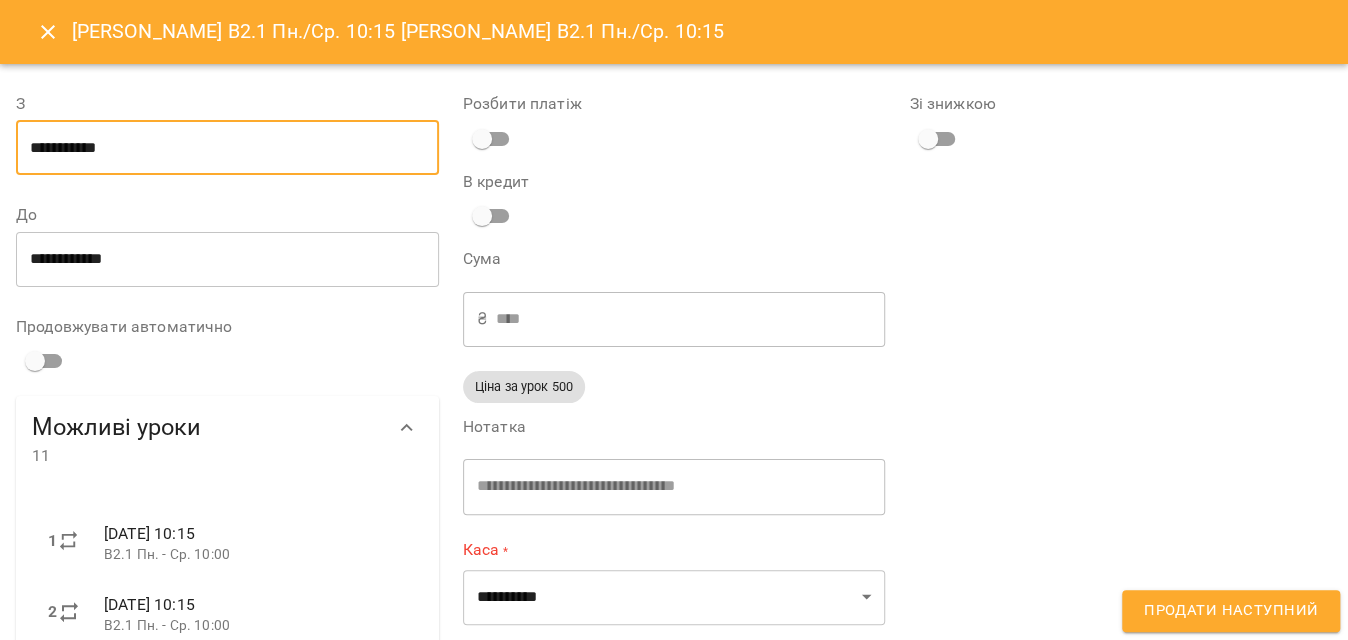 click on "**********" at bounding box center [227, 148] 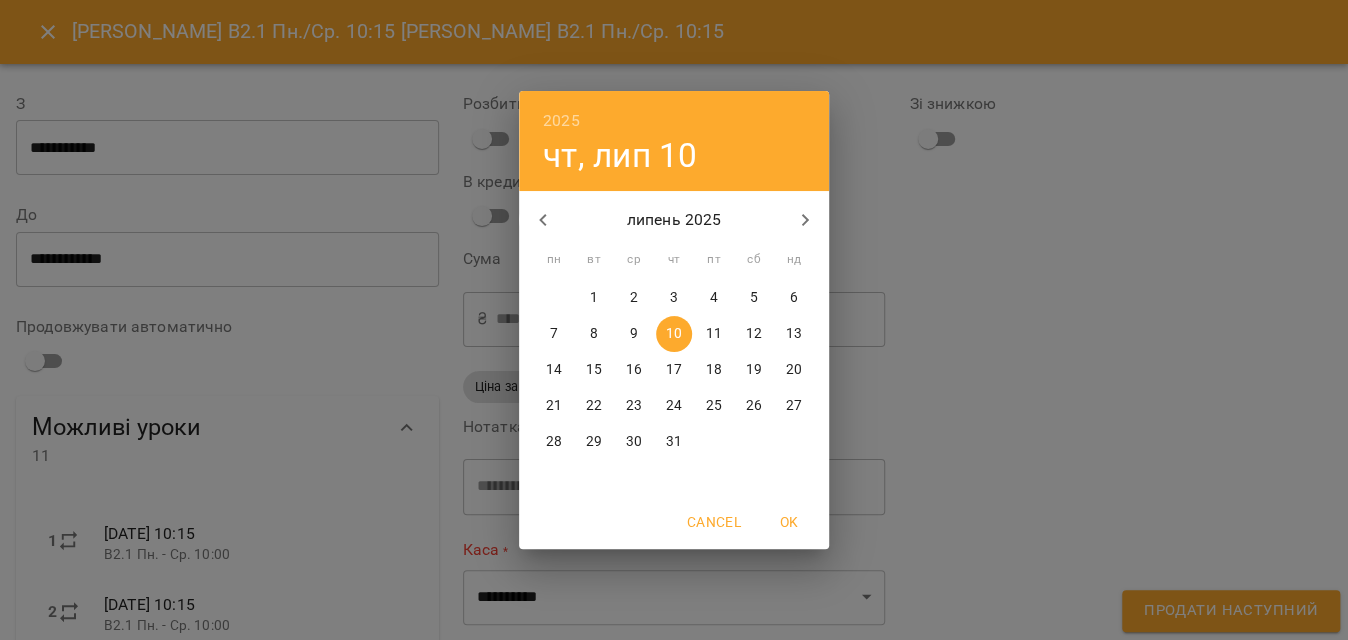 click on "14" at bounding box center [554, 370] 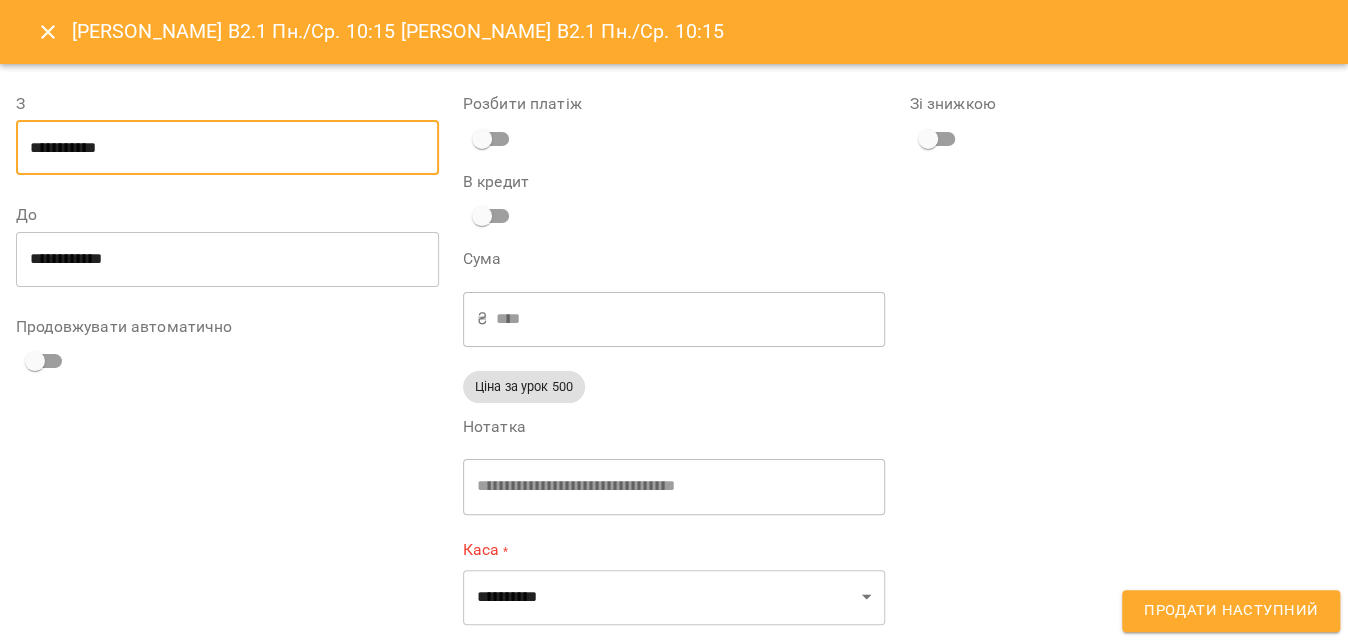 type on "**********" 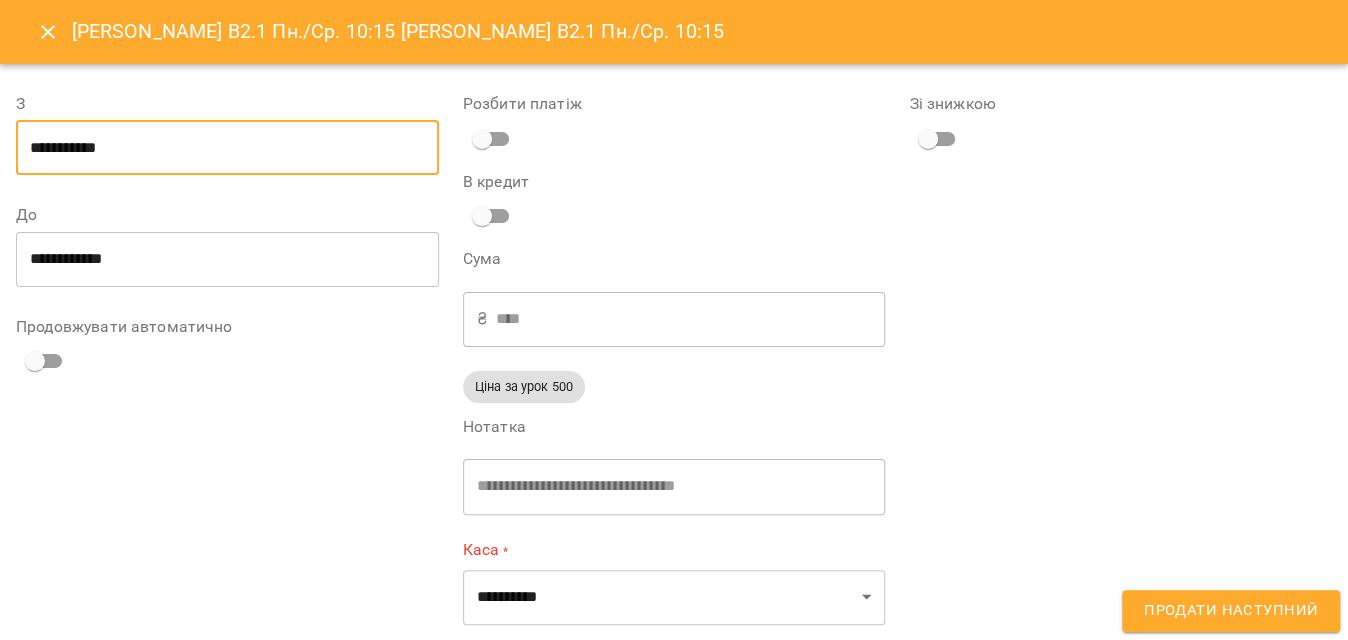 type on "**********" 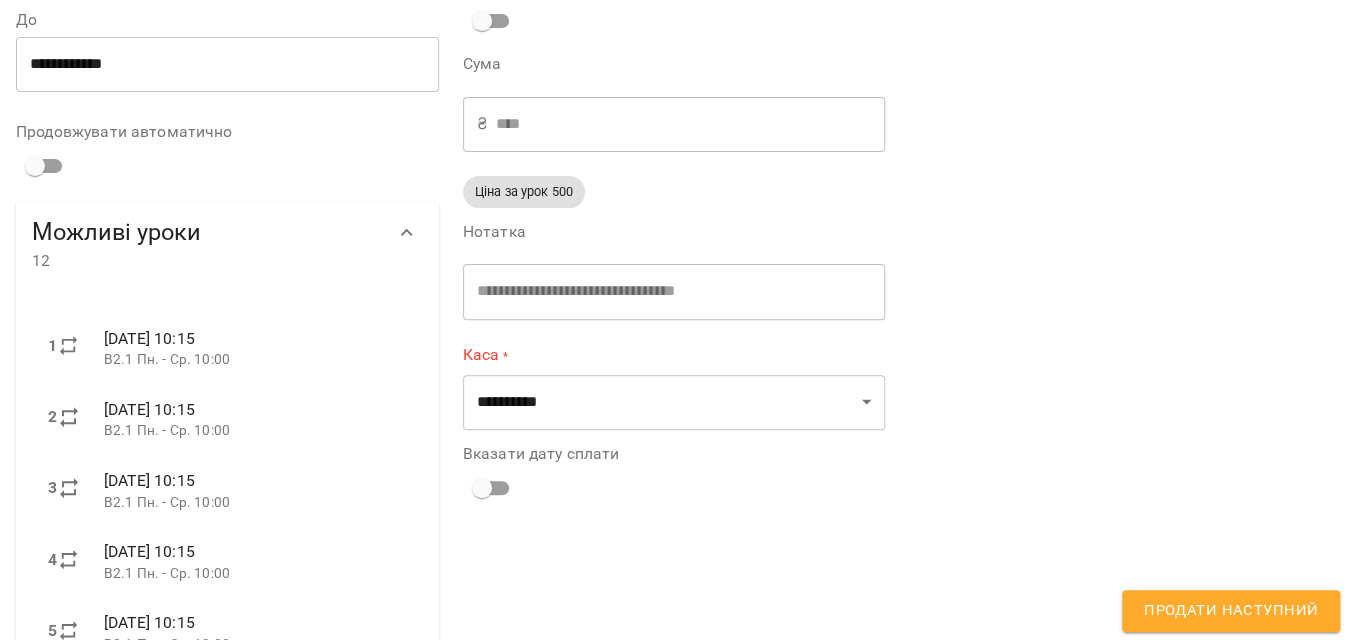 scroll, scrollTop: 272, scrollLeft: 0, axis: vertical 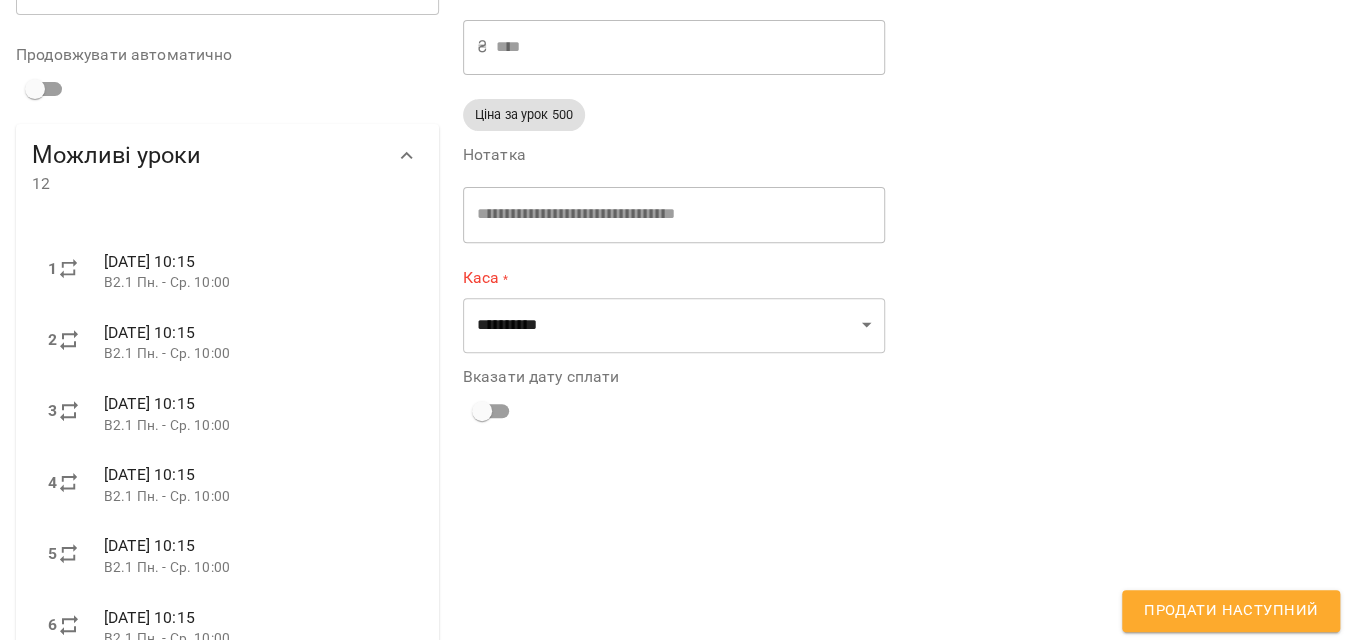 click on "**********" at bounding box center (674, 465) 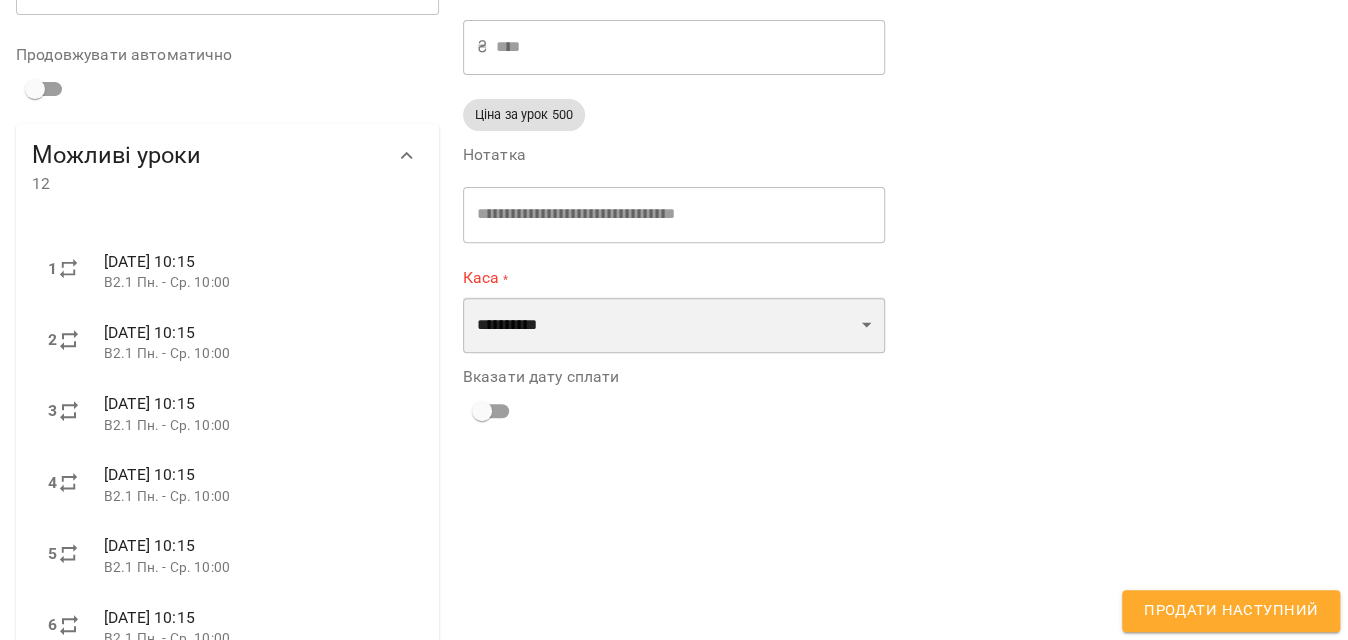 click on "**********" at bounding box center [674, 325] 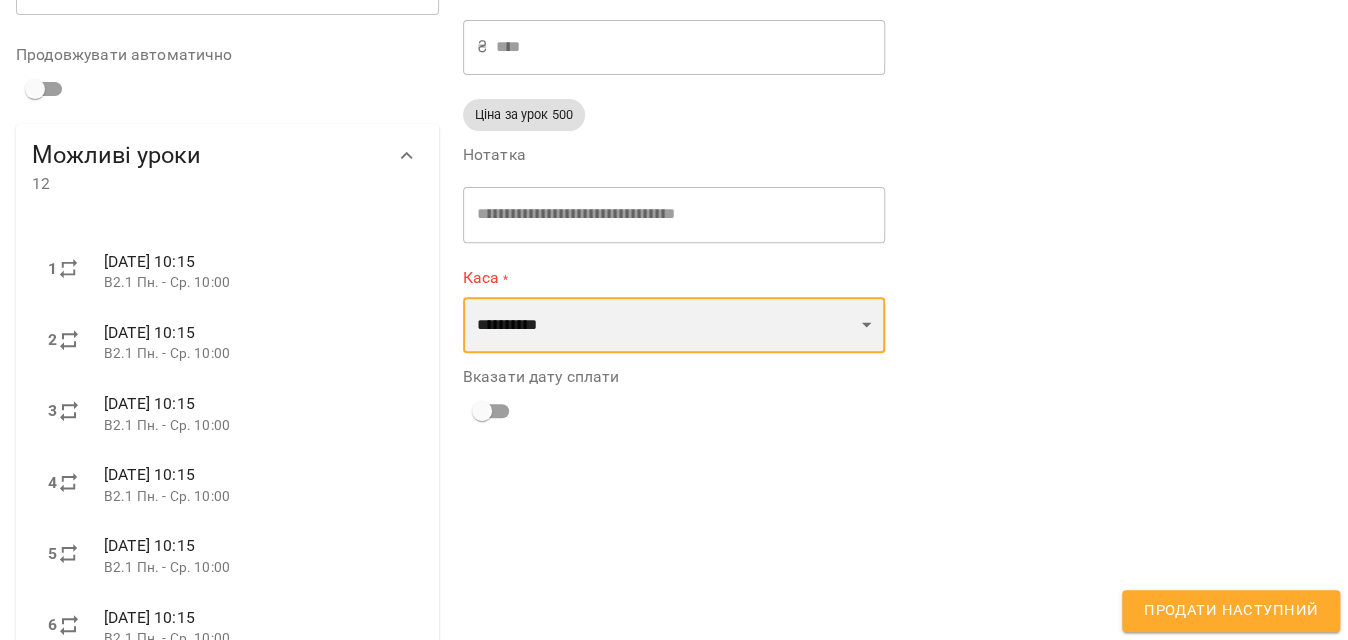 select on "****" 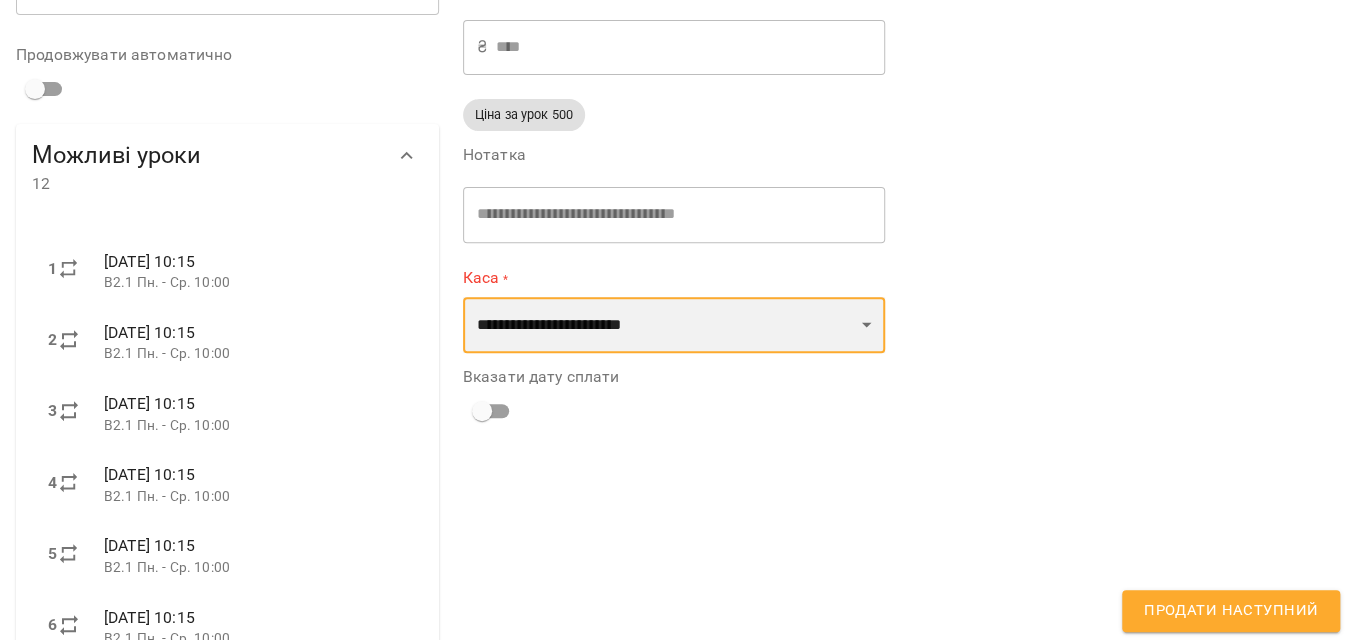 click on "**********" at bounding box center (674, 325) 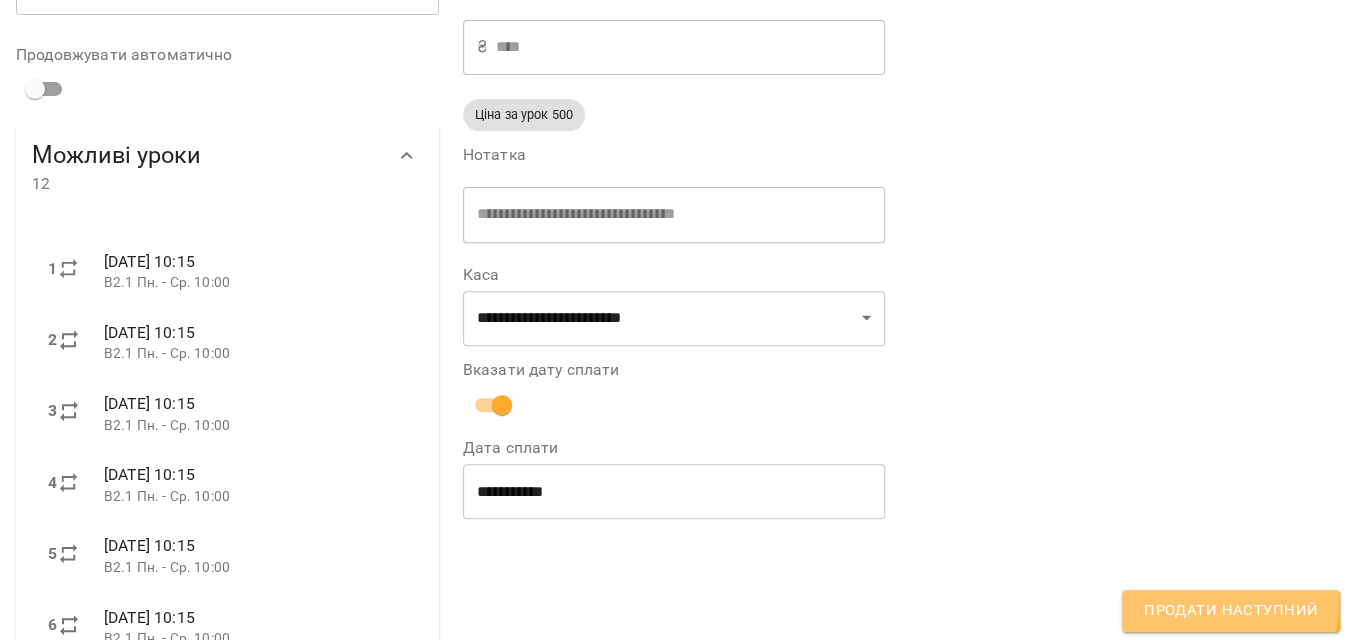 click on "Продати наступний" at bounding box center (1231, 611) 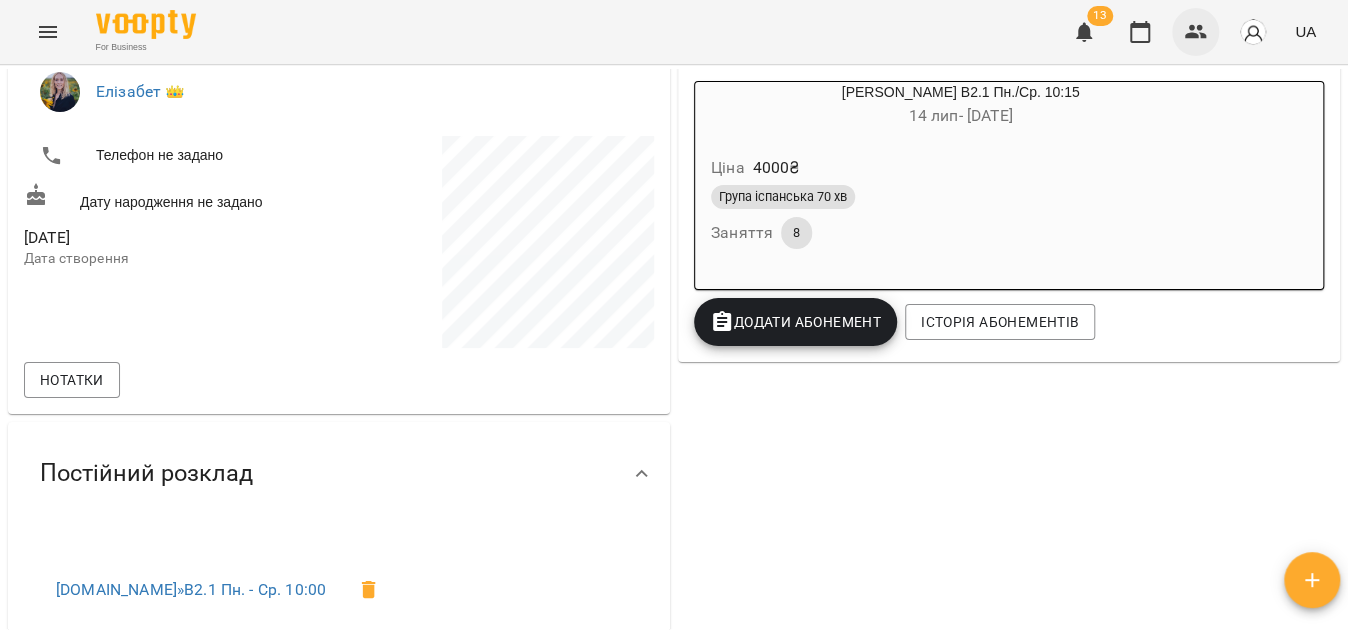 click at bounding box center [1196, 32] 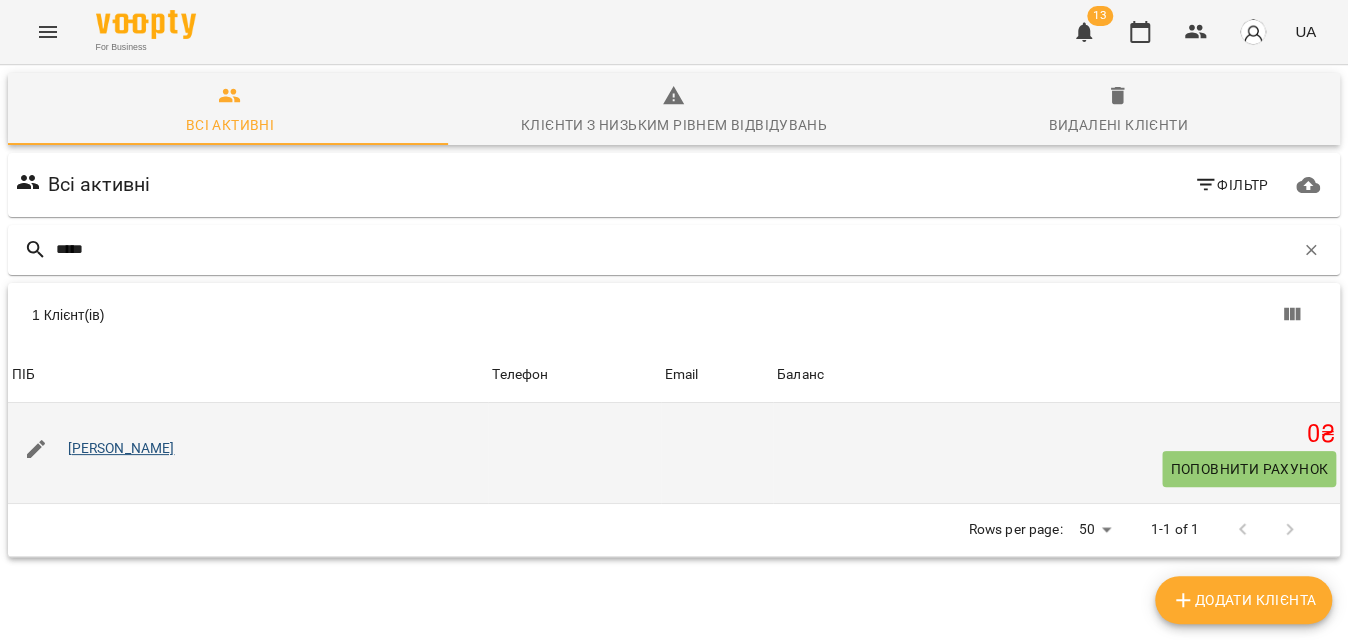 type on "*****" 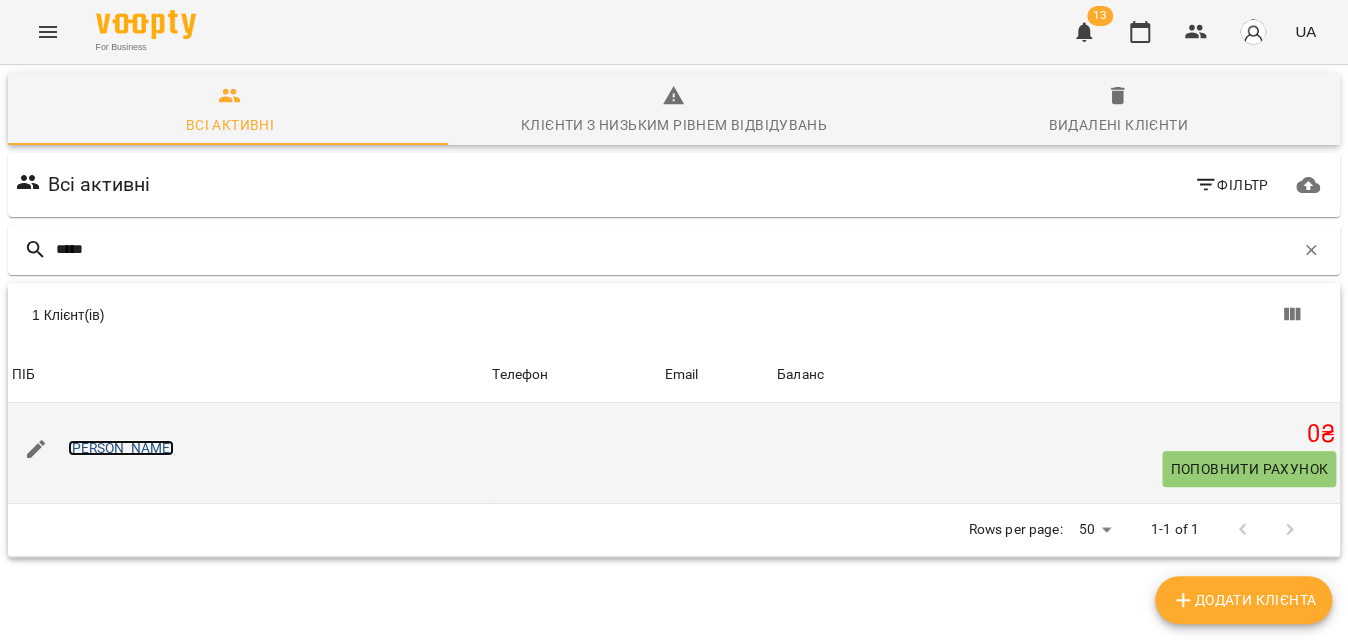 click on "[PERSON_NAME]" at bounding box center (121, 448) 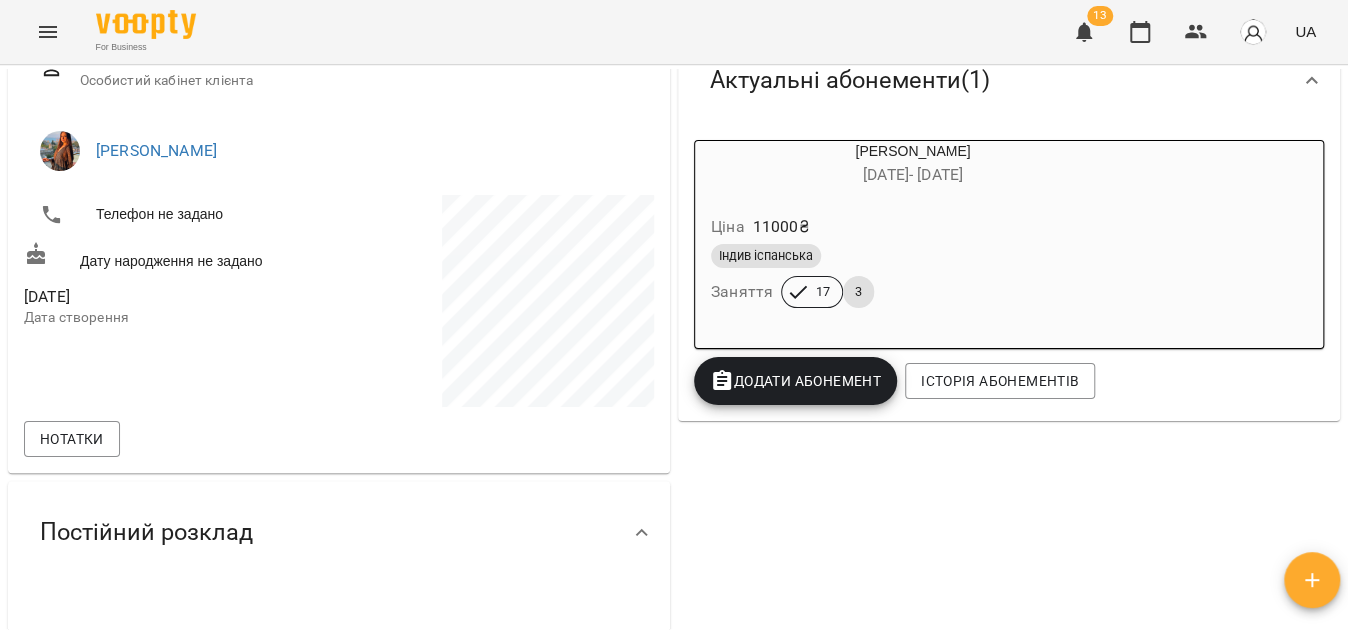 scroll, scrollTop: 636, scrollLeft: 0, axis: vertical 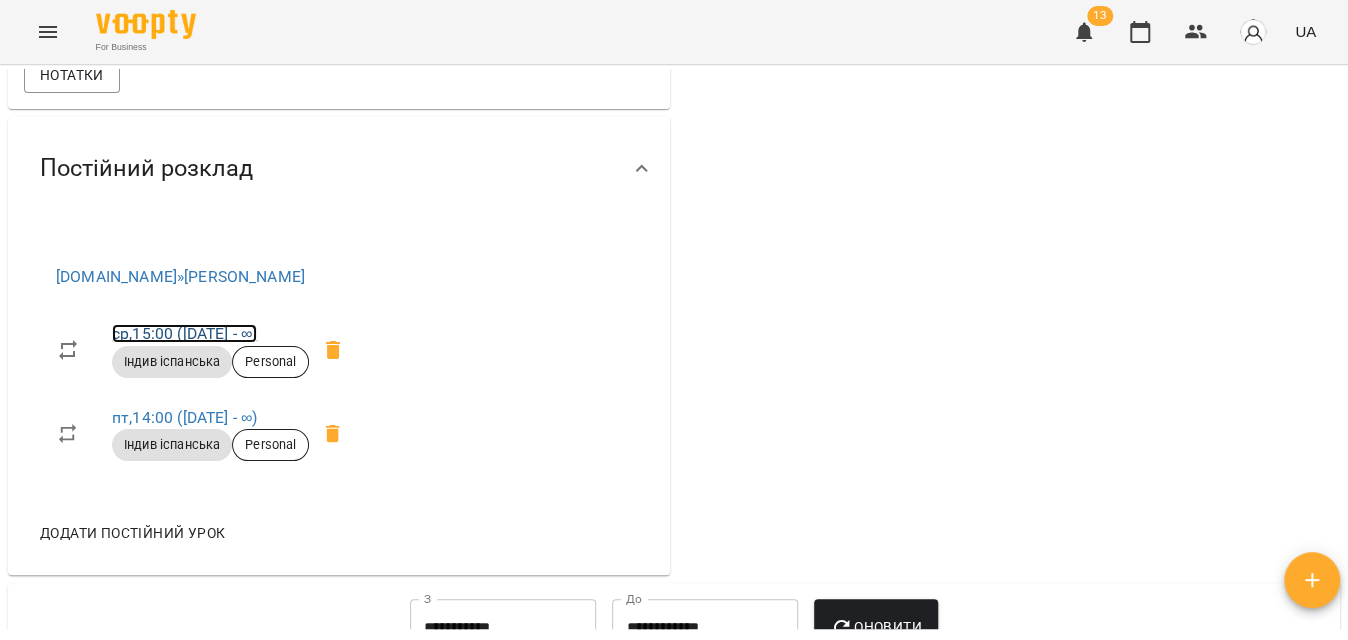 click on "ср ,  15:00   ([DATE] - ∞)" at bounding box center [184, 333] 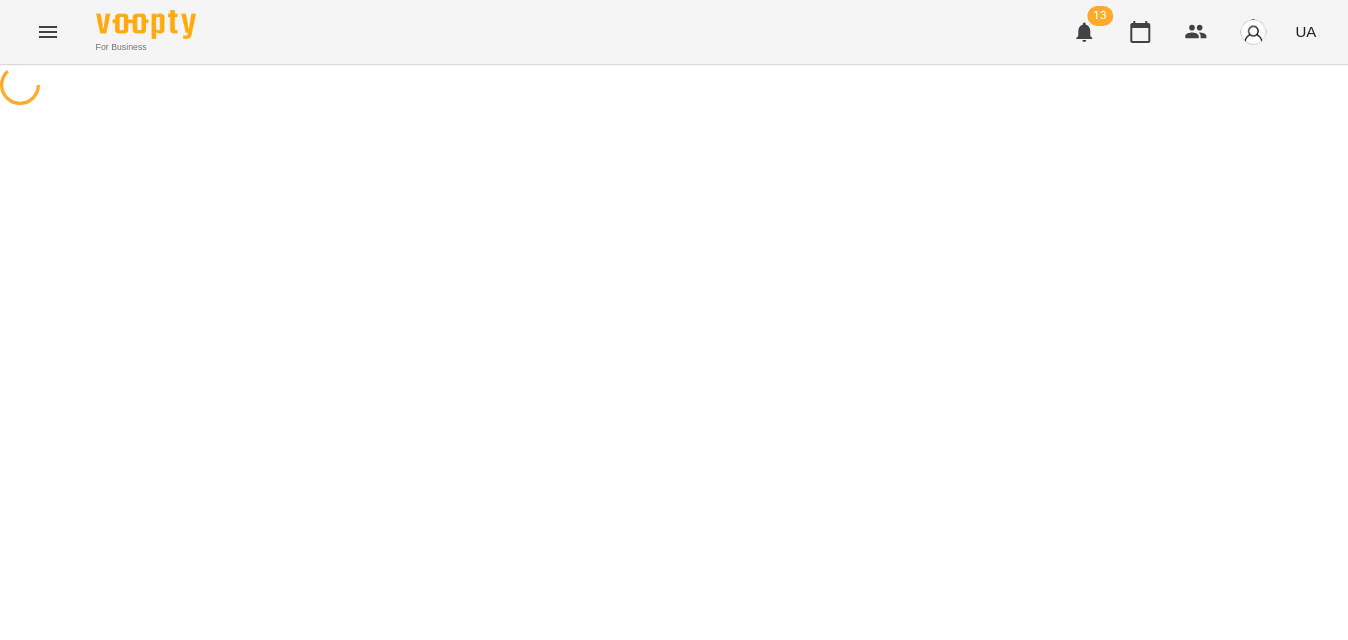 select on "*" 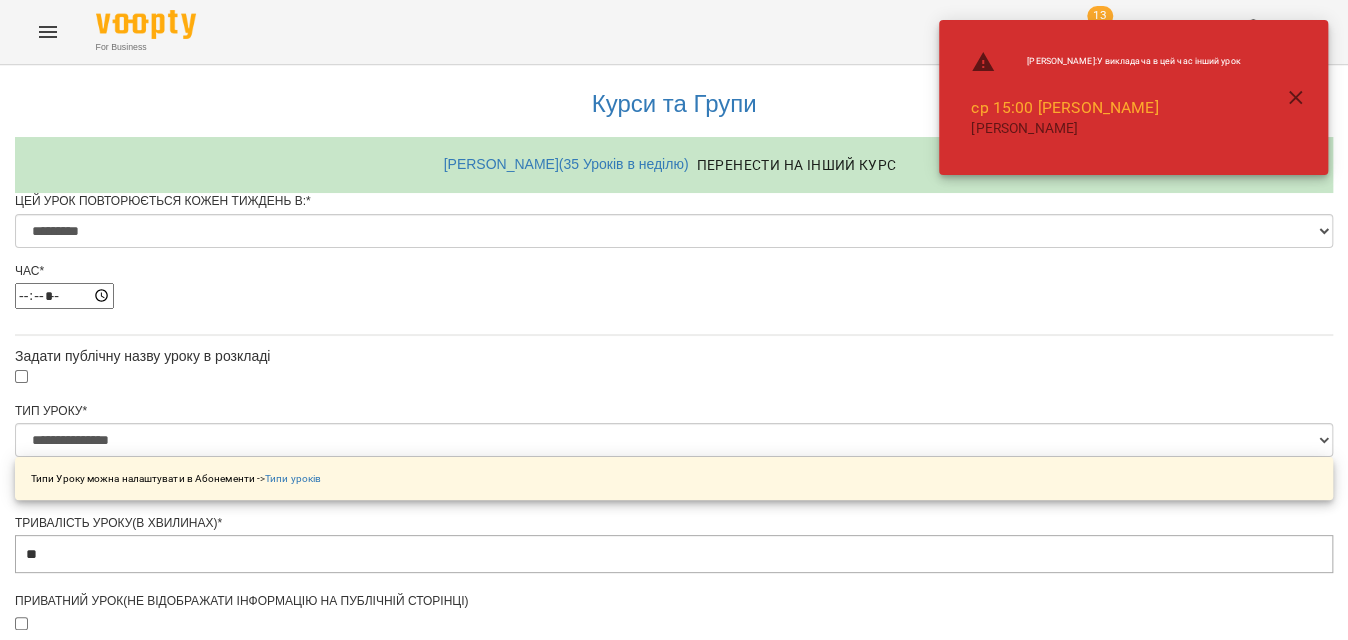scroll, scrollTop: 981, scrollLeft: 0, axis: vertical 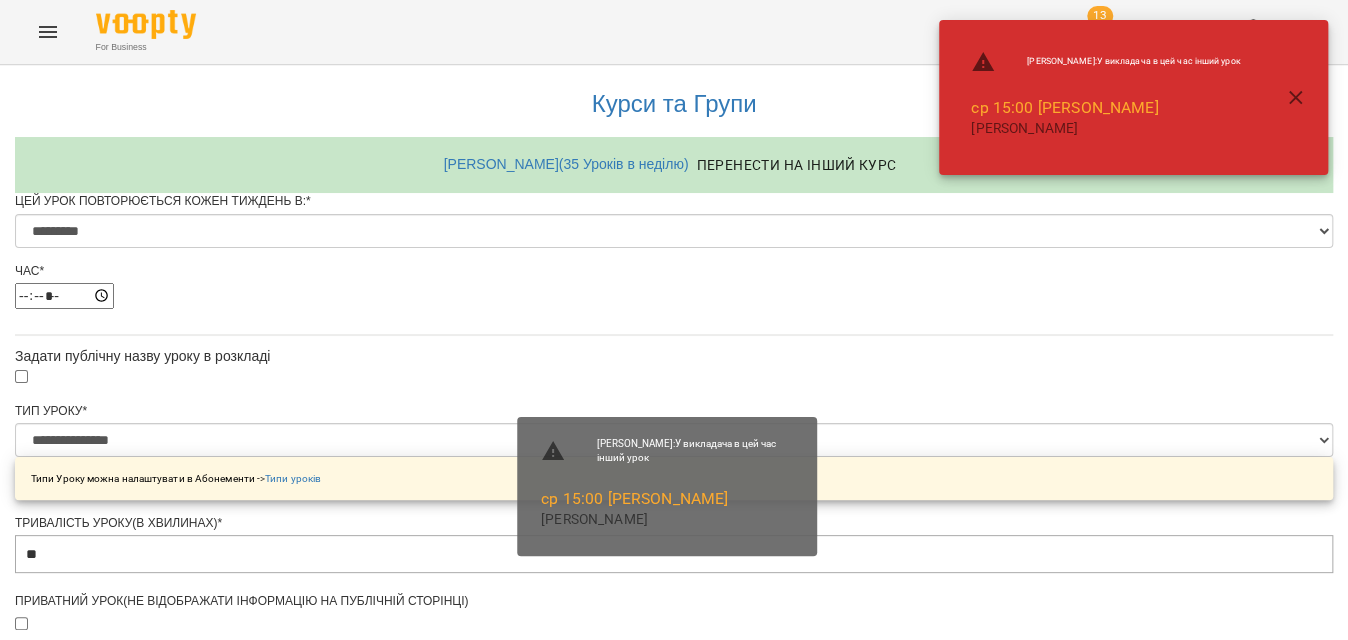 click on "Зберегти" at bounding box center (674, 1443) 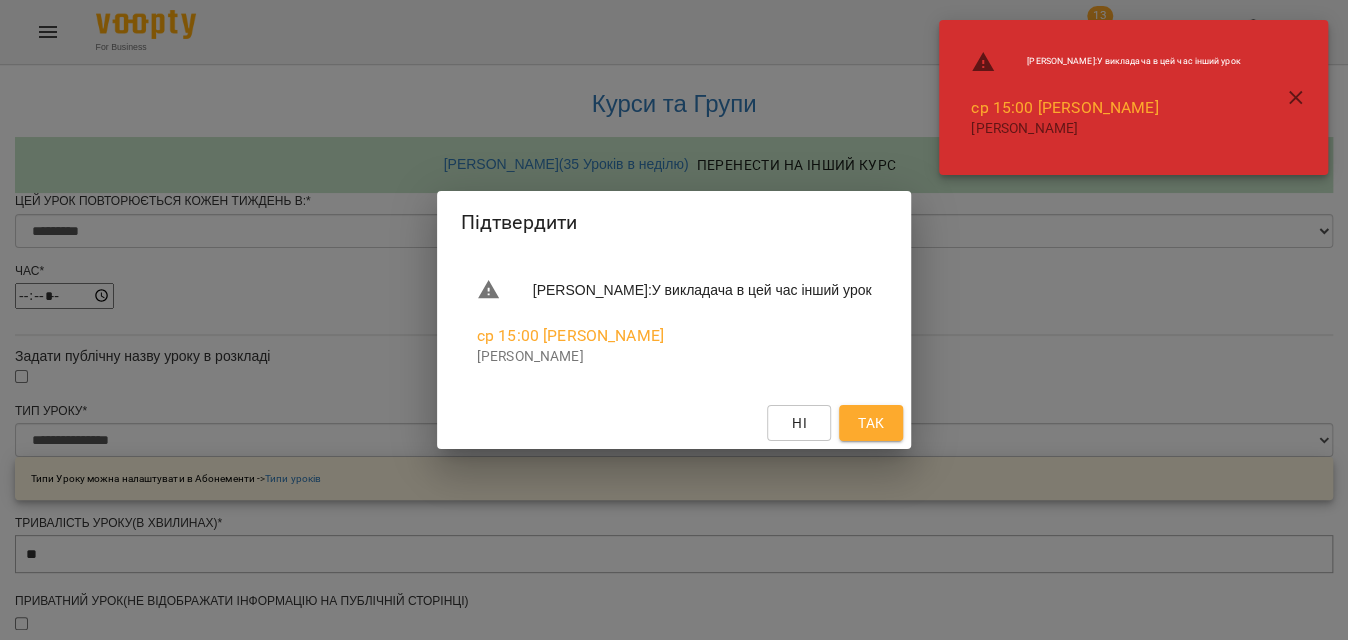 click on "Так" at bounding box center [871, 423] 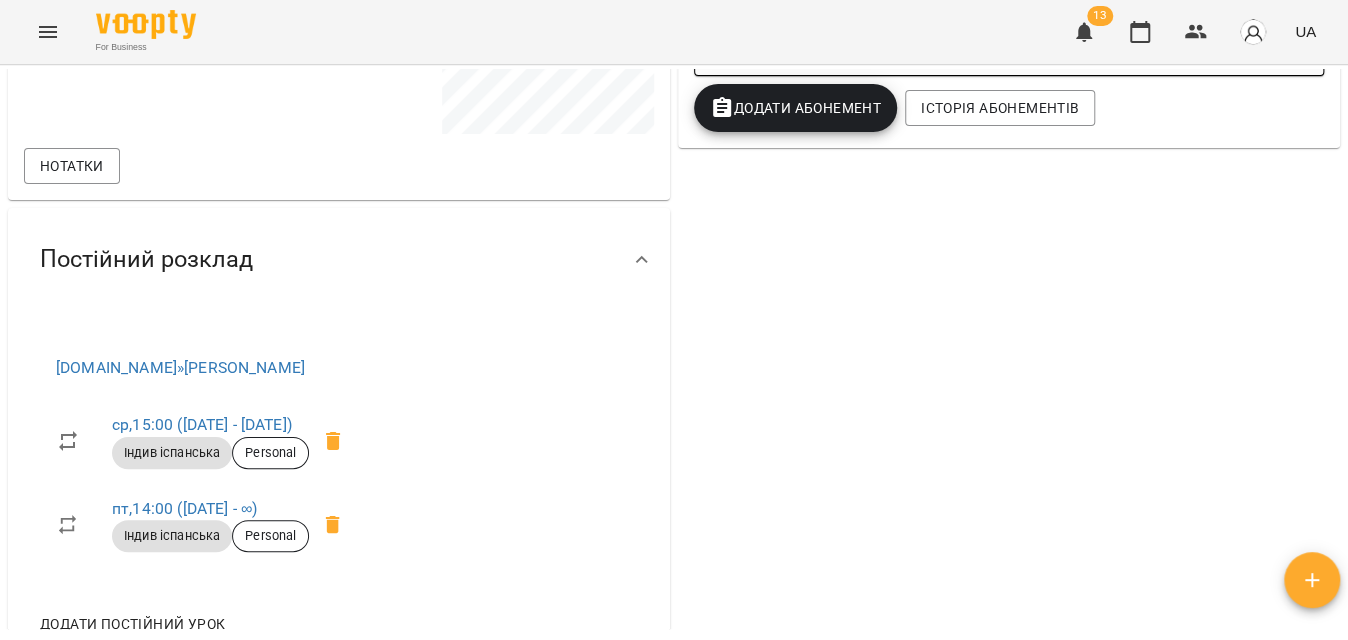 scroll, scrollTop: 727, scrollLeft: 0, axis: vertical 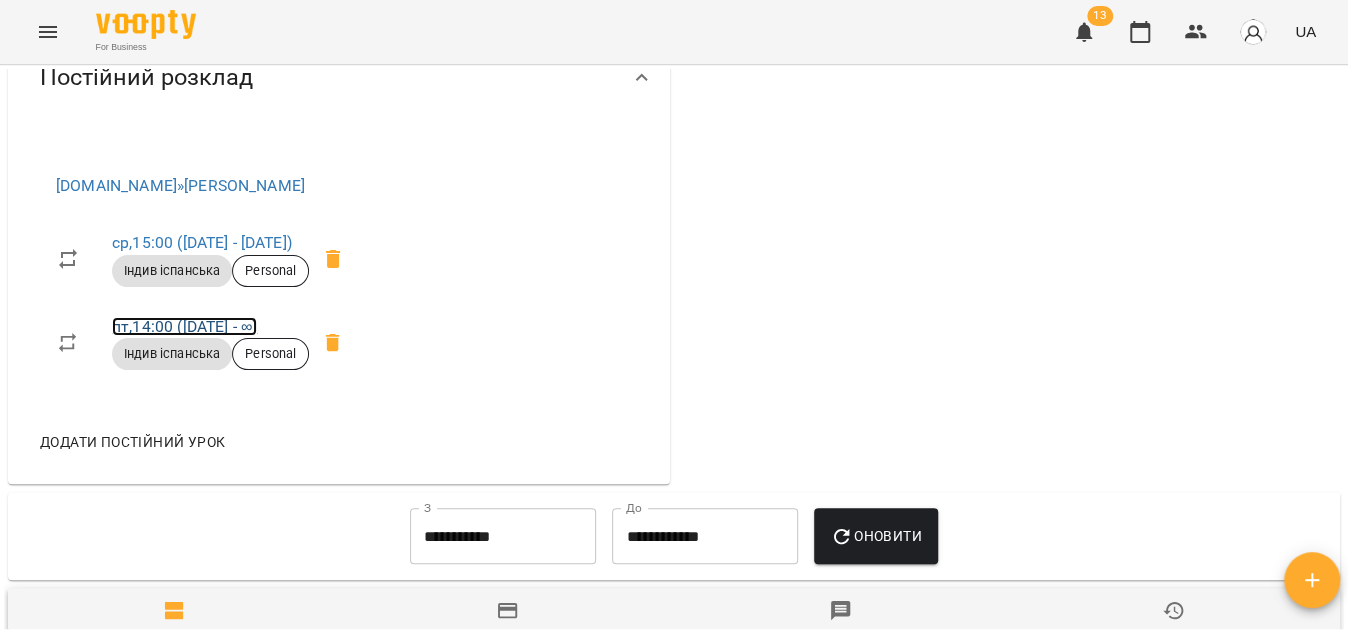 click on "пт ,  14:00   ([DATE] - ∞)" at bounding box center (184, 326) 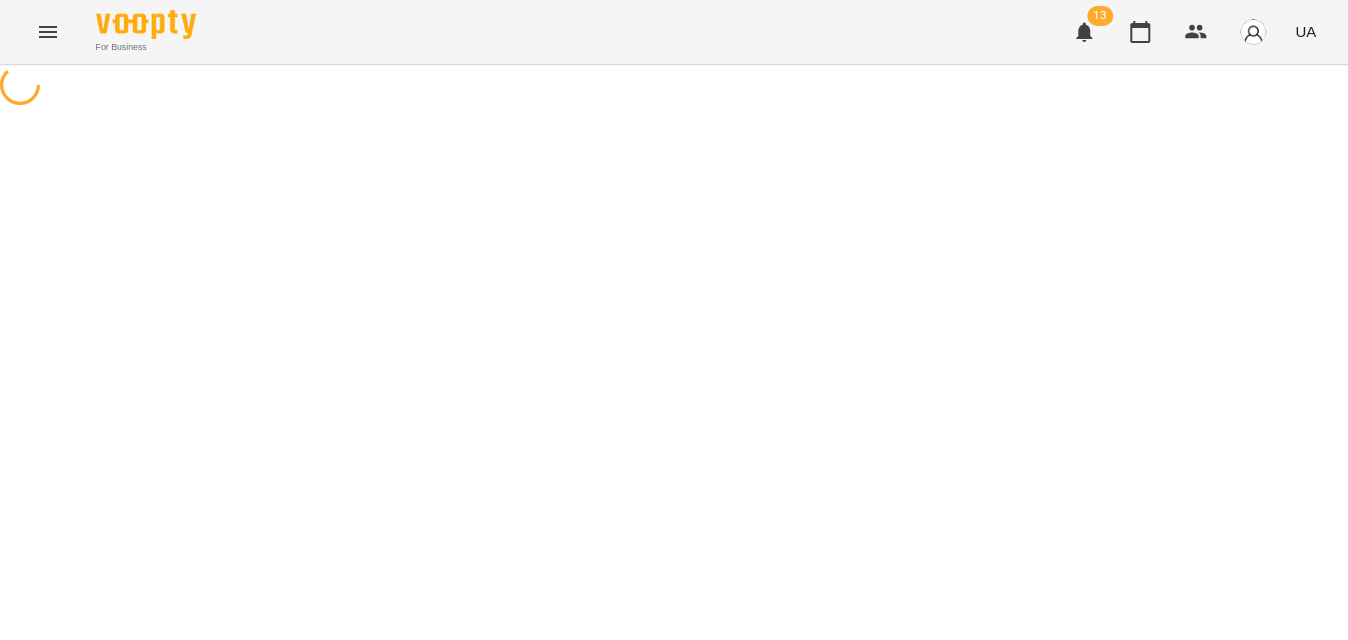scroll, scrollTop: 0, scrollLeft: 0, axis: both 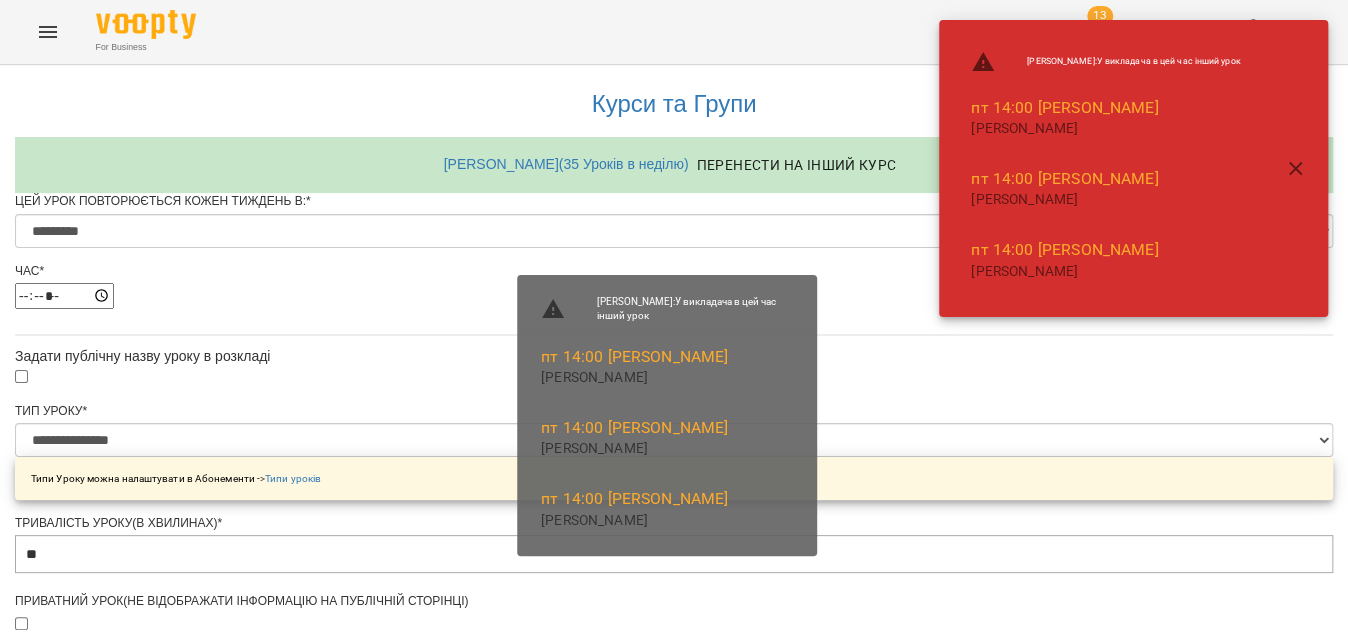 click on "Зберегти" at bounding box center (674, 1443) 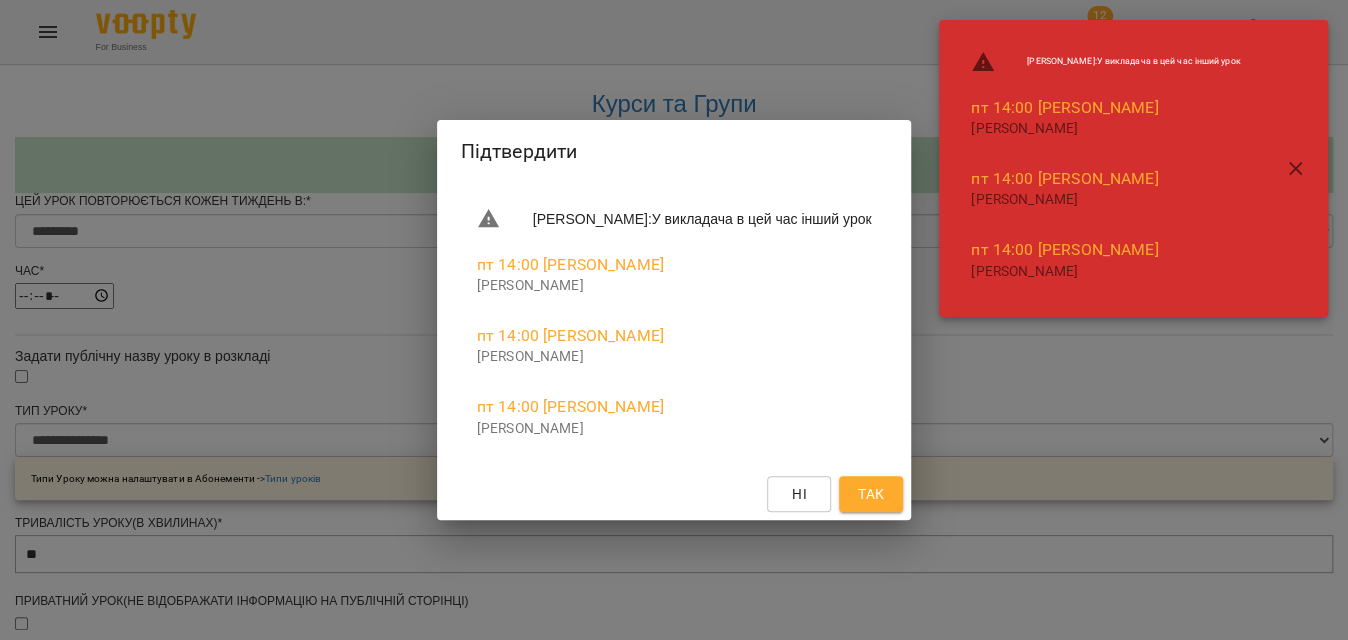 click on "Так" at bounding box center [871, 494] 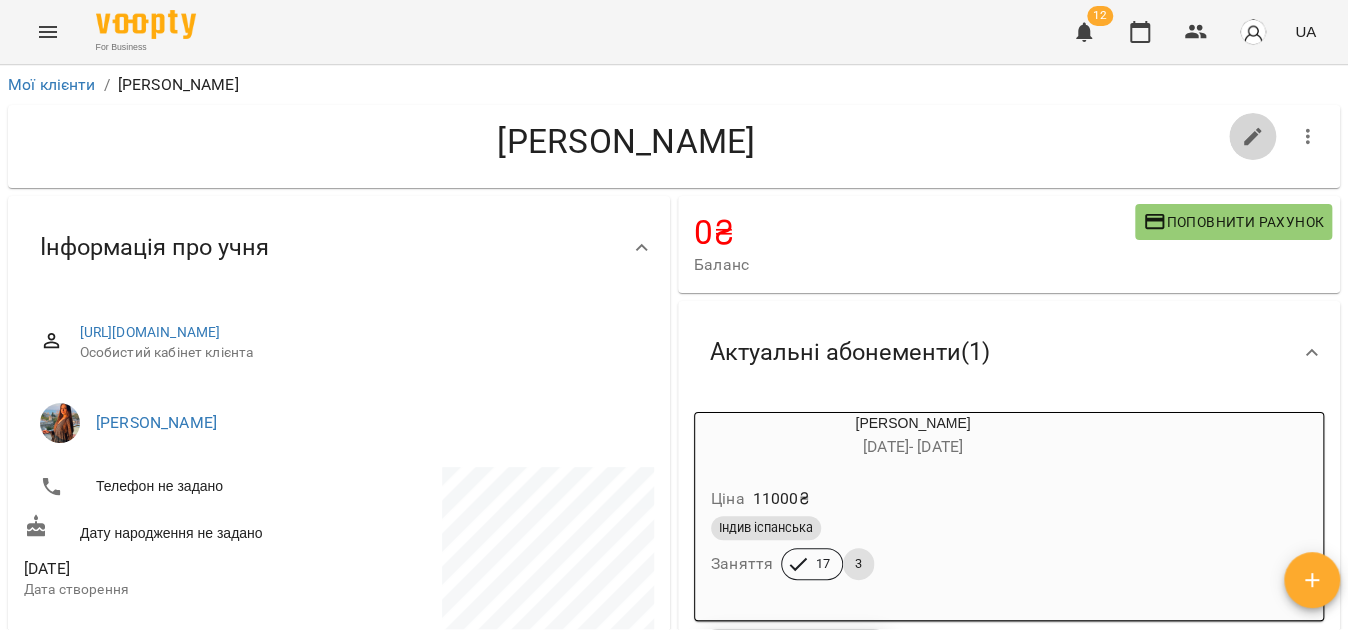 click 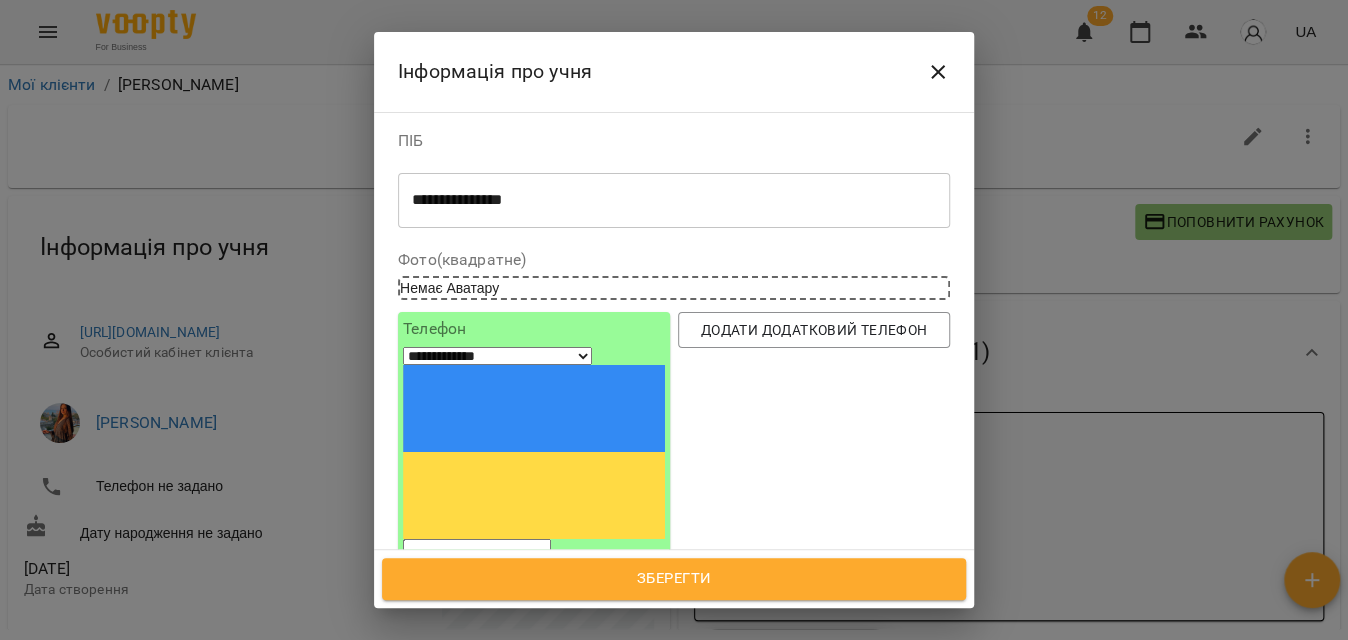 click on "**********" at bounding box center [674, 200] 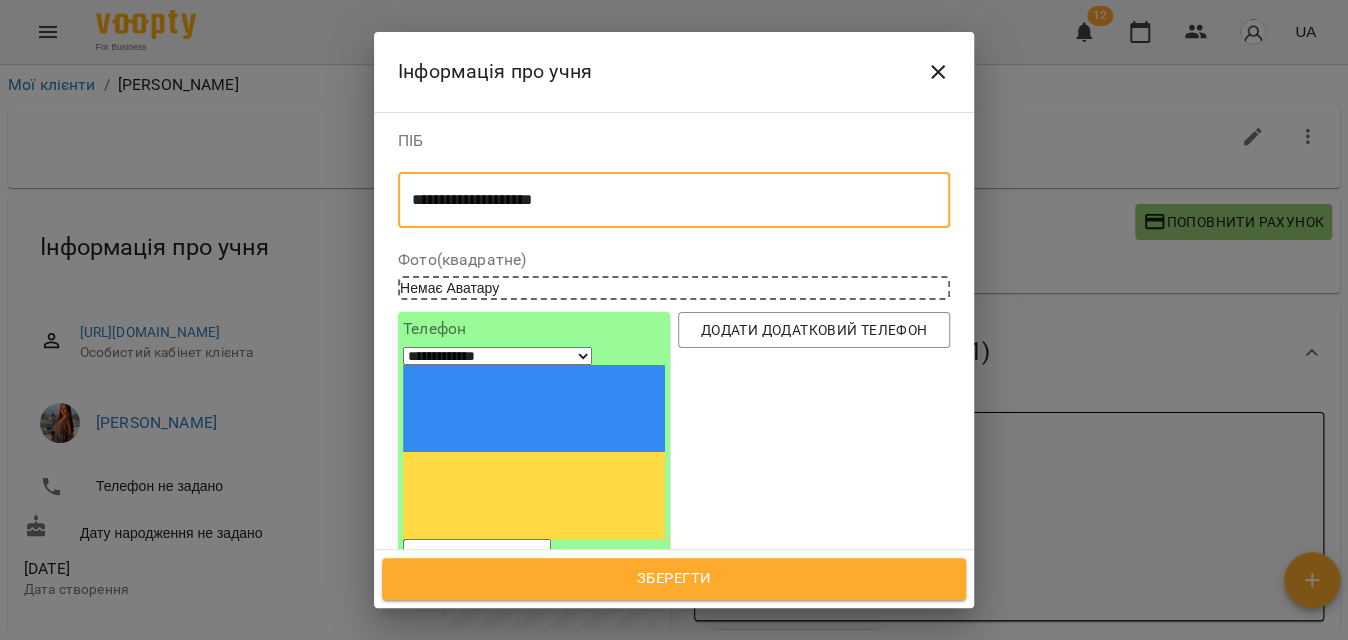 type on "**********" 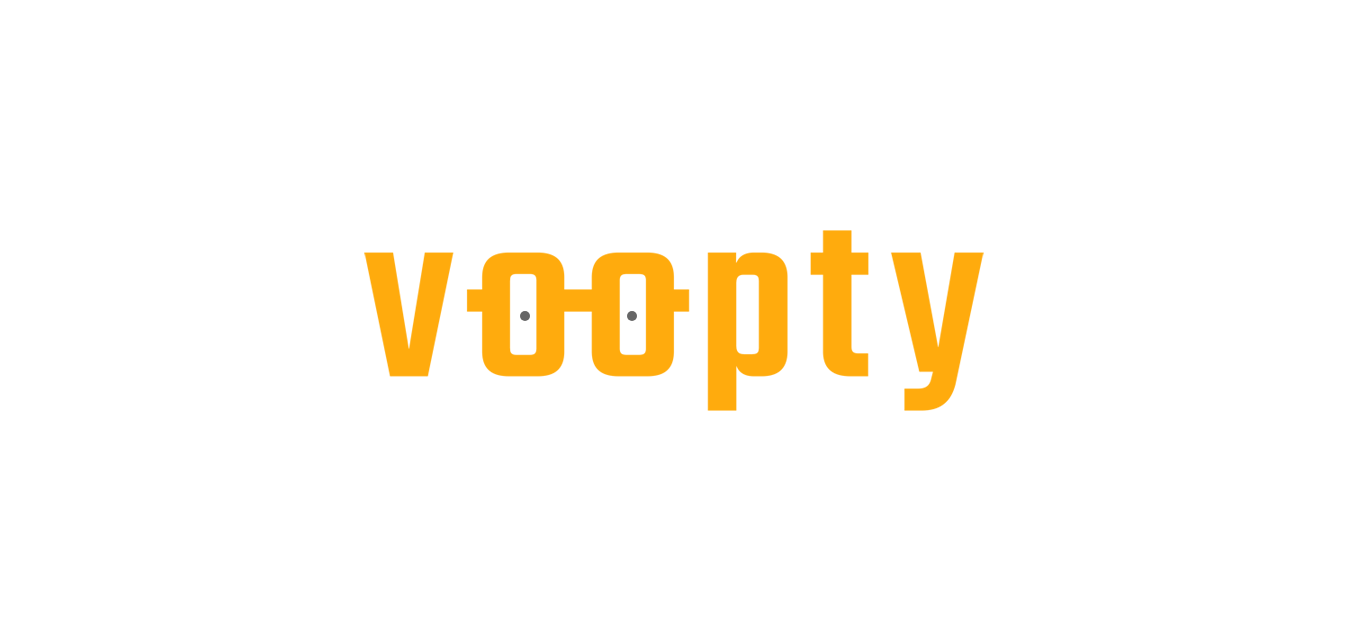 scroll, scrollTop: 0, scrollLeft: 0, axis: both 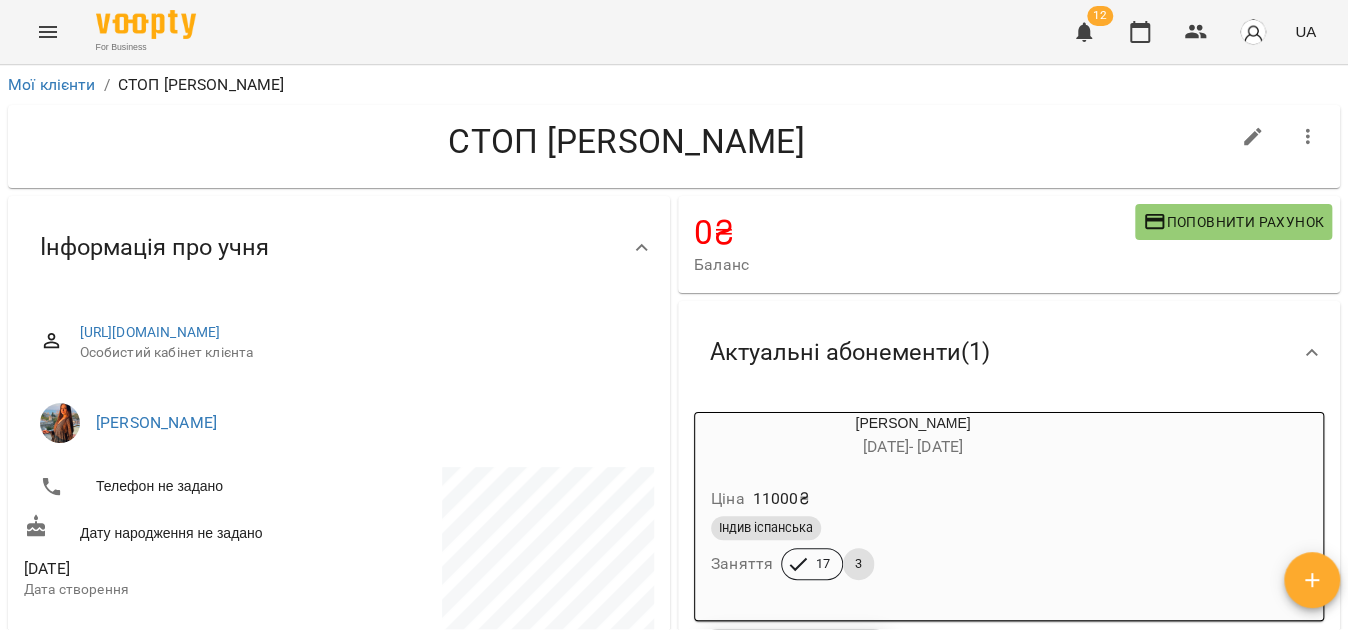 click at bounding box center (48, 32) 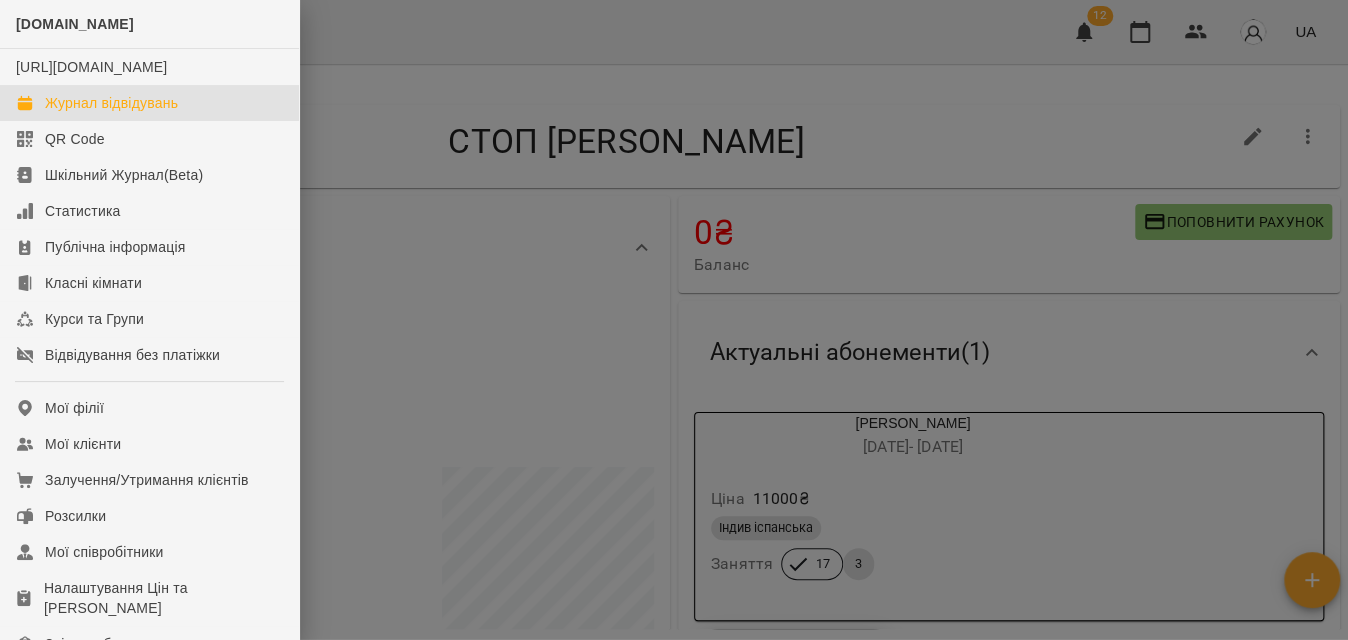 click on "Журнал відвідувань" at bounding box center (149, 103) 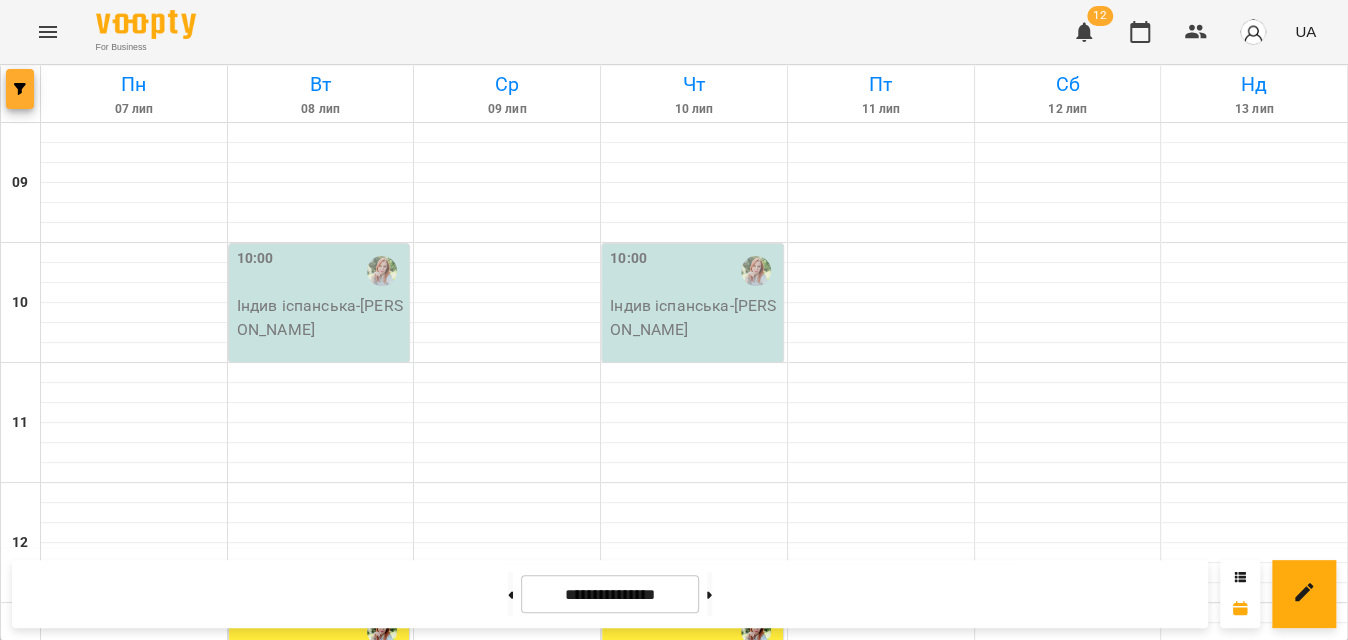 click at bounding box center [20, 89] 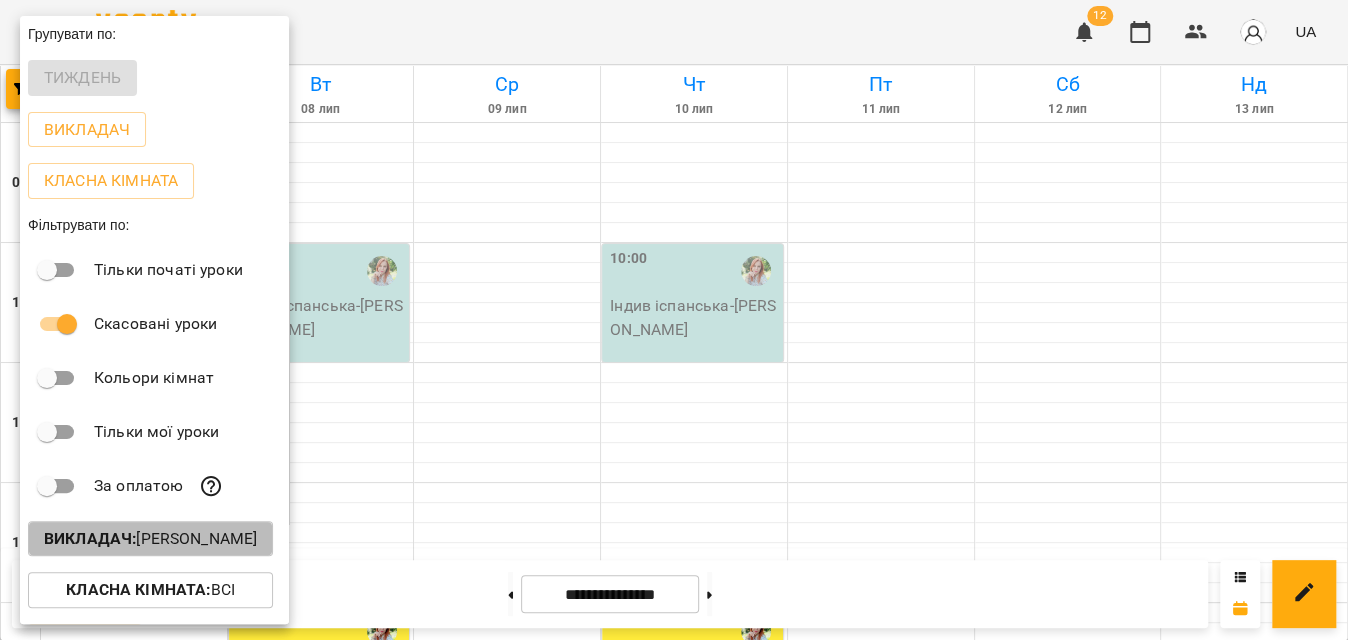click on "Викладач :  [PERSON_NAME]" at bounding box center [150, 539] 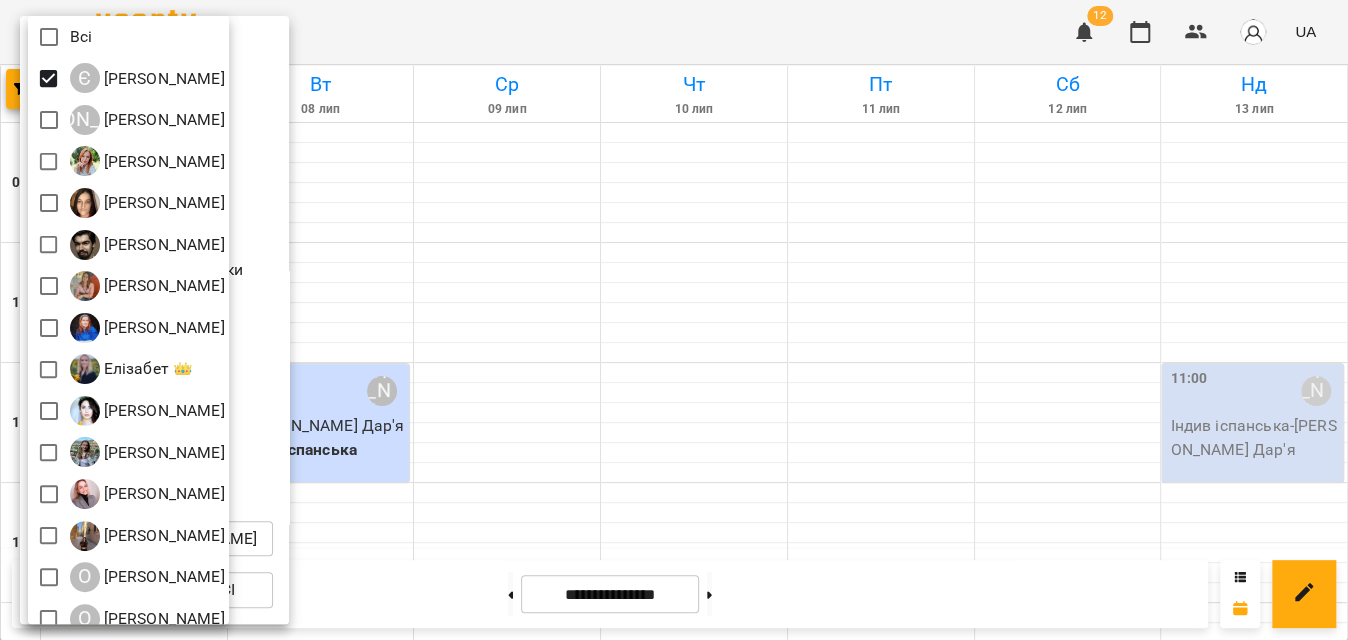click at bounding box center (674, 320) 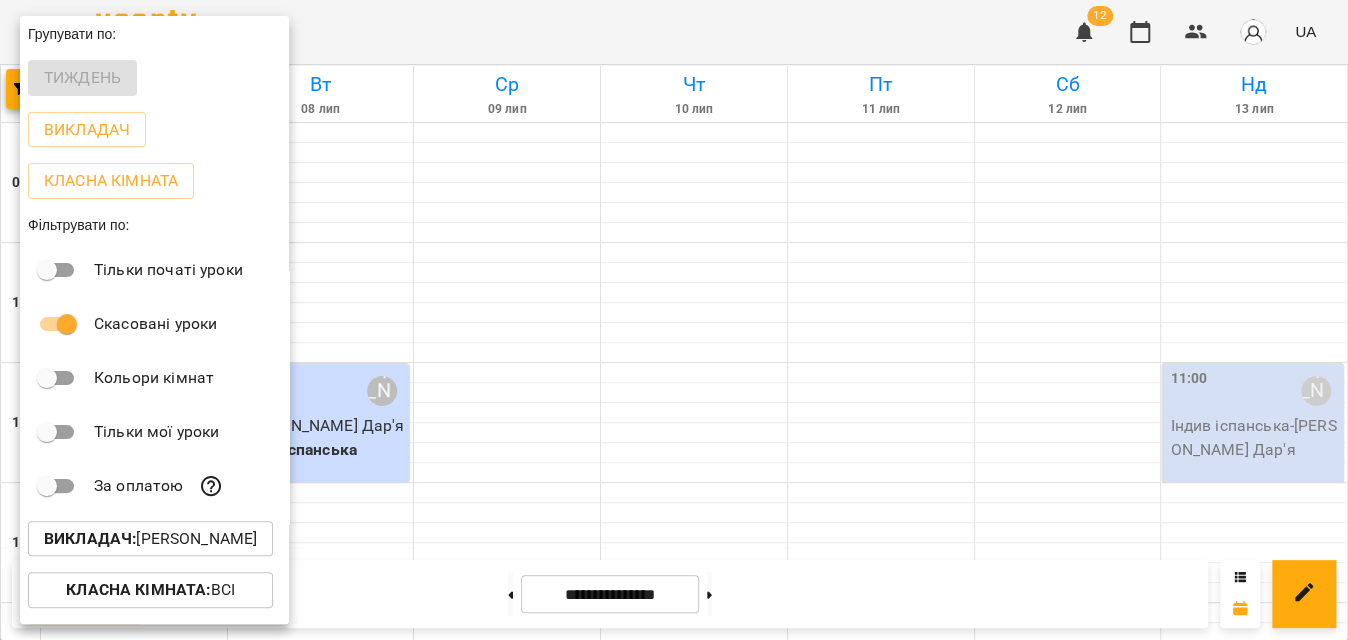 click at bounding box center (674, 320) 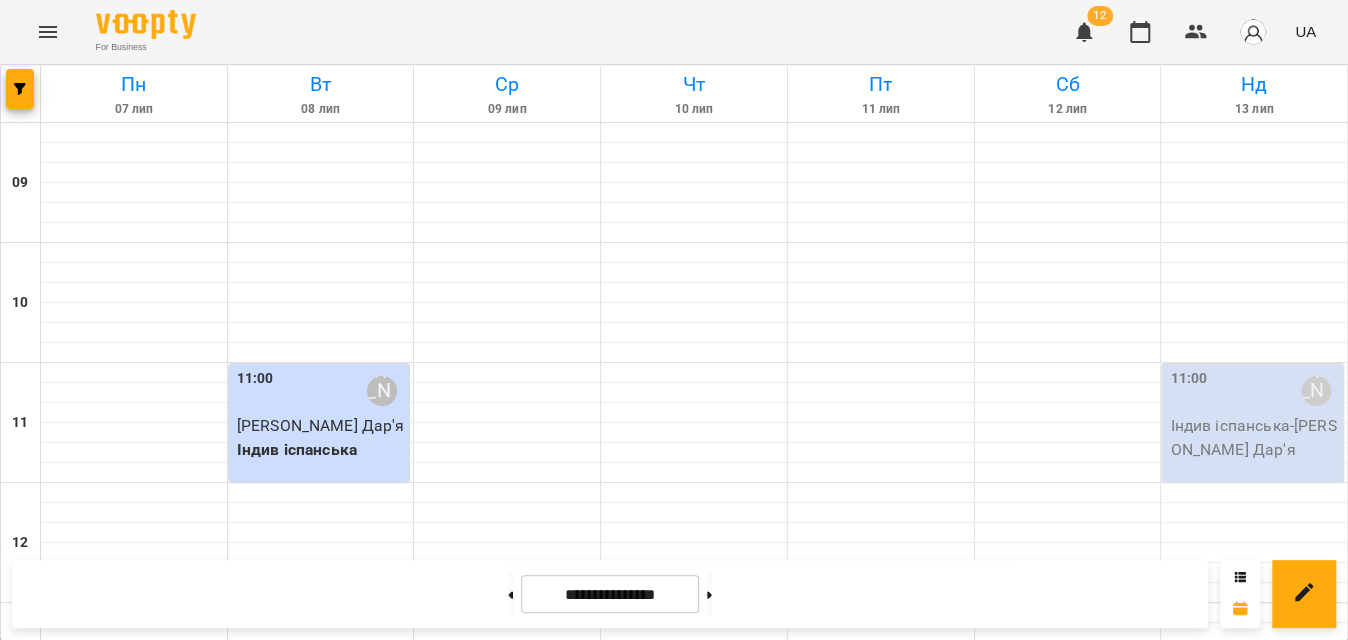 scroll, scrollTop: 636, scrollLeft: 0, axis: vertical 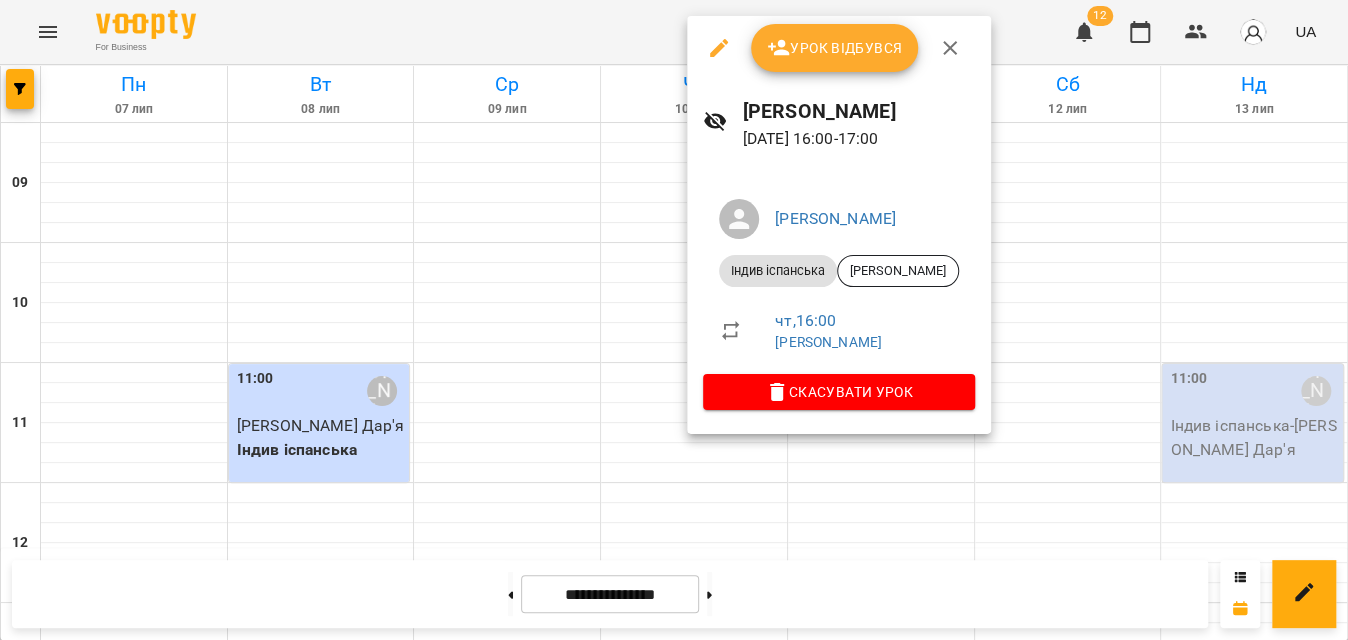 click 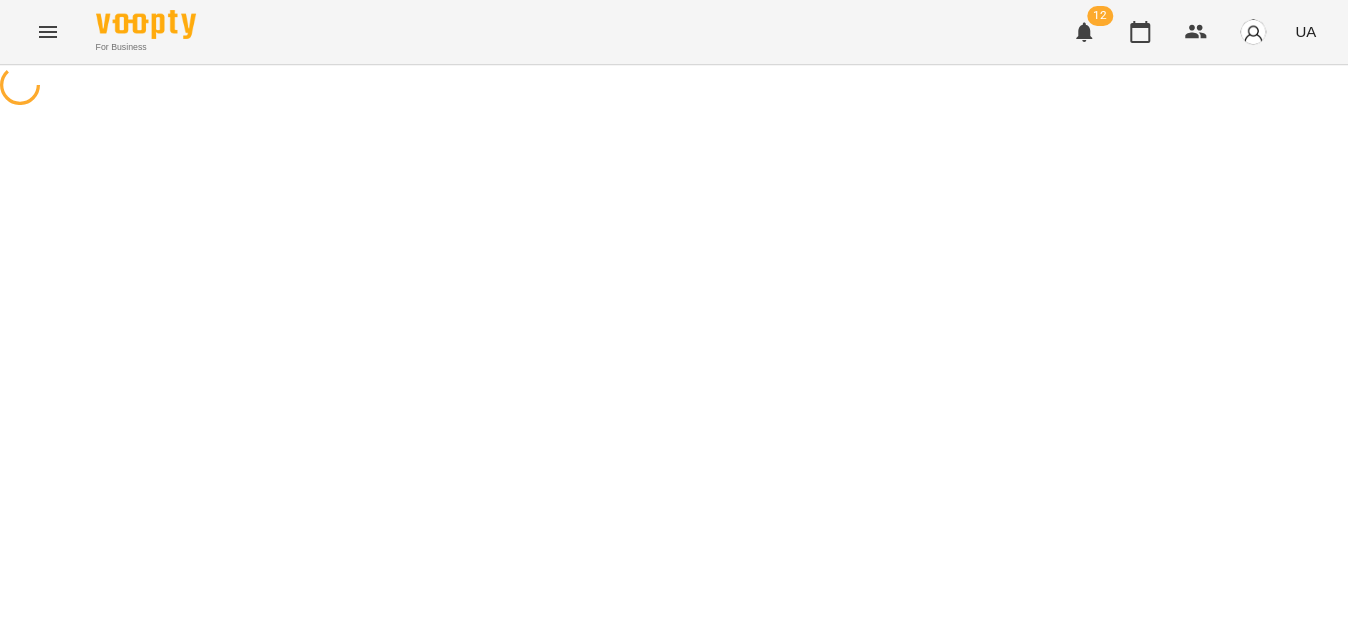 select on "**********" 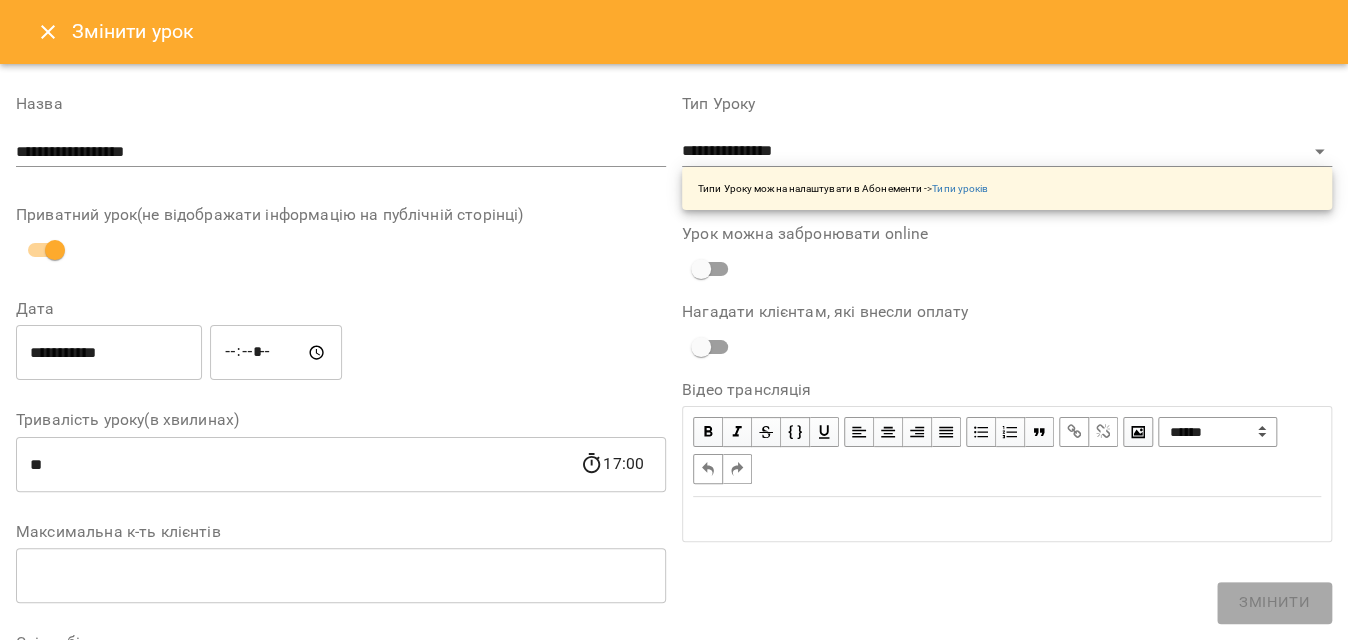 click on "**********" at bounding box center (109, 353) 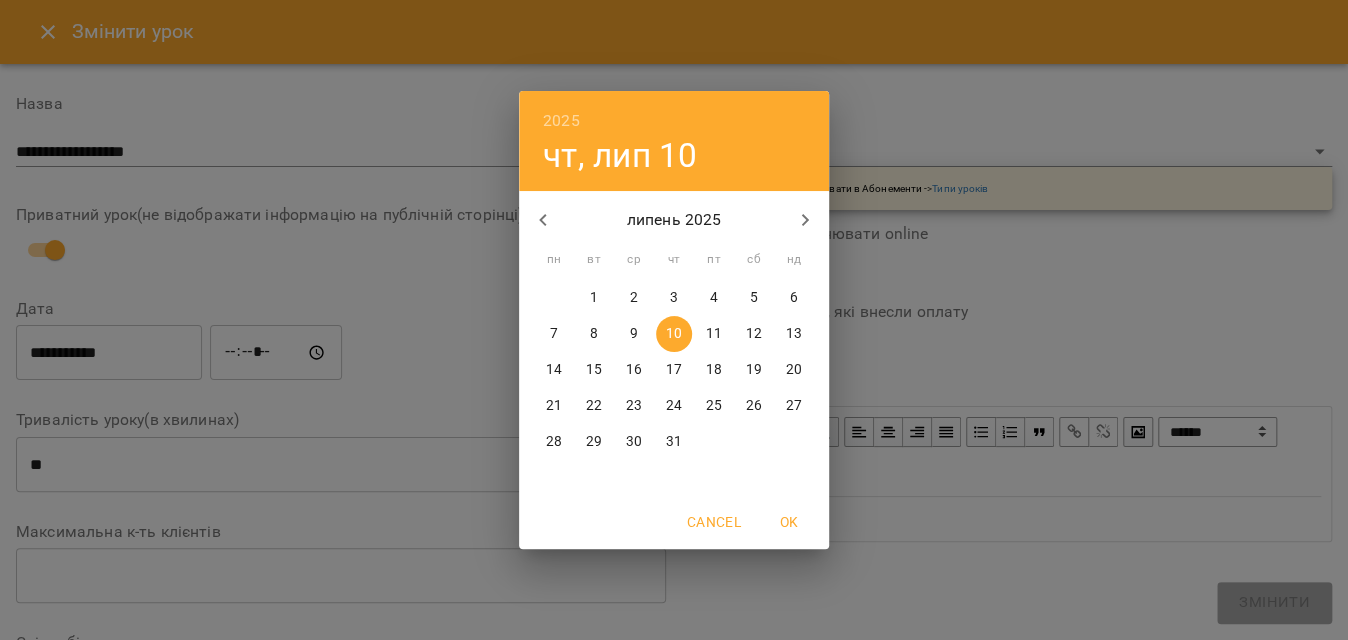 click on "12" at bounding box center (754, 334) 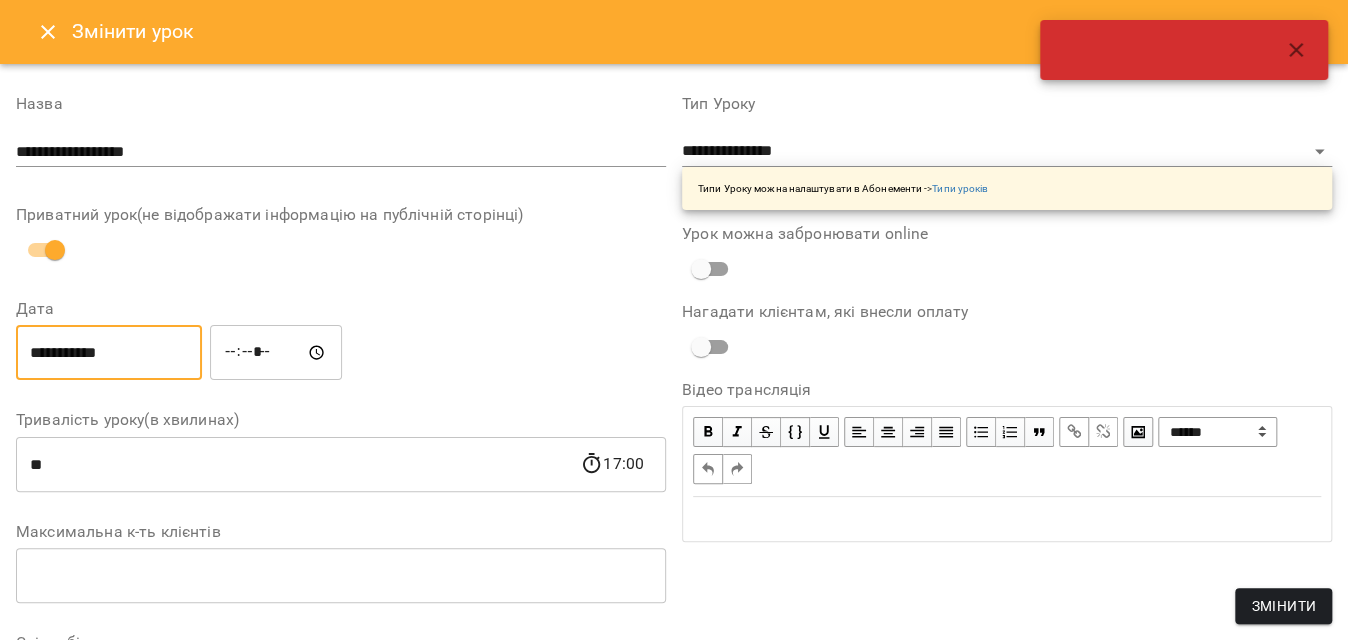 click on "*****" at bounding box center (276, 353) 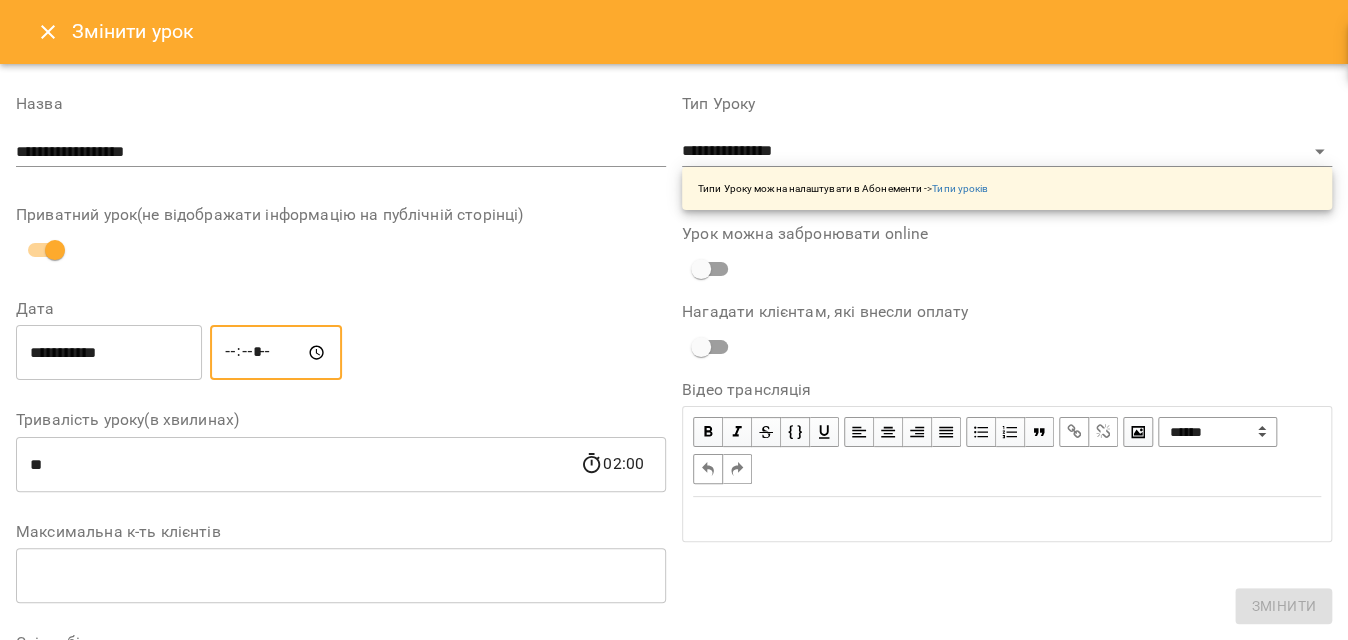 type on "*****" 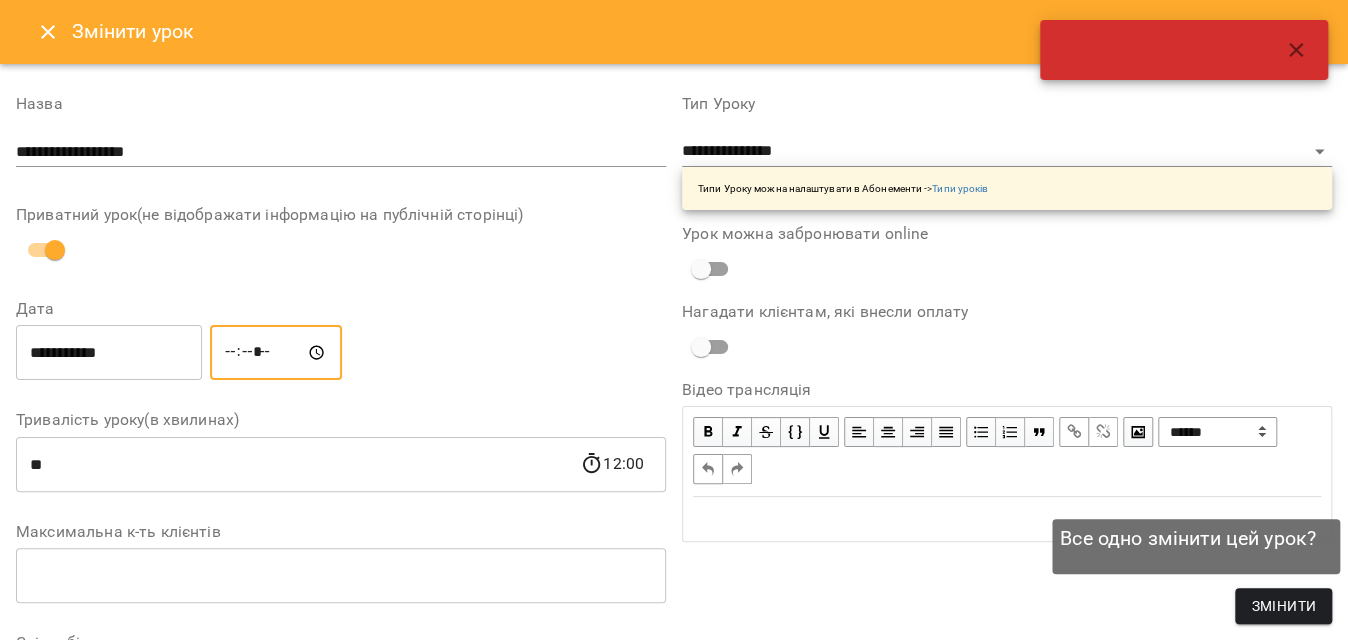click on "Змінити" at bounding box center [1283, 606] 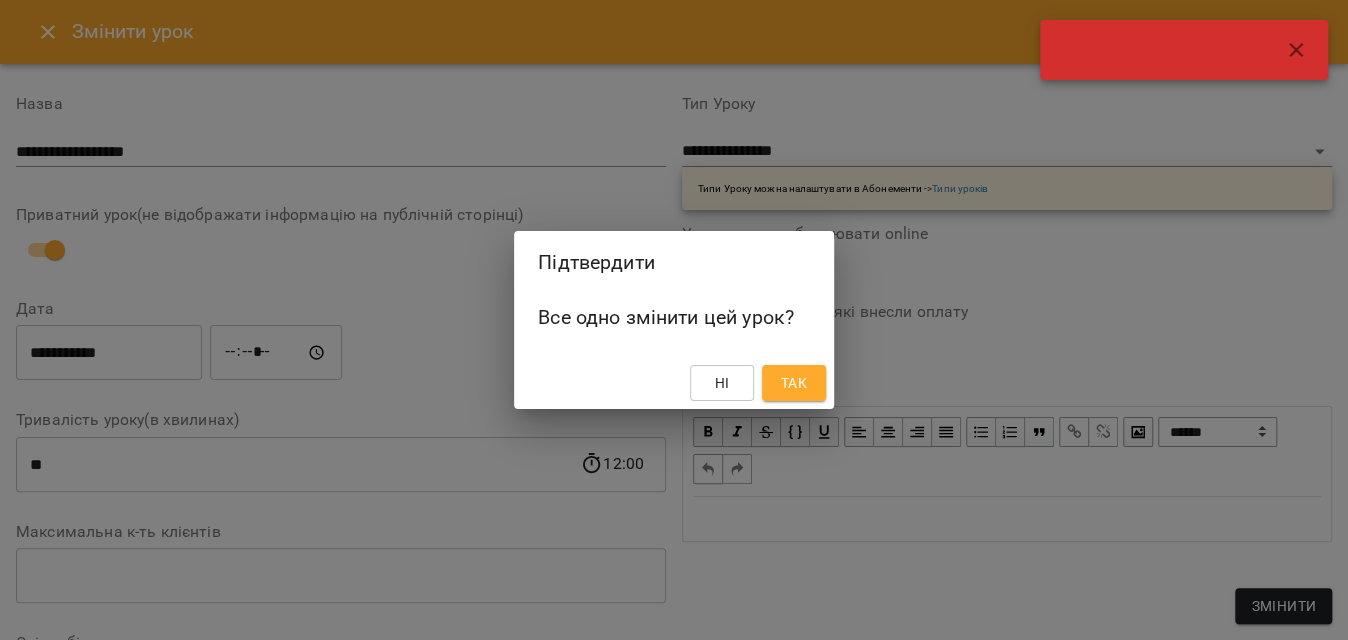 click on "Так" at bounding box center [794, 383] 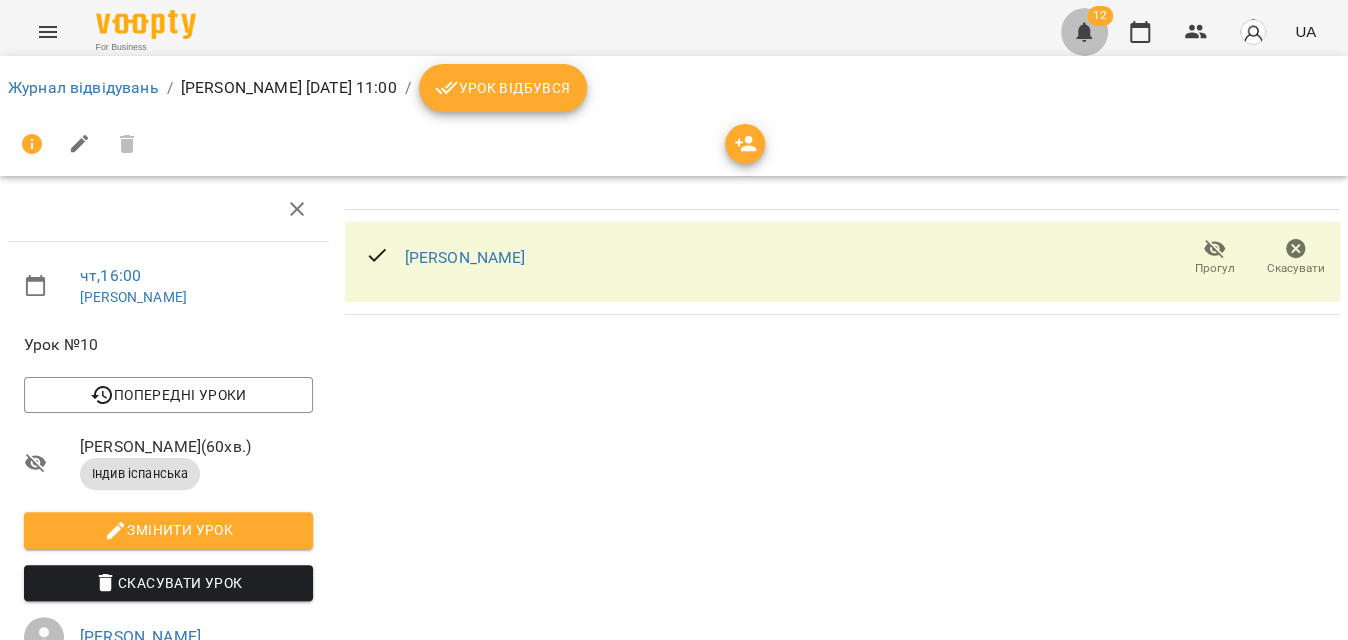 click 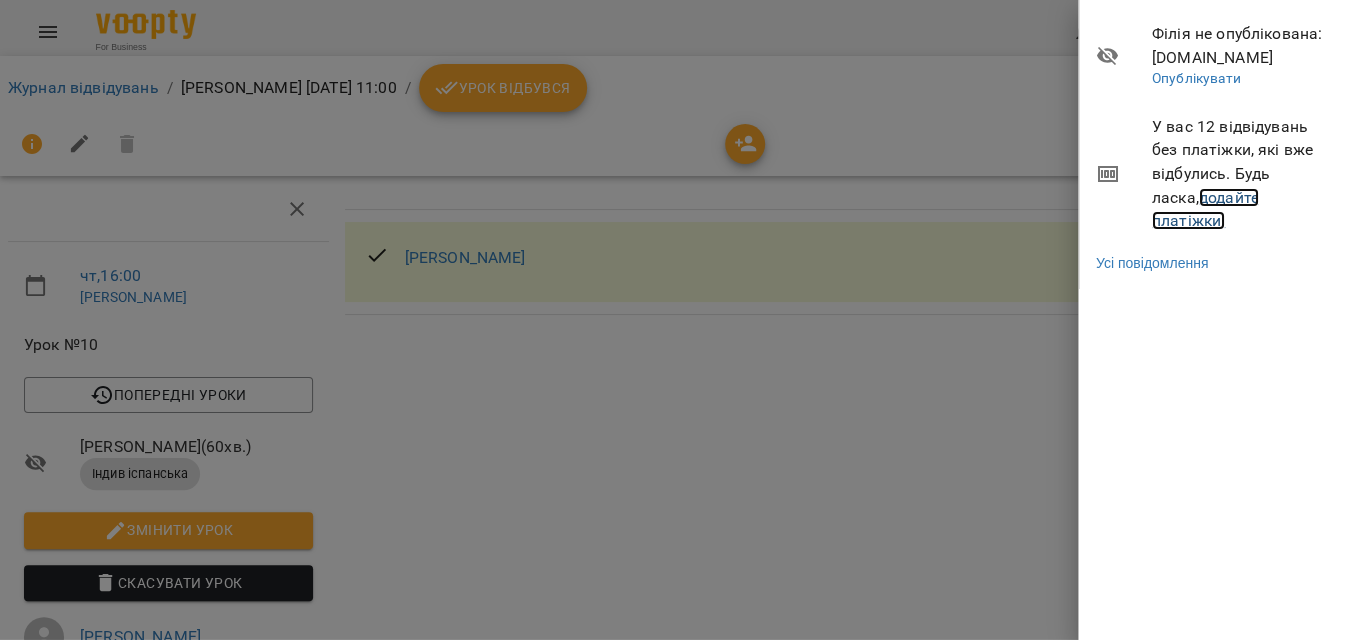 click on "додайте платіжки!" at bounding box center [1205, 209] 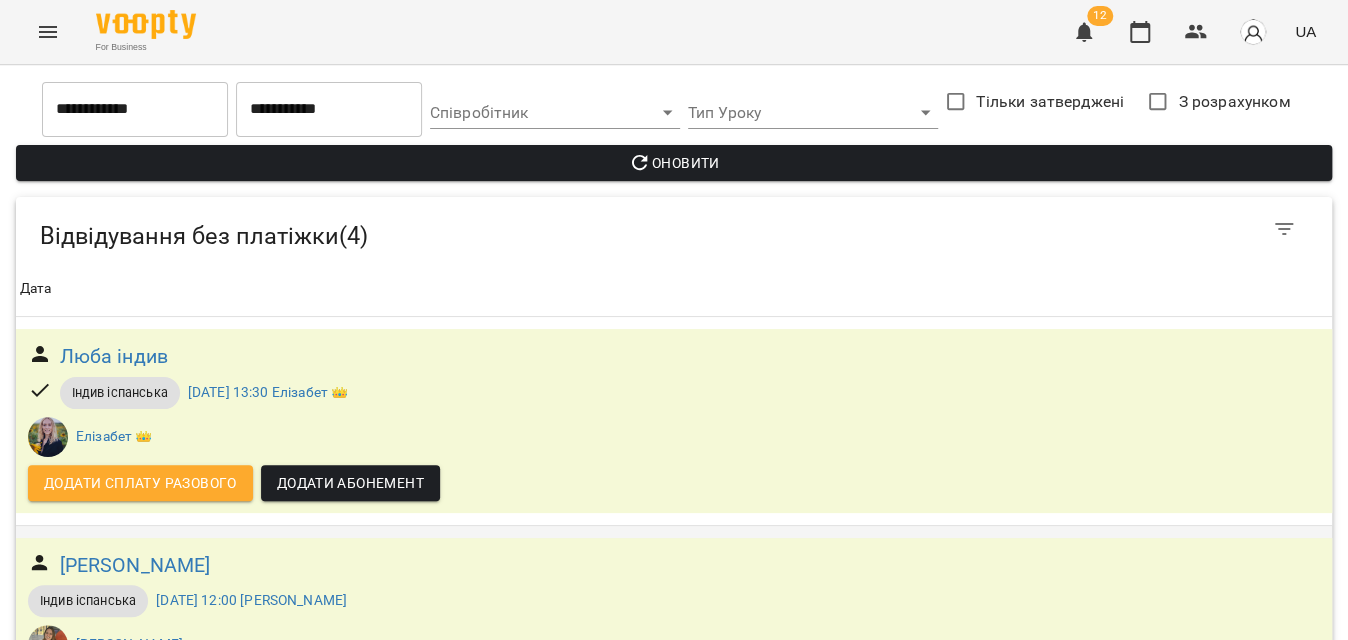 scroll, scrollTop: 0, scrollLeft: 0, axis: both 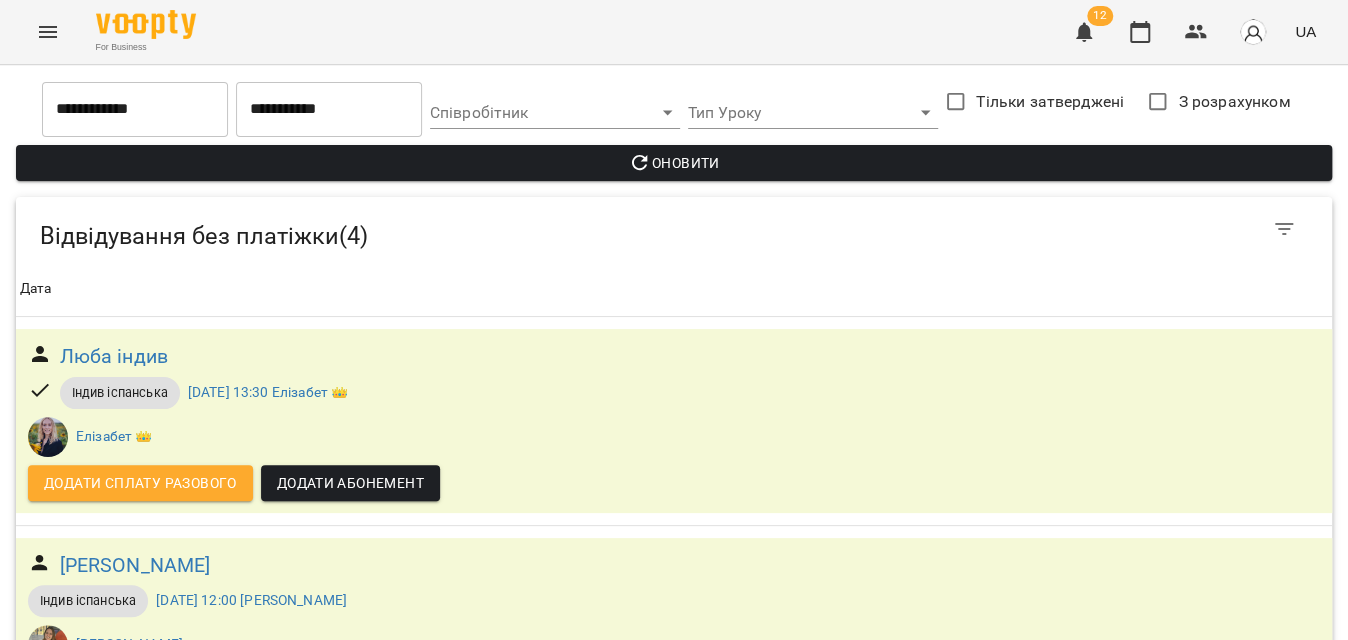 click 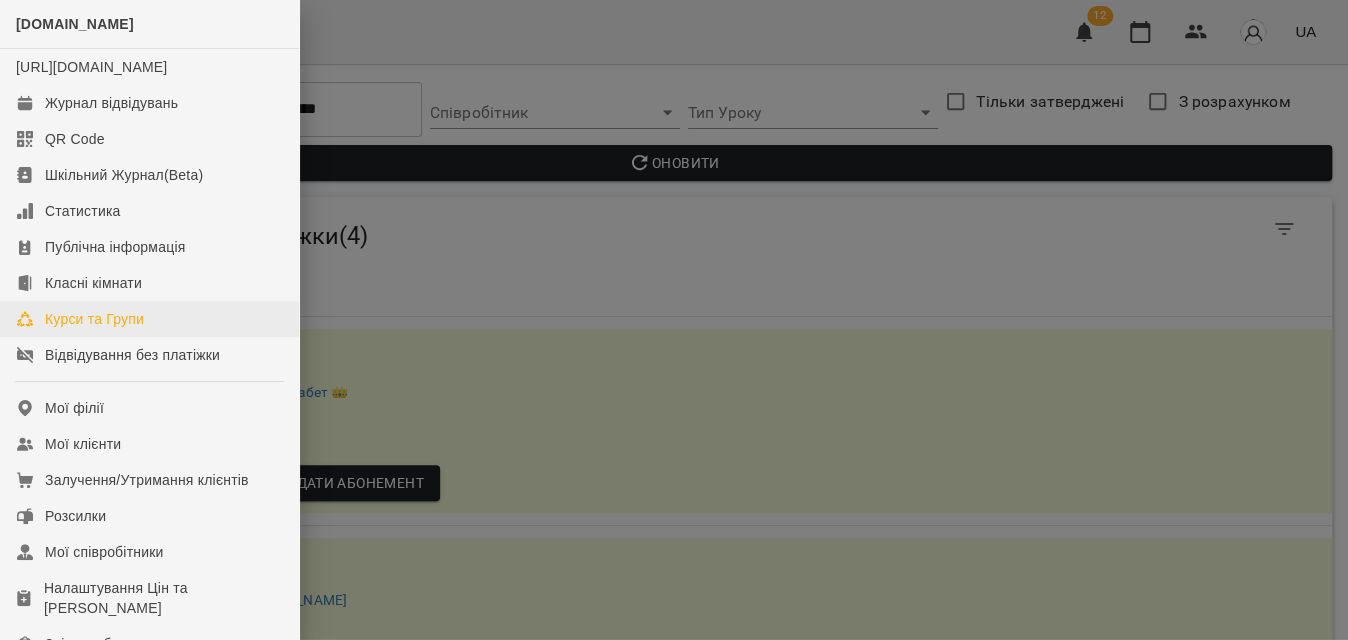 scroll, scrollTop: 181, scrollLeft: 0, axis: vertical 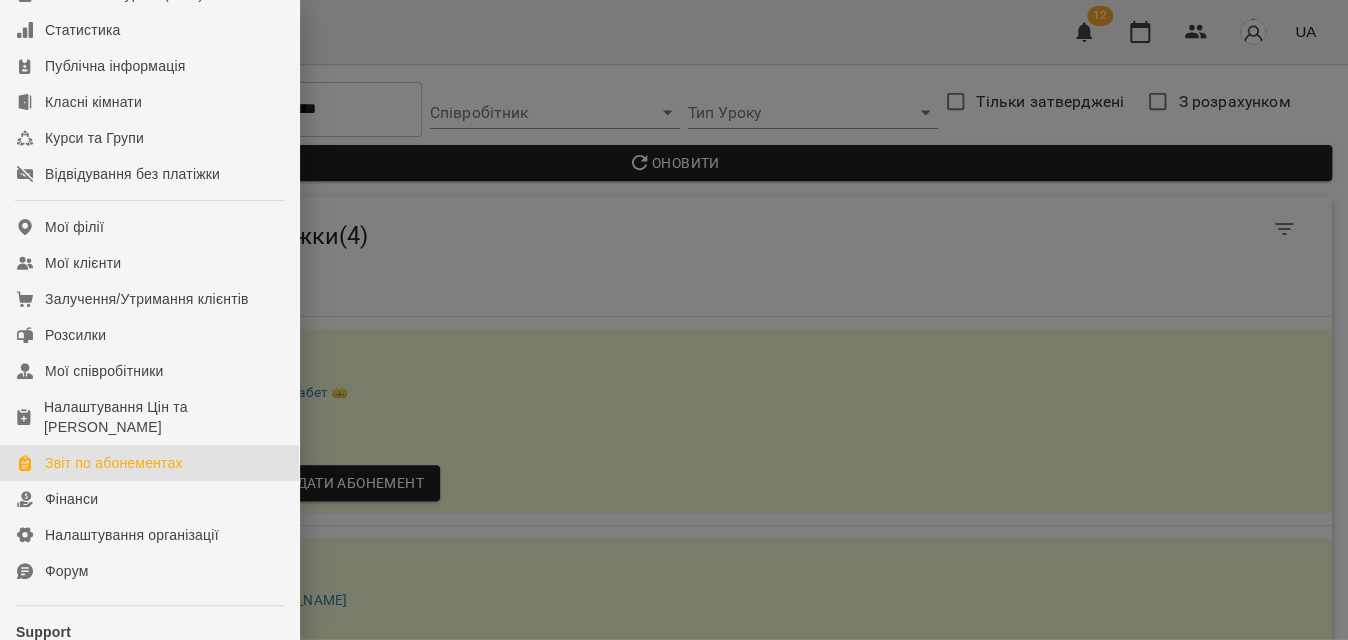 click on "Звіт по абонементах" at bounding box center (149, 463) 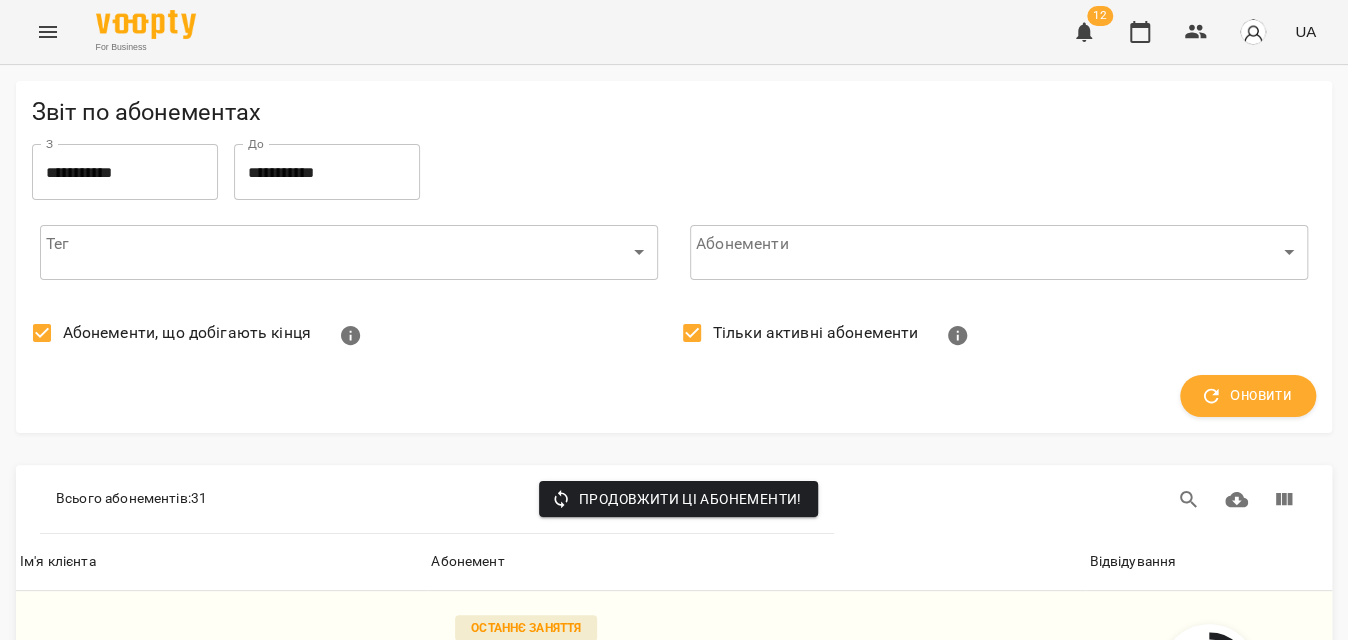 click on "Абонементи, що добігають кінця" at bounding box center (187, 333) 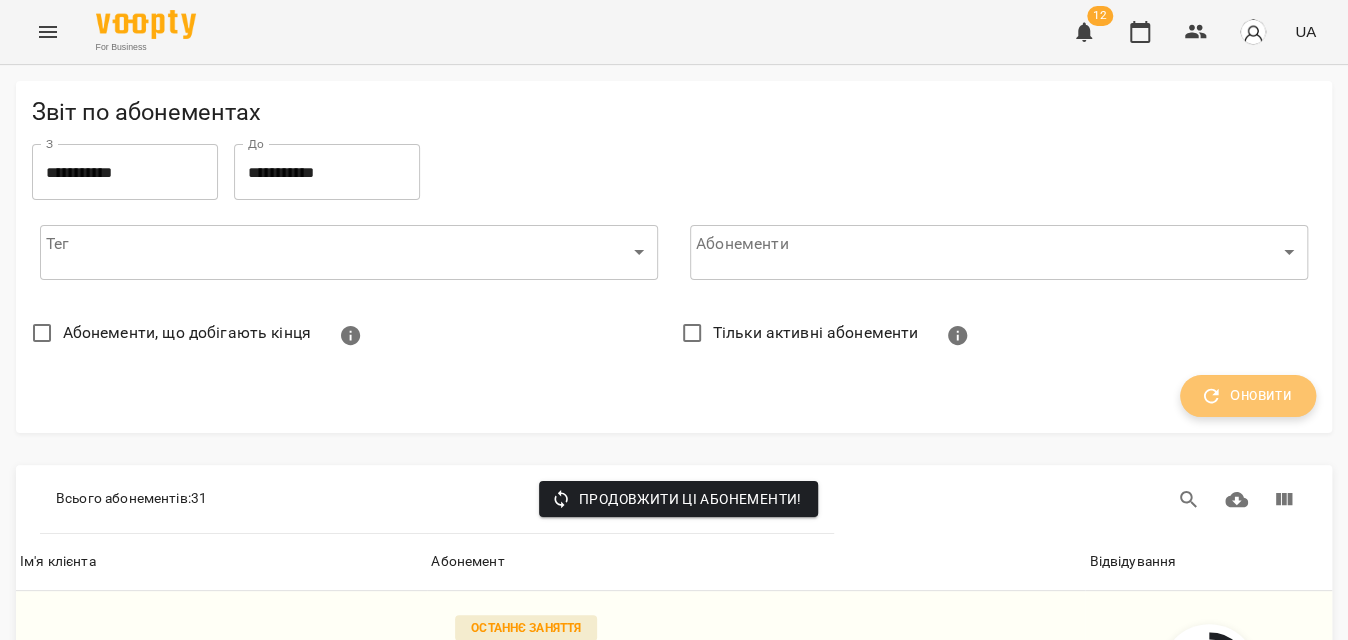 click on "Оновити" at bounding box center (1248, 396) 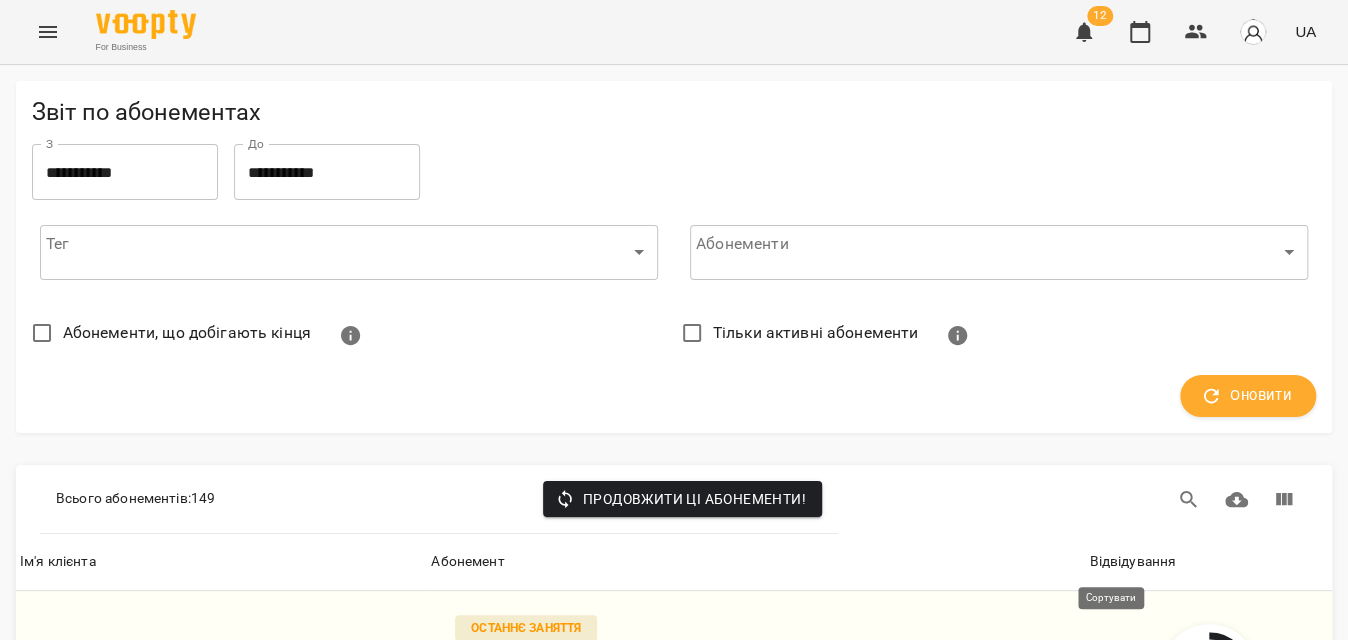 click on "Відвідування" at bounding box center [1132, 562] 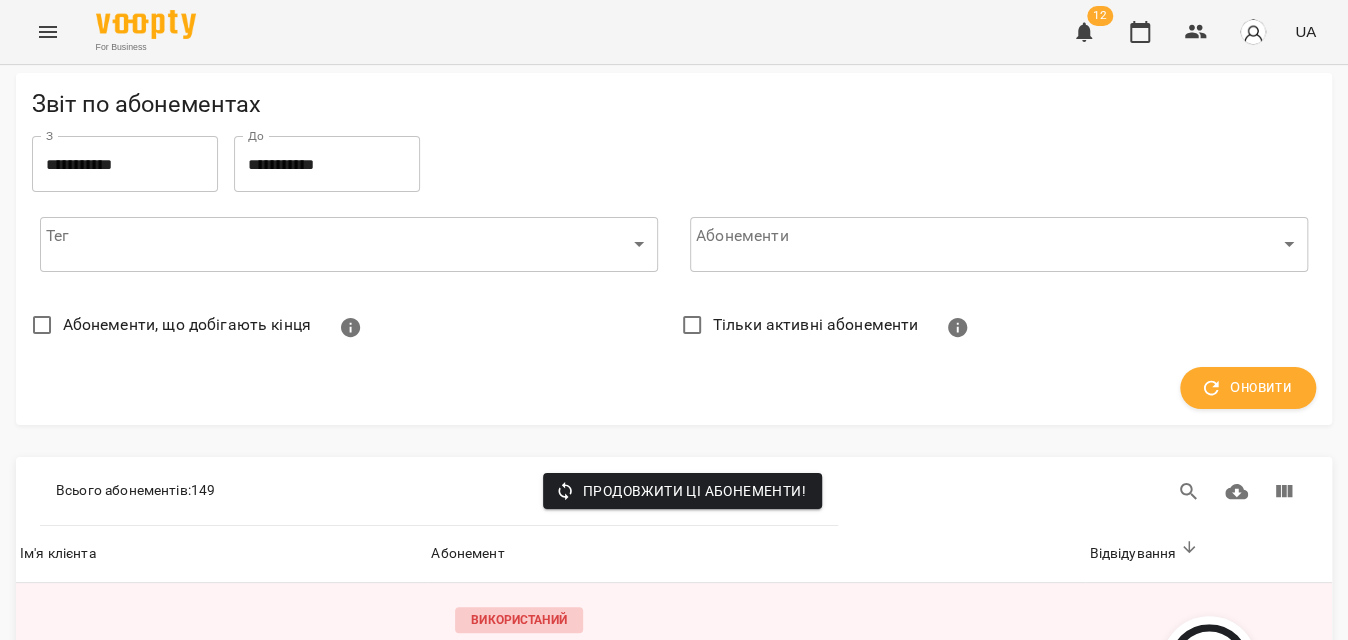 scroll, scrollTop: 0, scrollLeft: 0, axis: both 